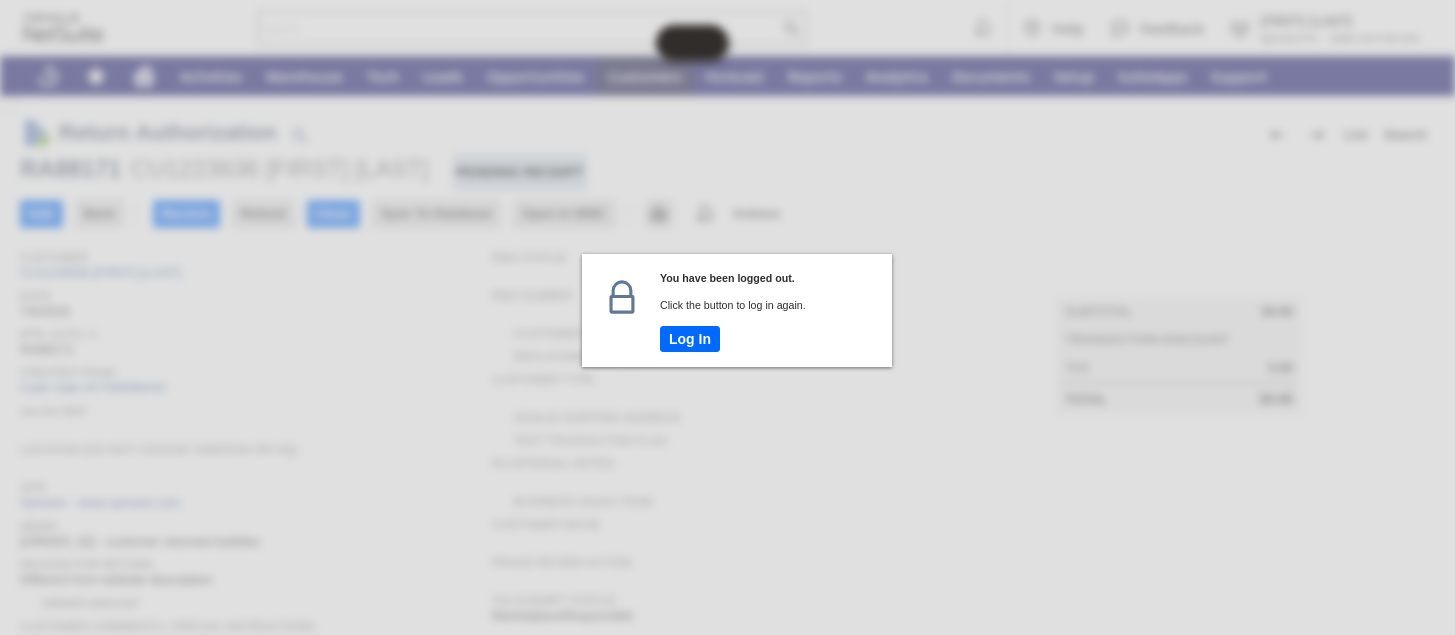 scroll, scrollTop: 0, scrollLeft: 0, axis: both 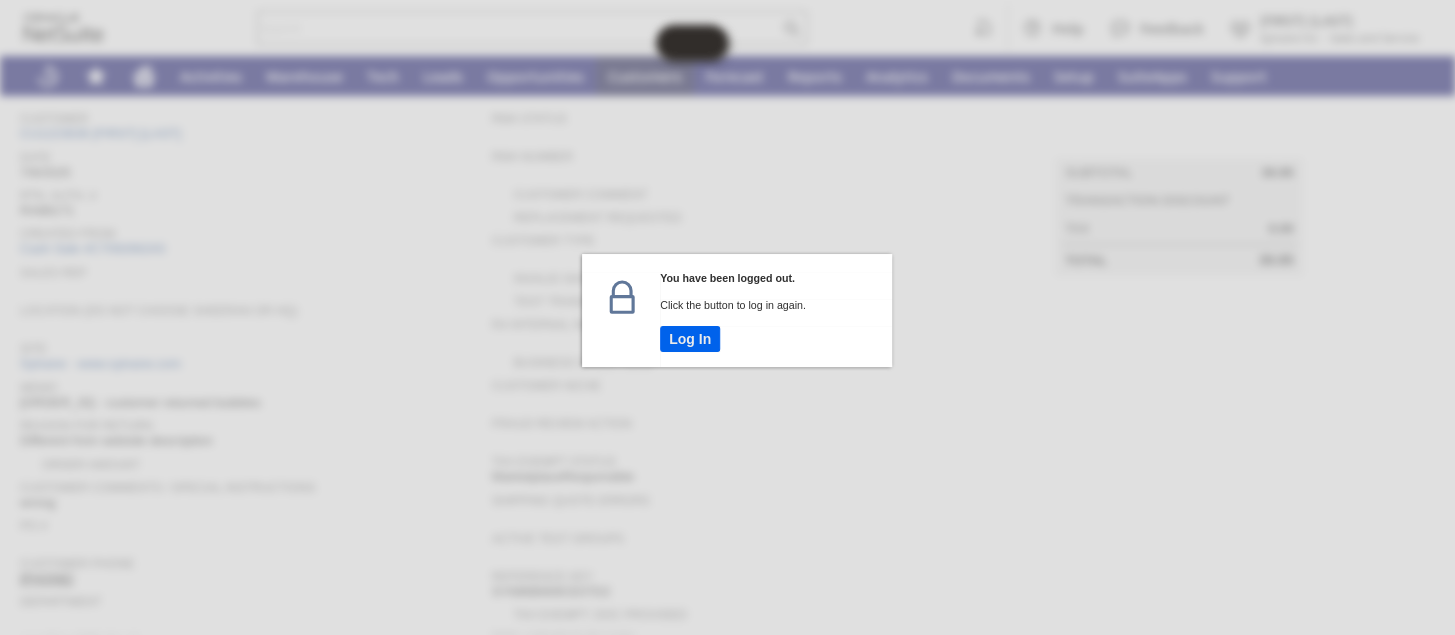 click on "Log In" at bounding box center [690, 339] 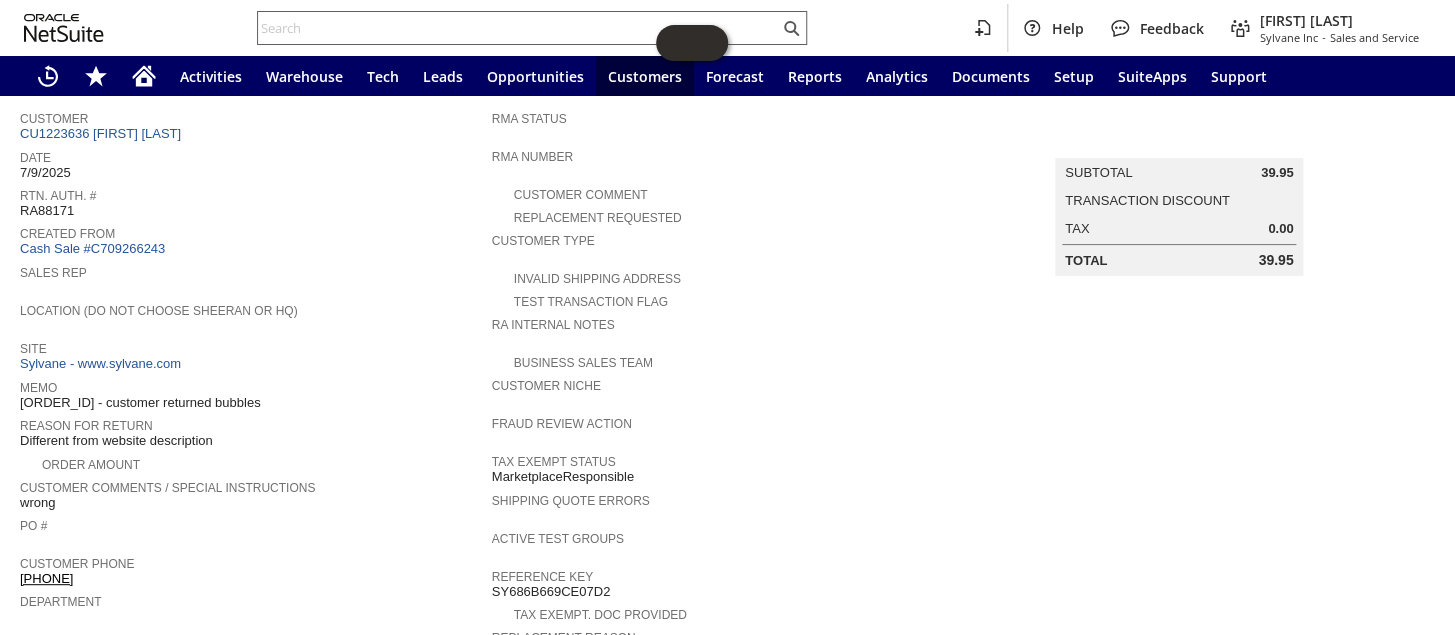 click at bounding box center (518, 28) 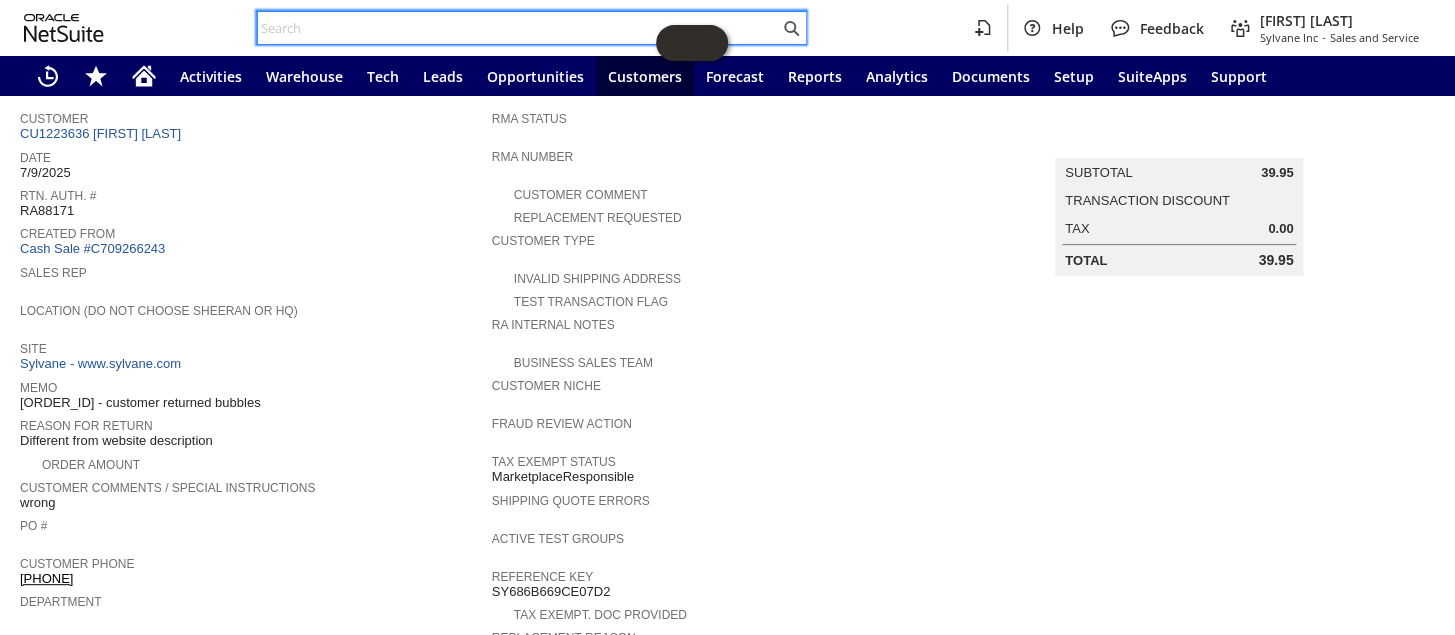 paste on "RA88790" 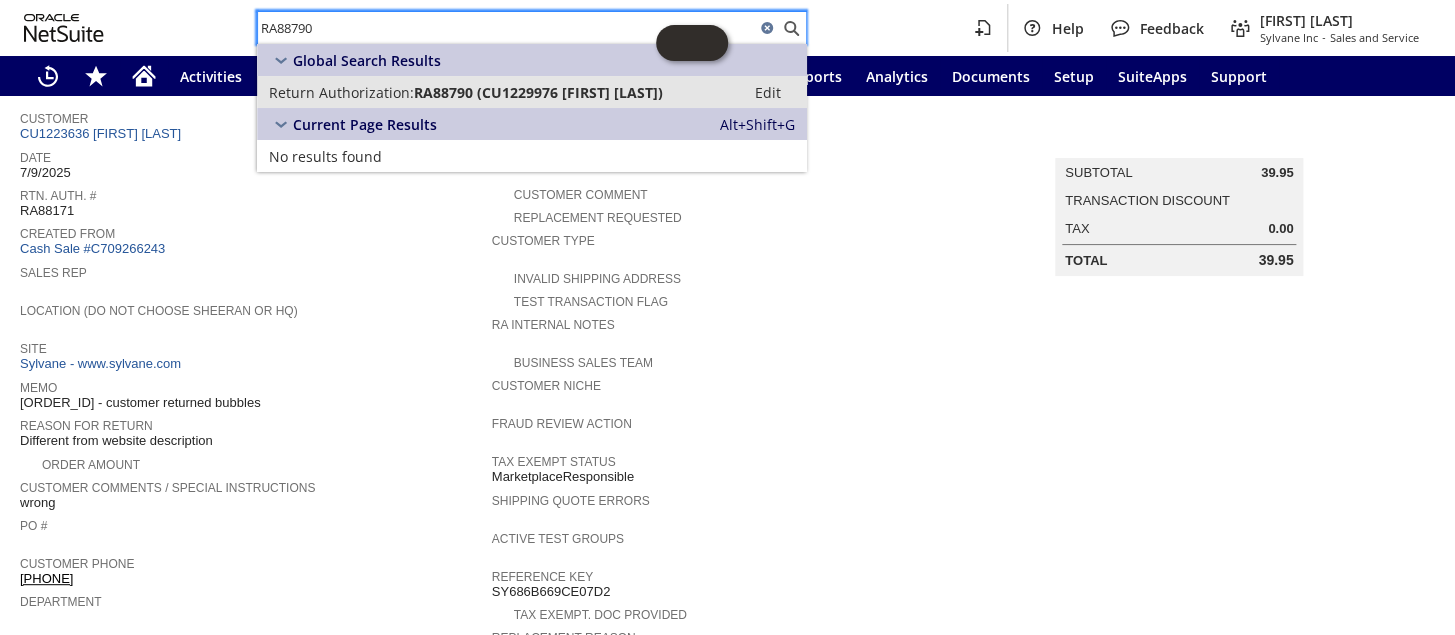 type on "RA88790" 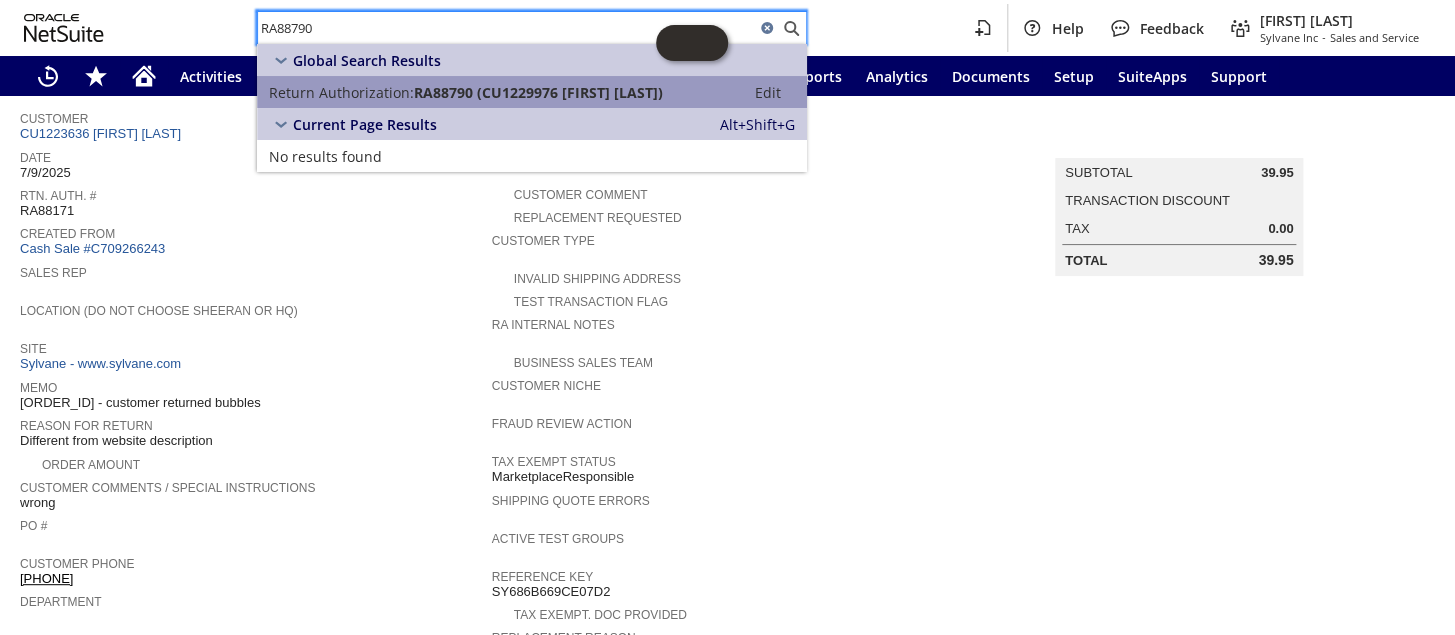 click on "Return Authorization:" at bounding box center (341, 92) 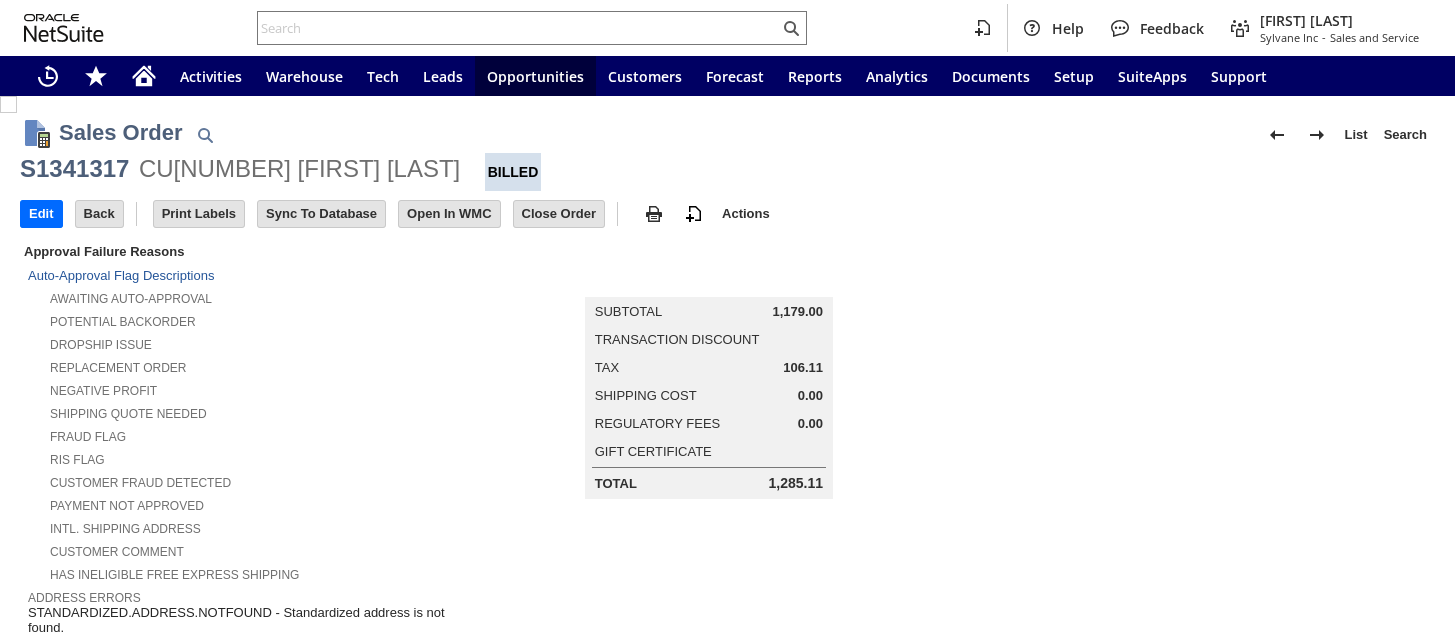 scroll, scrollTop: 0, scrollLeft: 0, axis: both 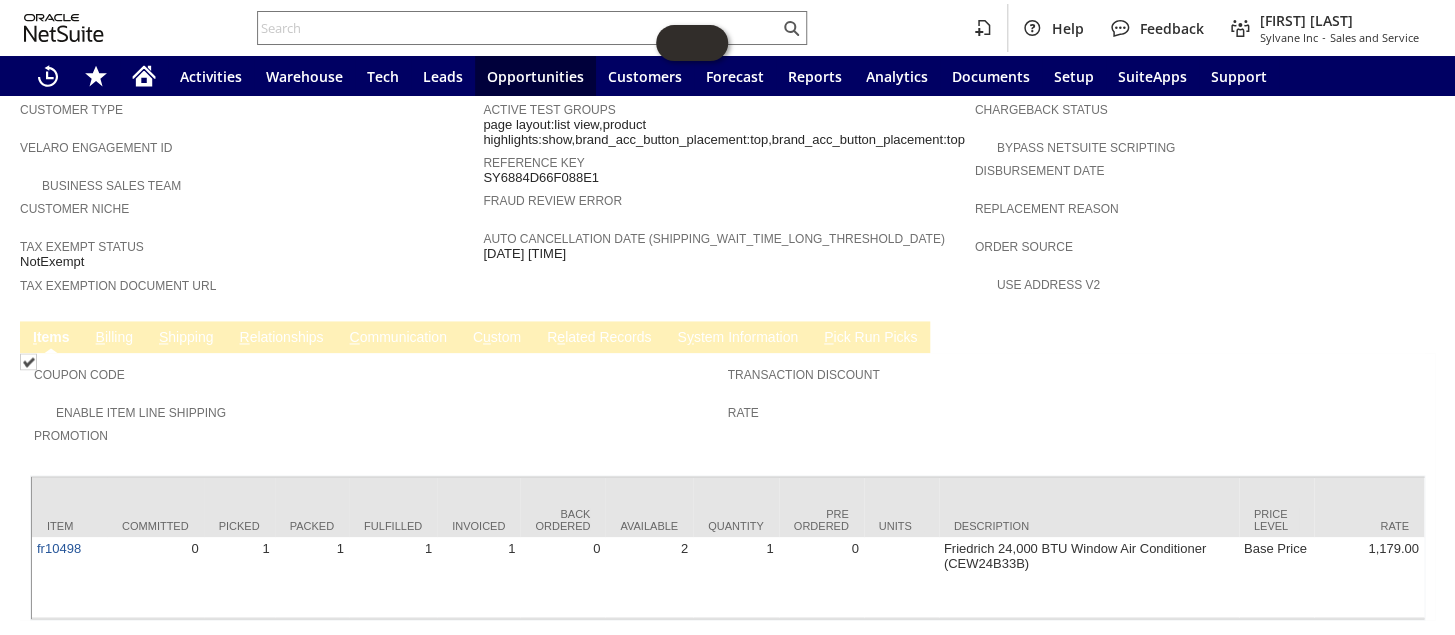 click on "B" at bounding box center [100, 337] 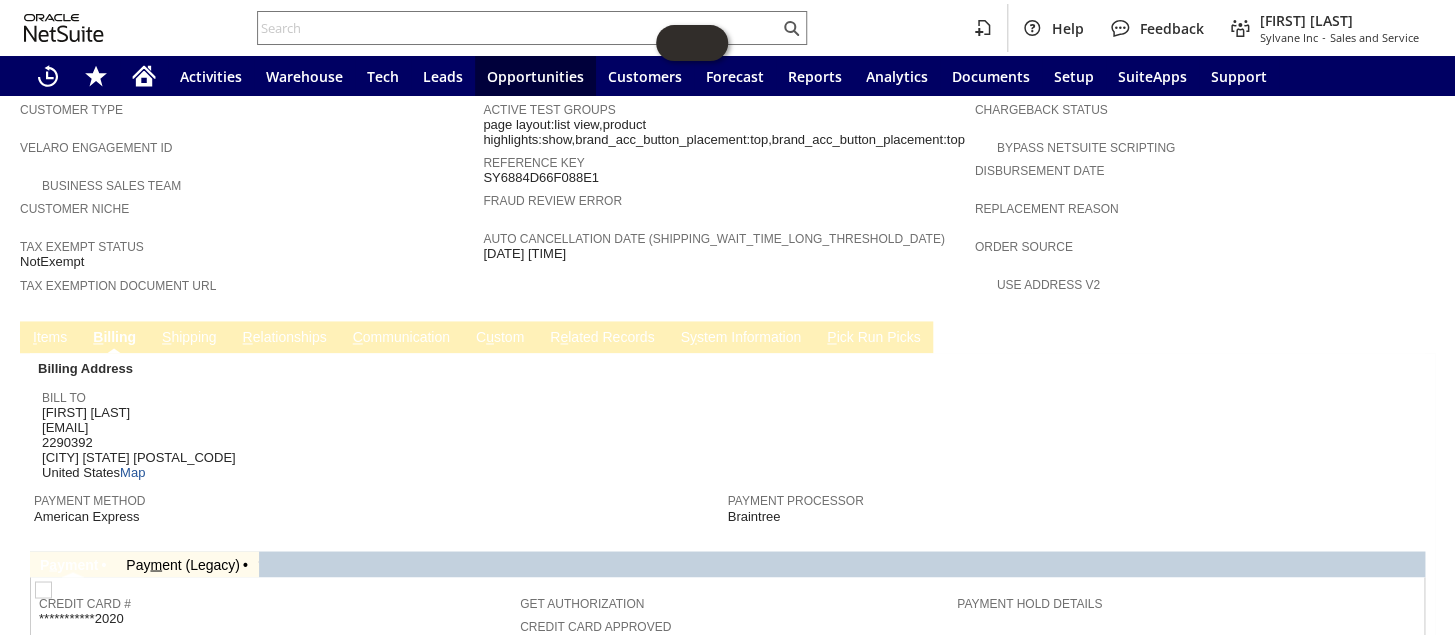 click on "S hipping" at bounding box center (189, 338) 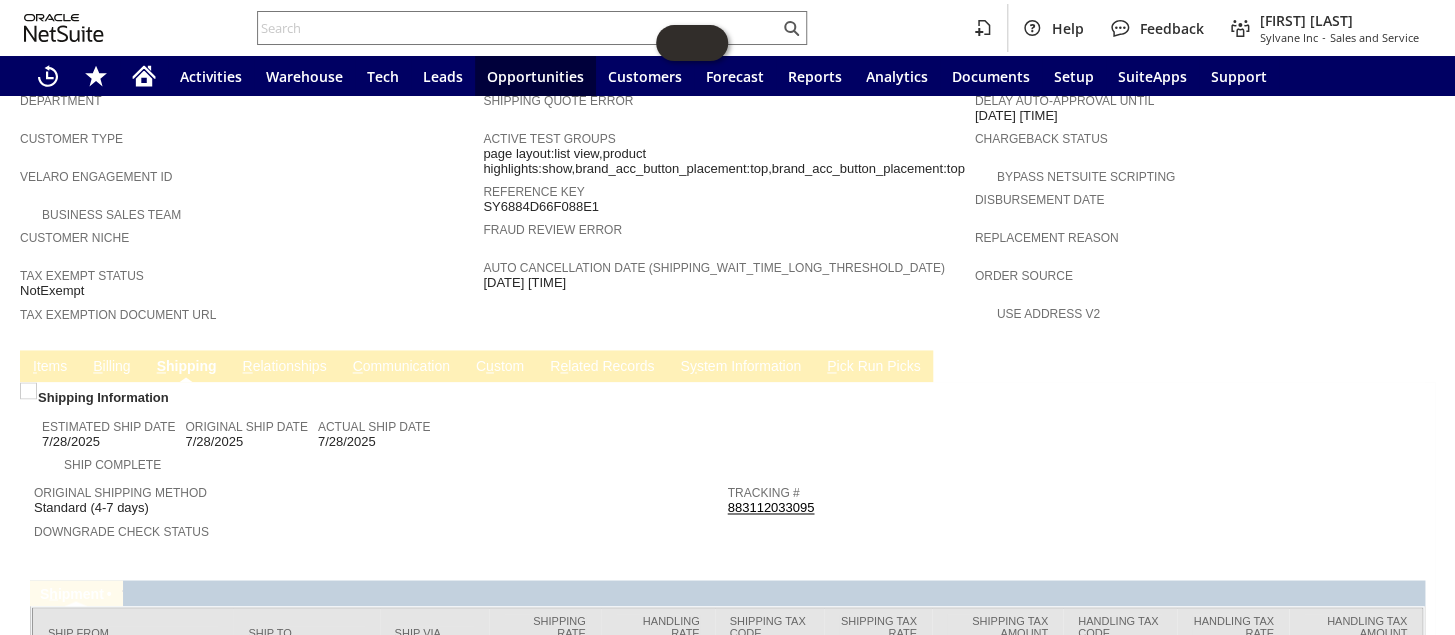 scroll, scrollTop: 1224, scrollLeft: 0, axis: vertical 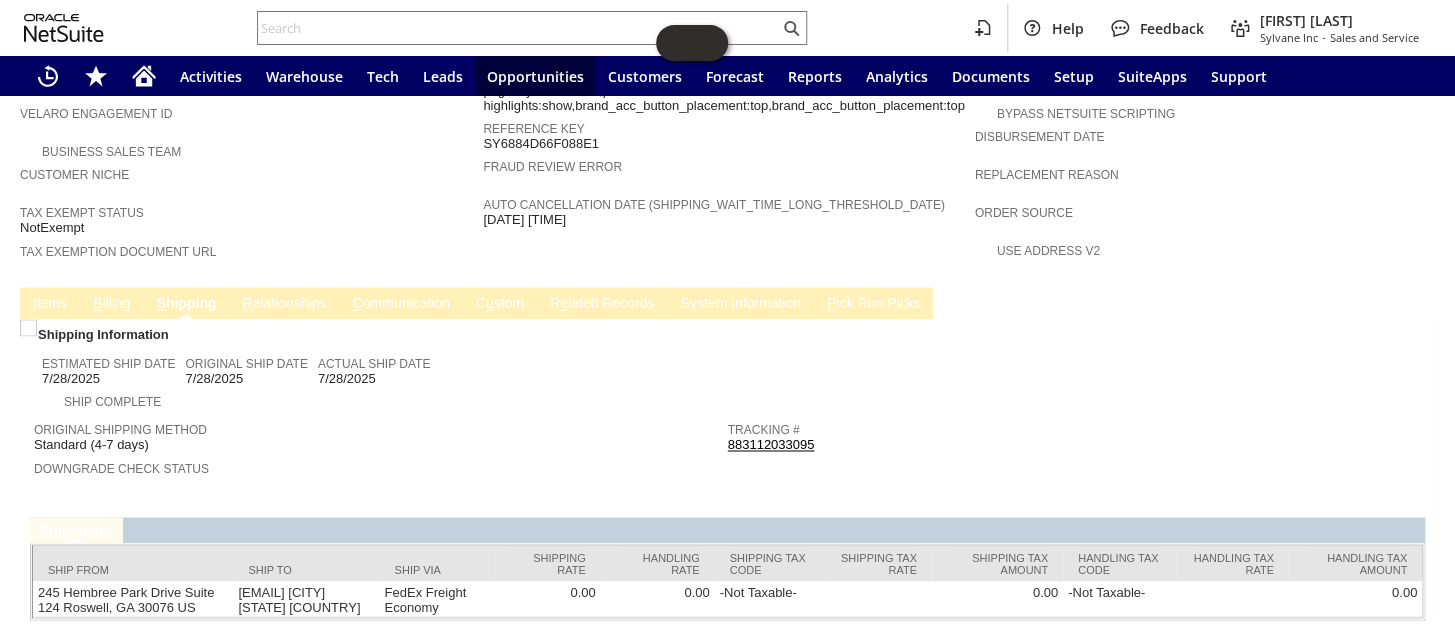 click on "y" at bounding box center (693, 303) 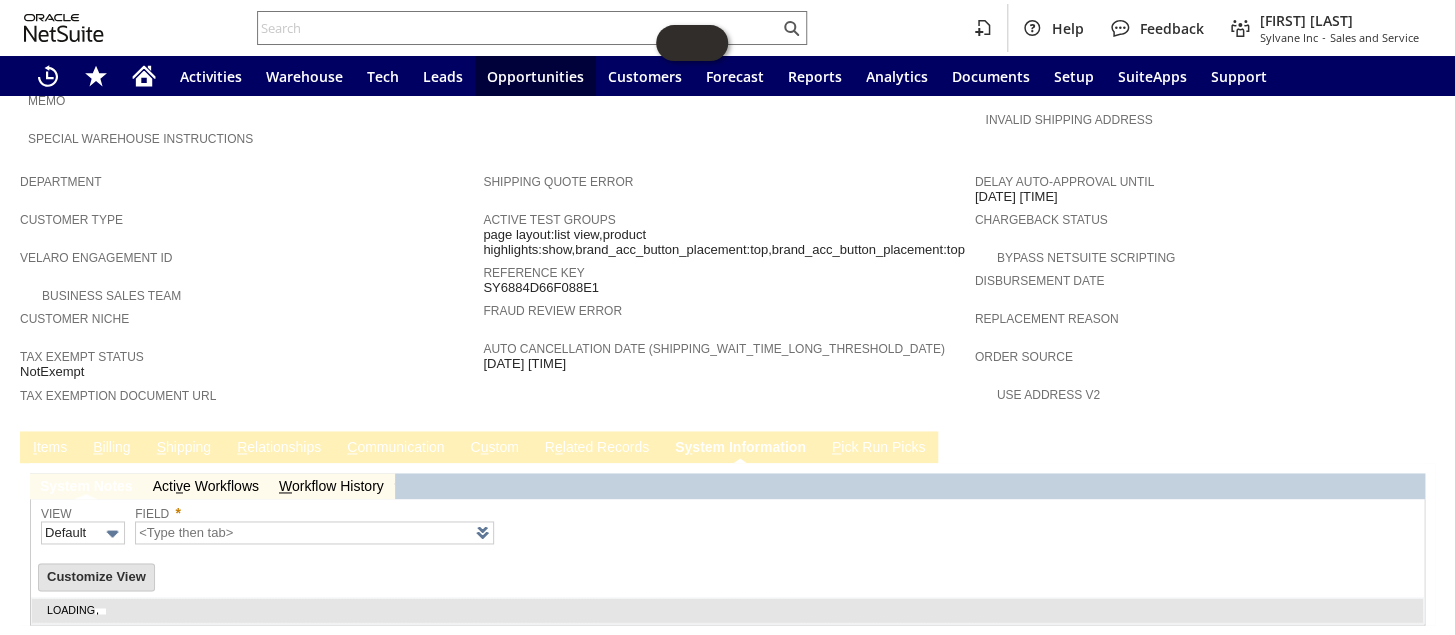 type on "1 to 25 of 105" 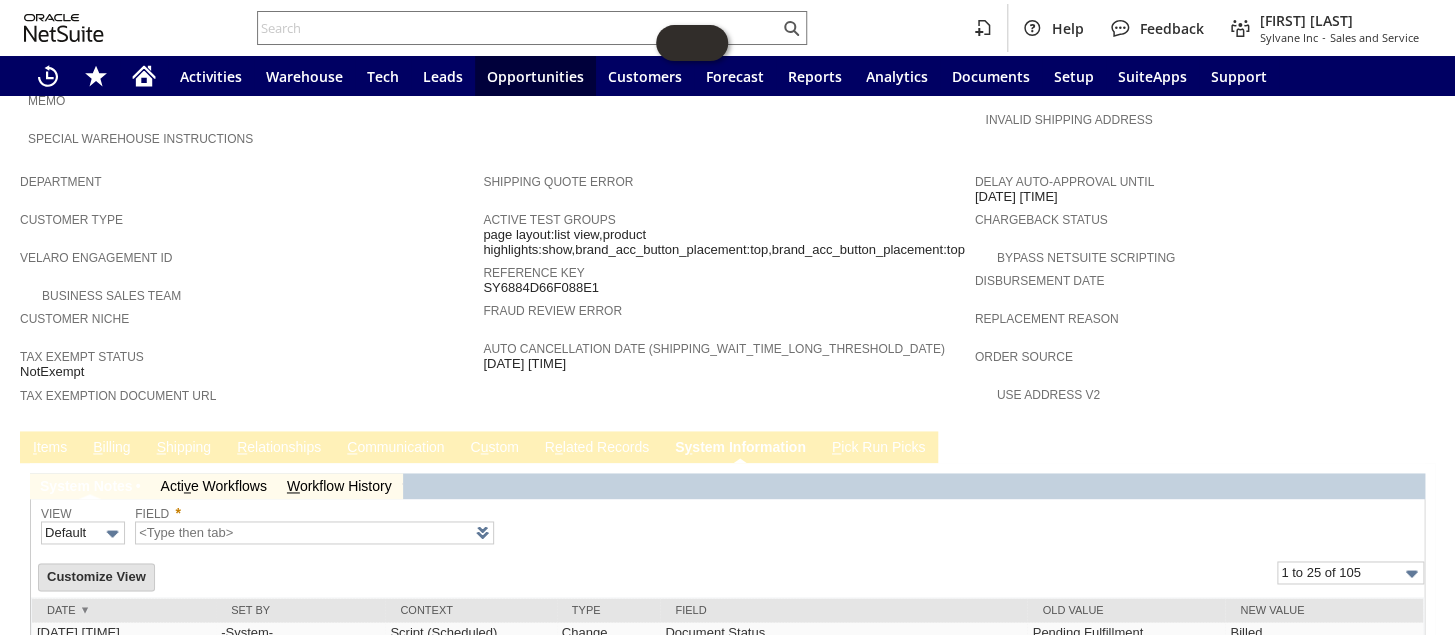 scroll, scrollTop: 1224, scrollLeft: 0, axis: vertical 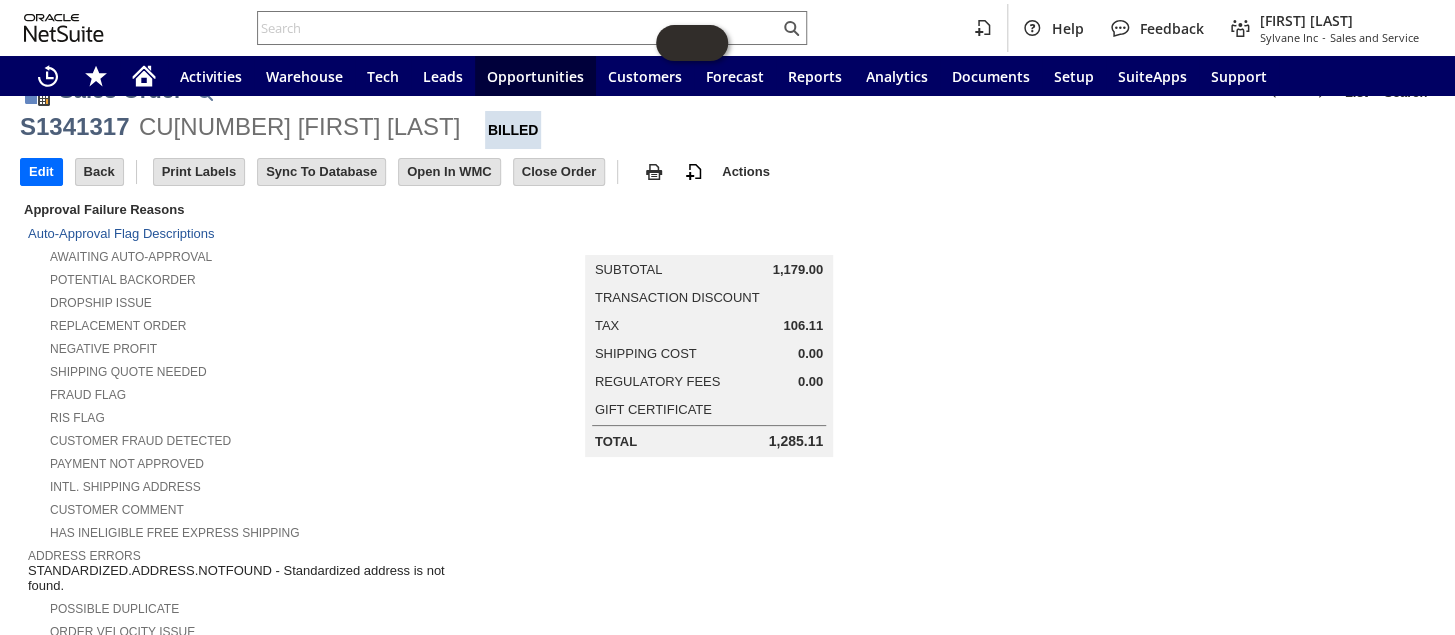 click on "Negative Profit" at bounding box center [255, 346] 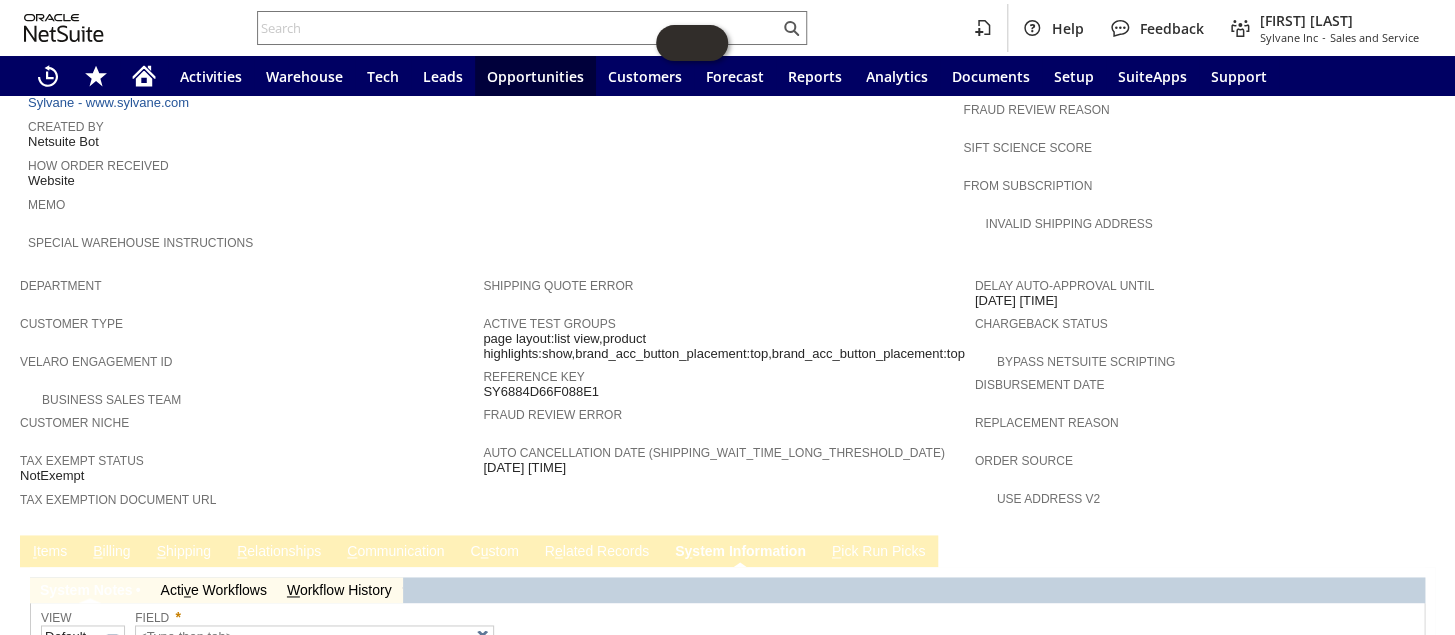 scroll, scrollTop: 1090, scrollLeft: 0, axis: vertical 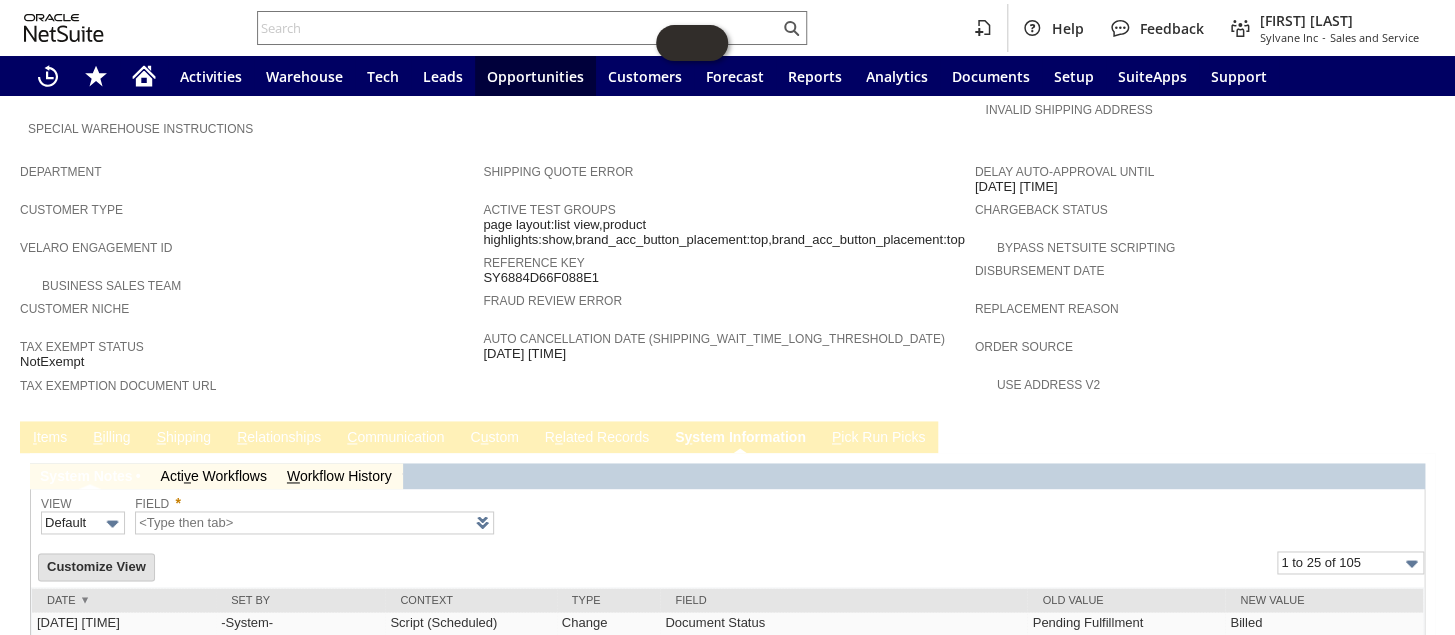 click on "C ommunication" at bounding box center [395, 438] 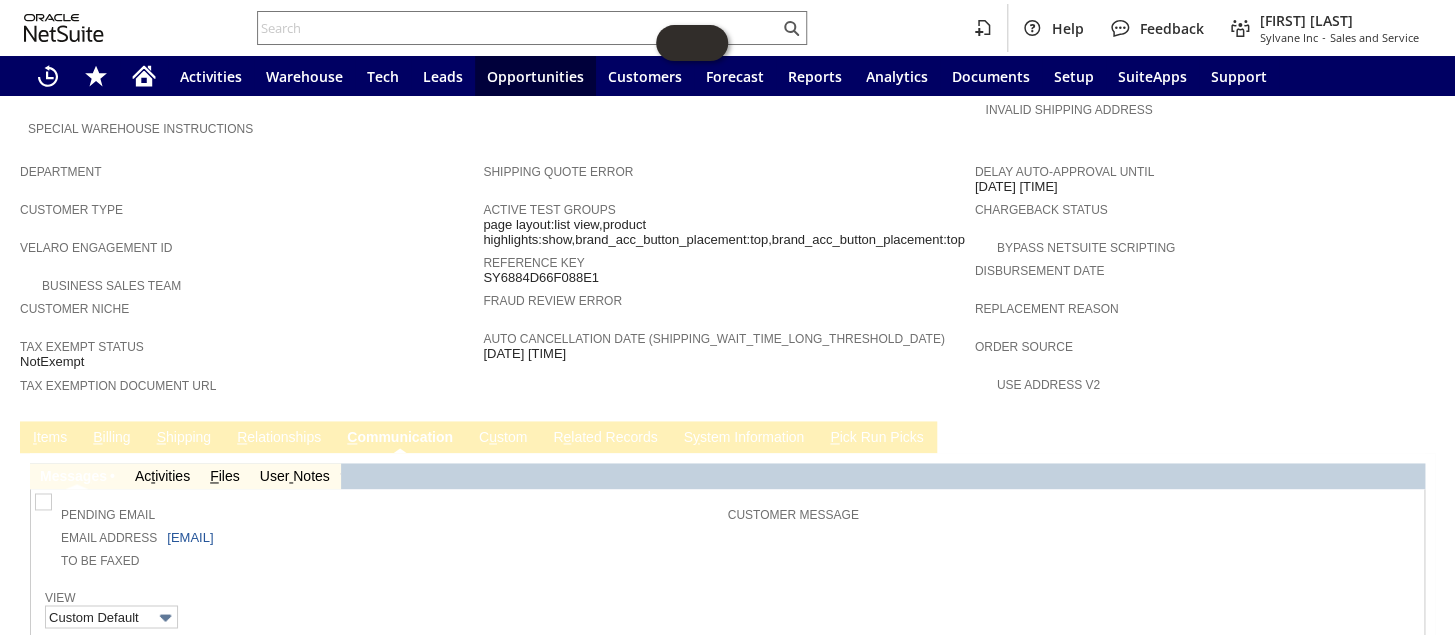 scroll, scrollTop: 0, scrollLeft: 0, axis: both 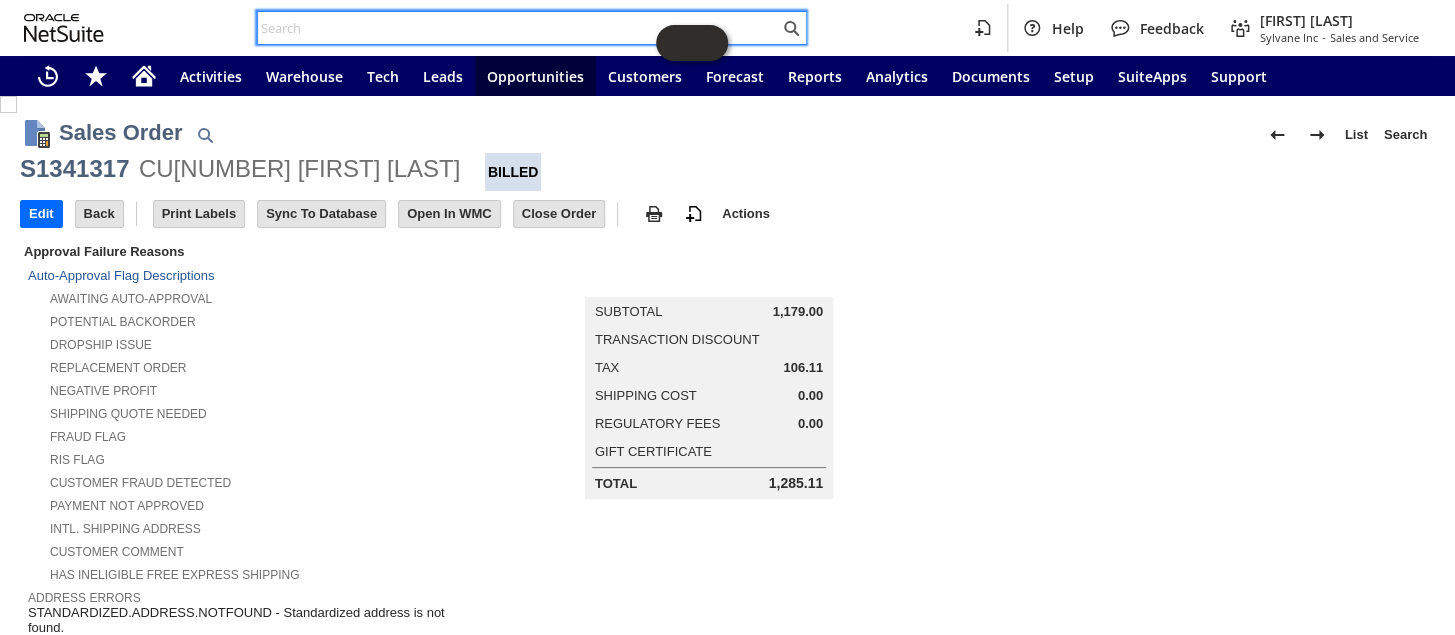 click at bounding box center (518, 28) 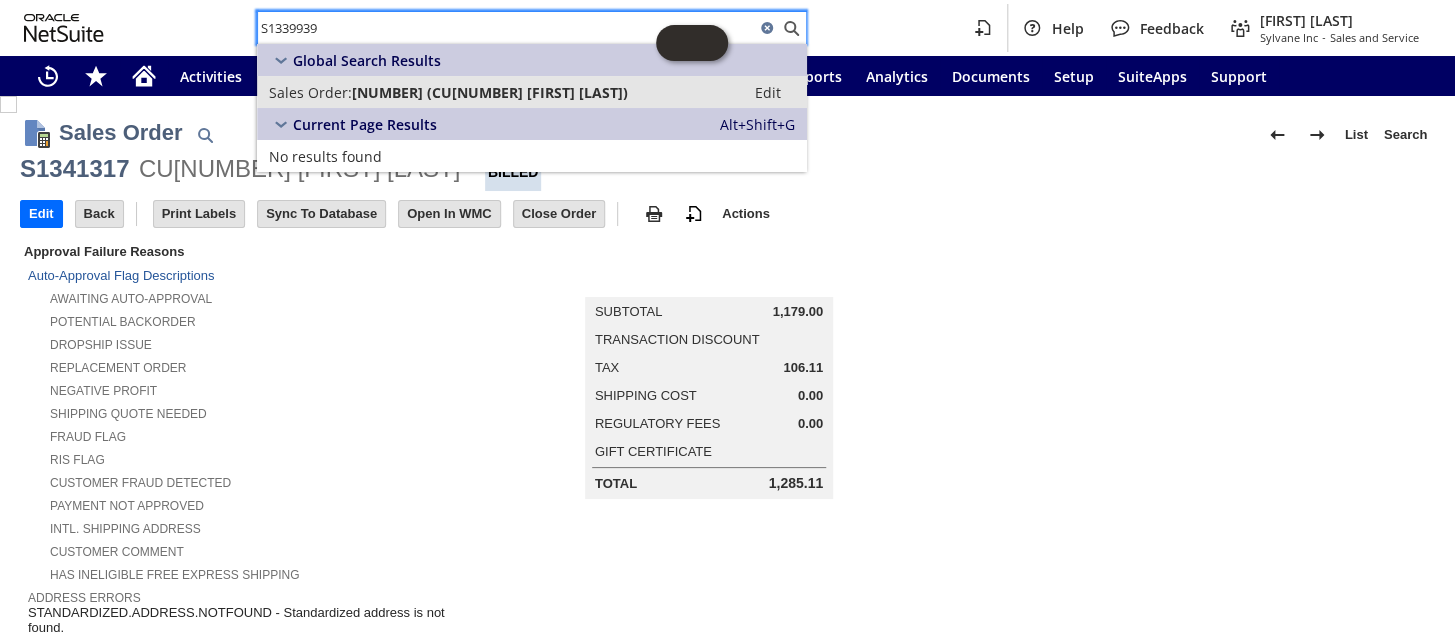 type on "S1339939" 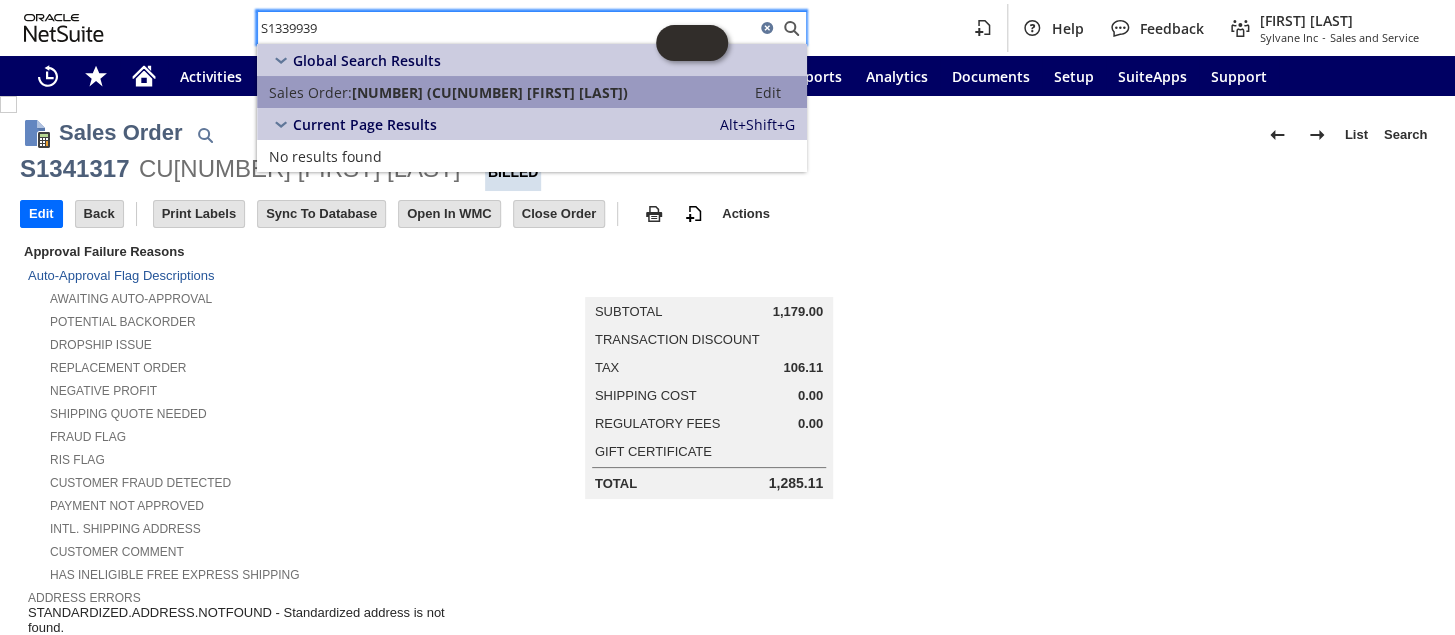 click on "S1339939 (CU1228059 ANdrew Calcaterra)" at bounding box center [490, 92] 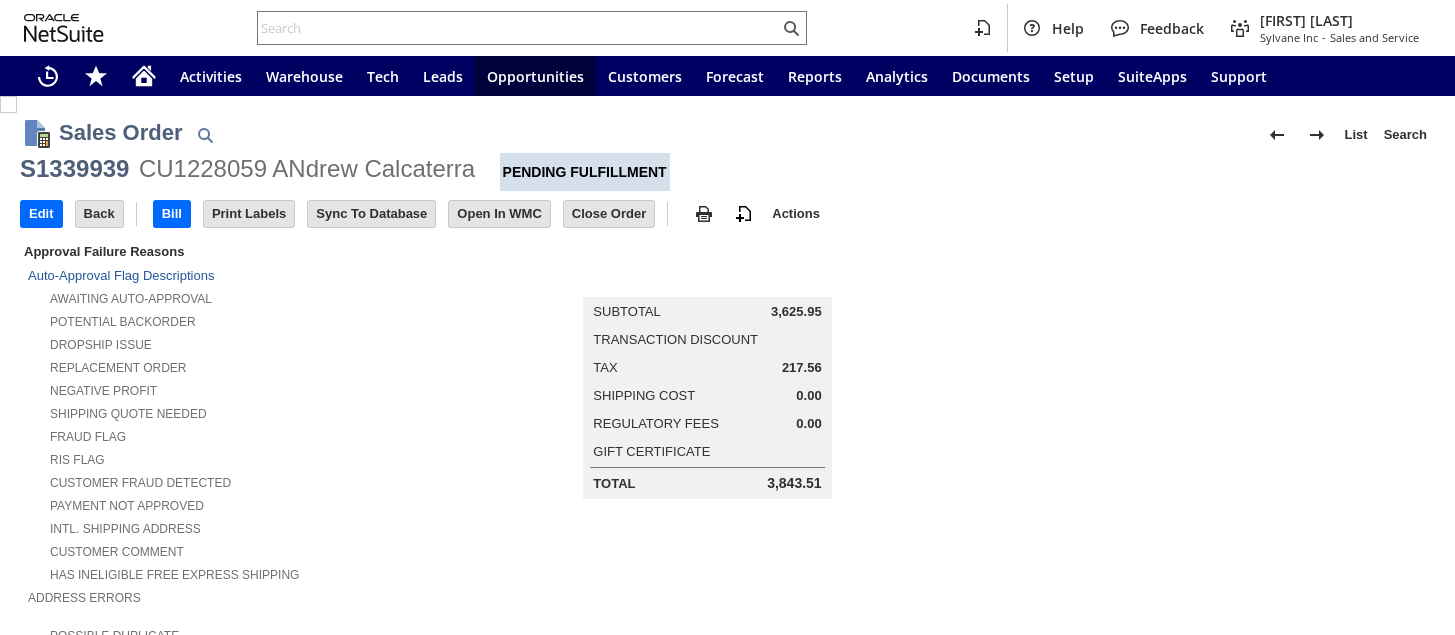 scroll, scrollTop: 0, scrollLeft: 0, axis: both 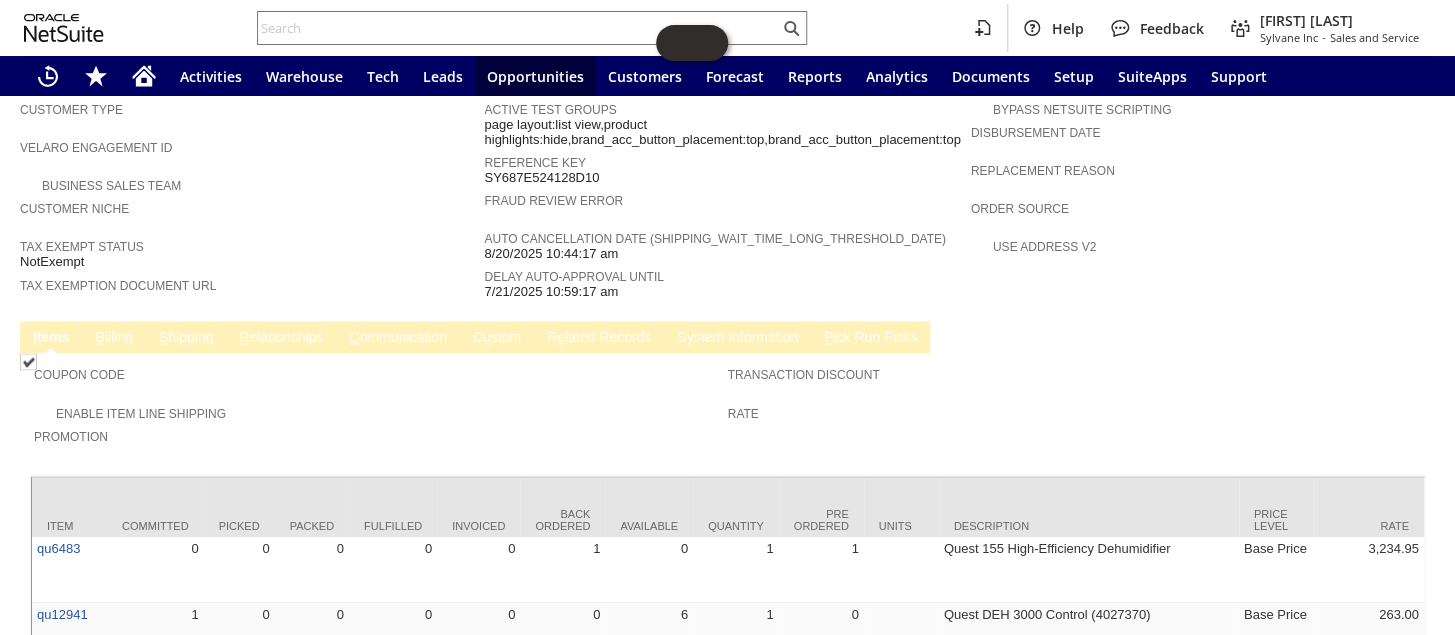 click on "B illing" at bounding box center (114, 338) 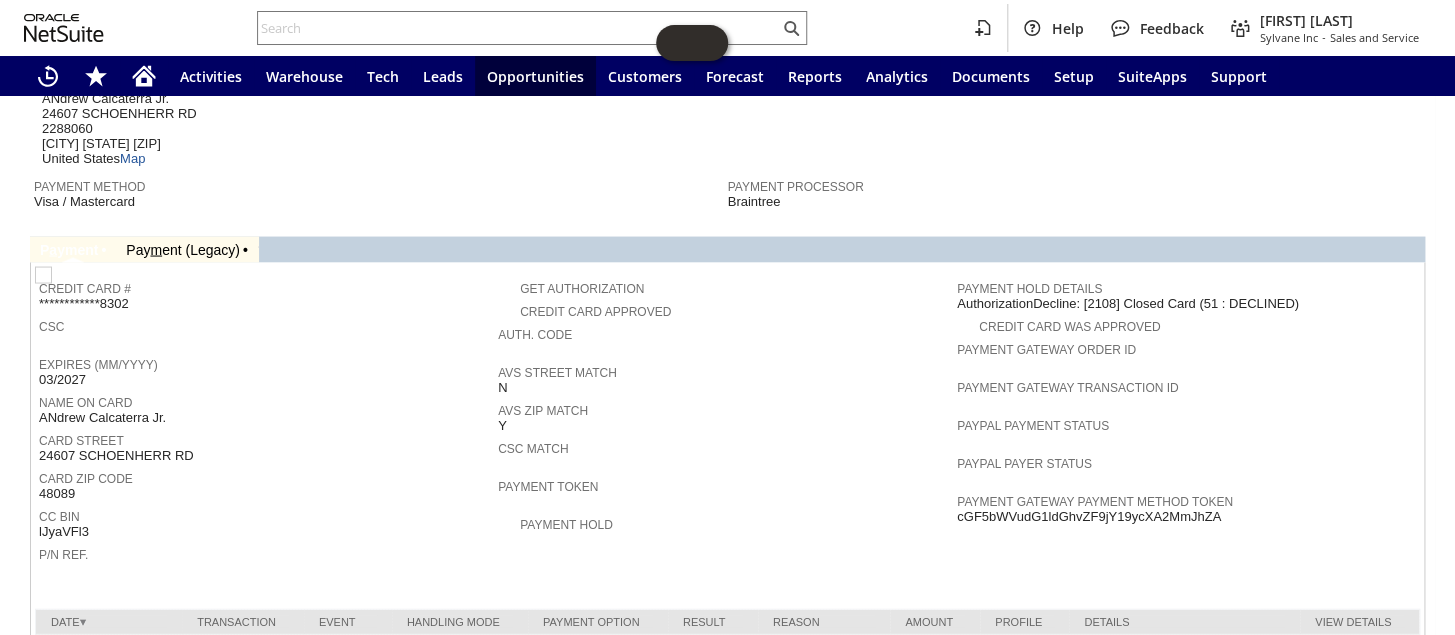scroll, scrollTop: 1648, scrollLeft: 0, axis: vertical 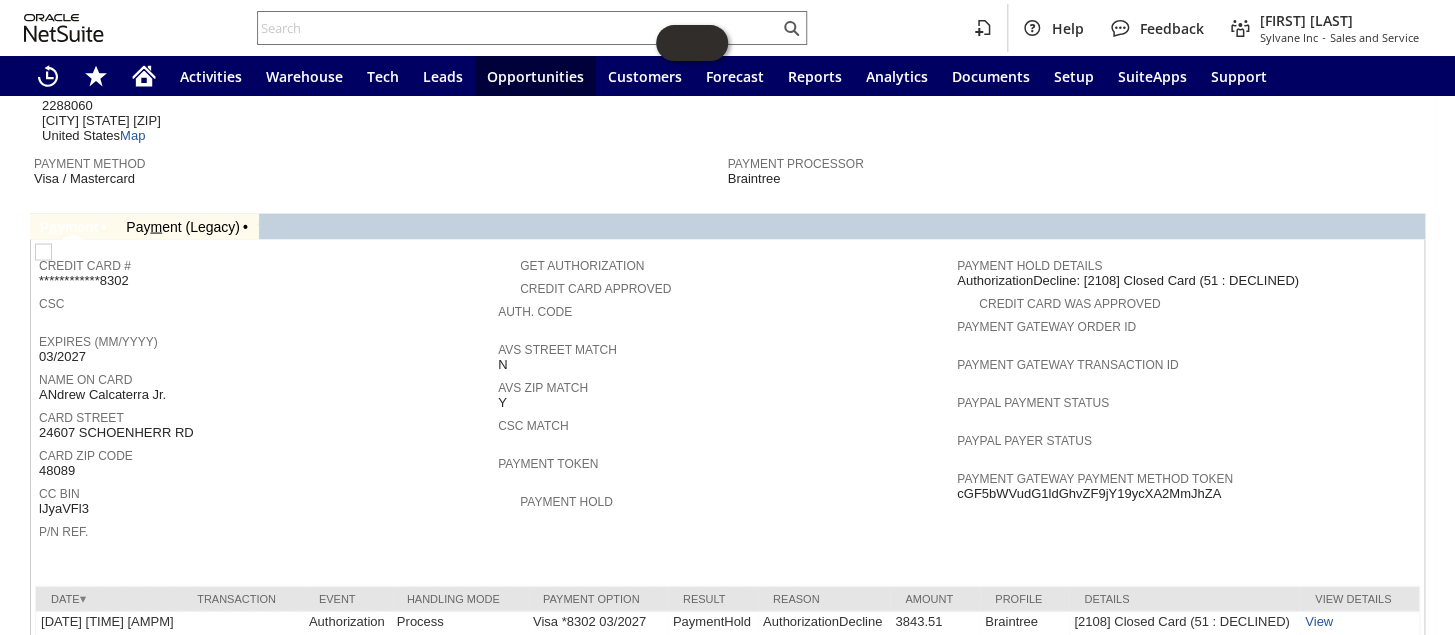 click on "Edit" at bounding box center (41, 678) 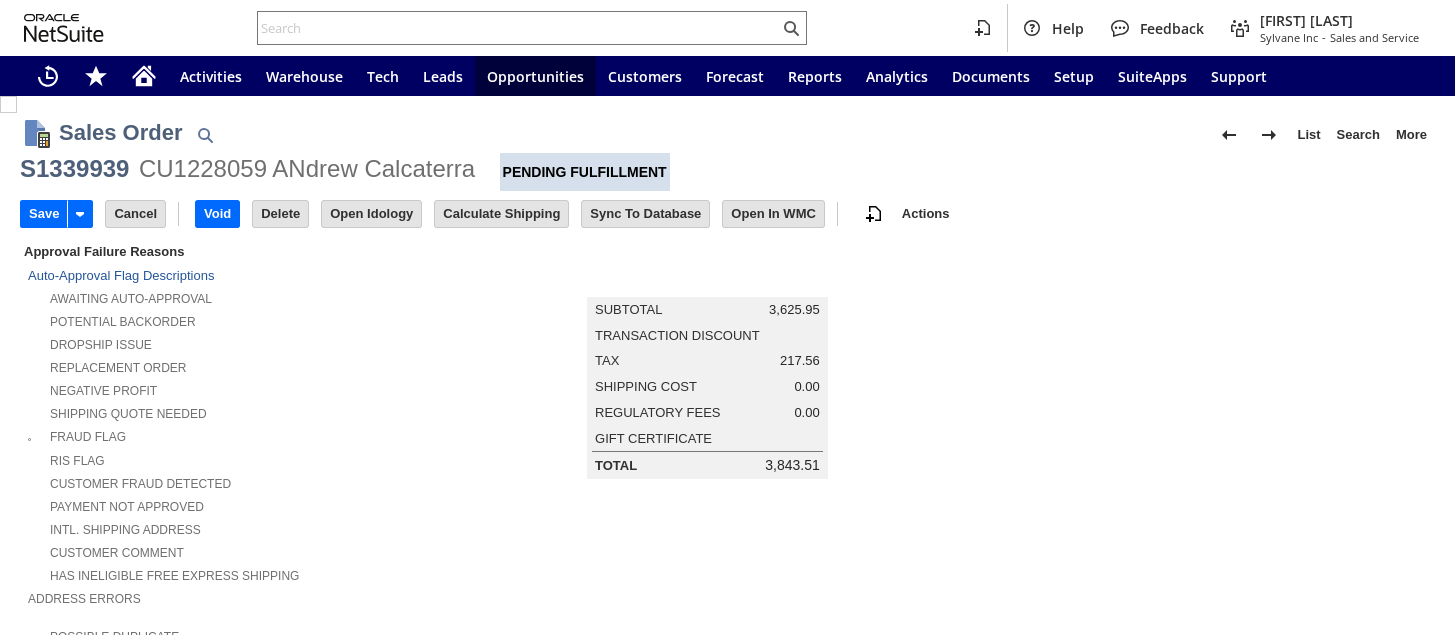 scroll, scrollTop: 0, scrollLeft: 0, axis: both 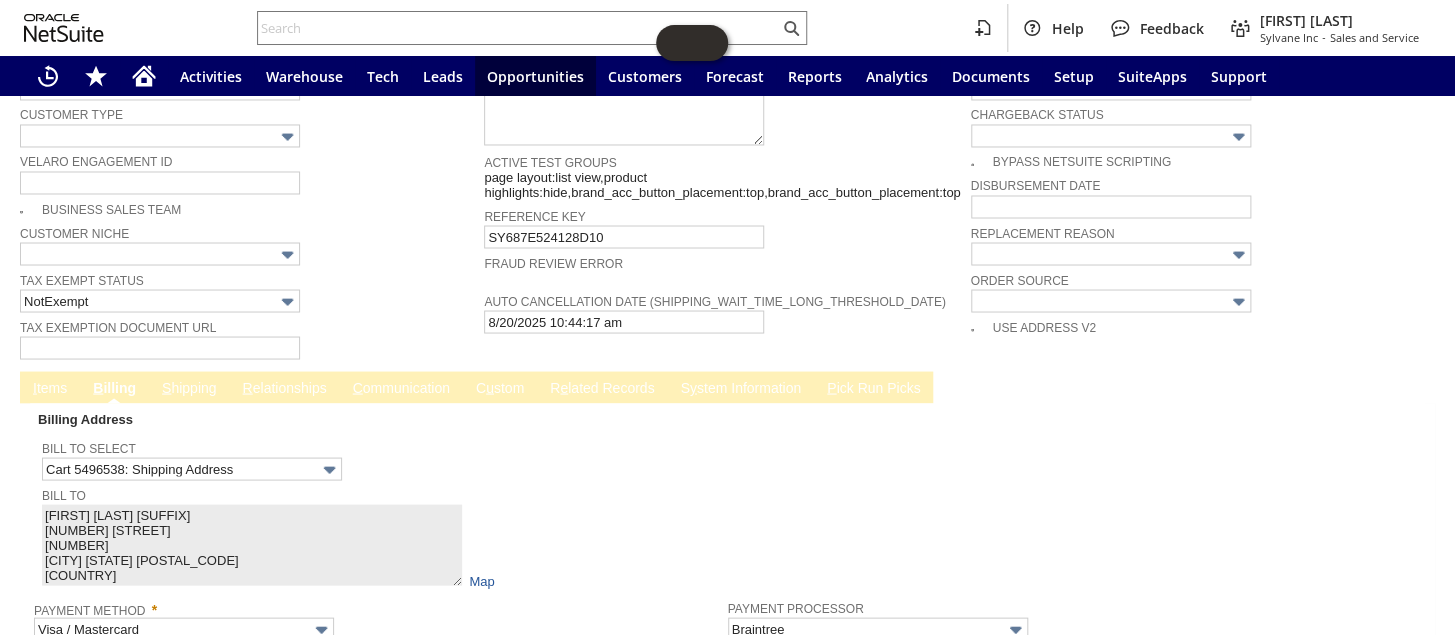 click on "B illing" at bounding box center [114, 388] 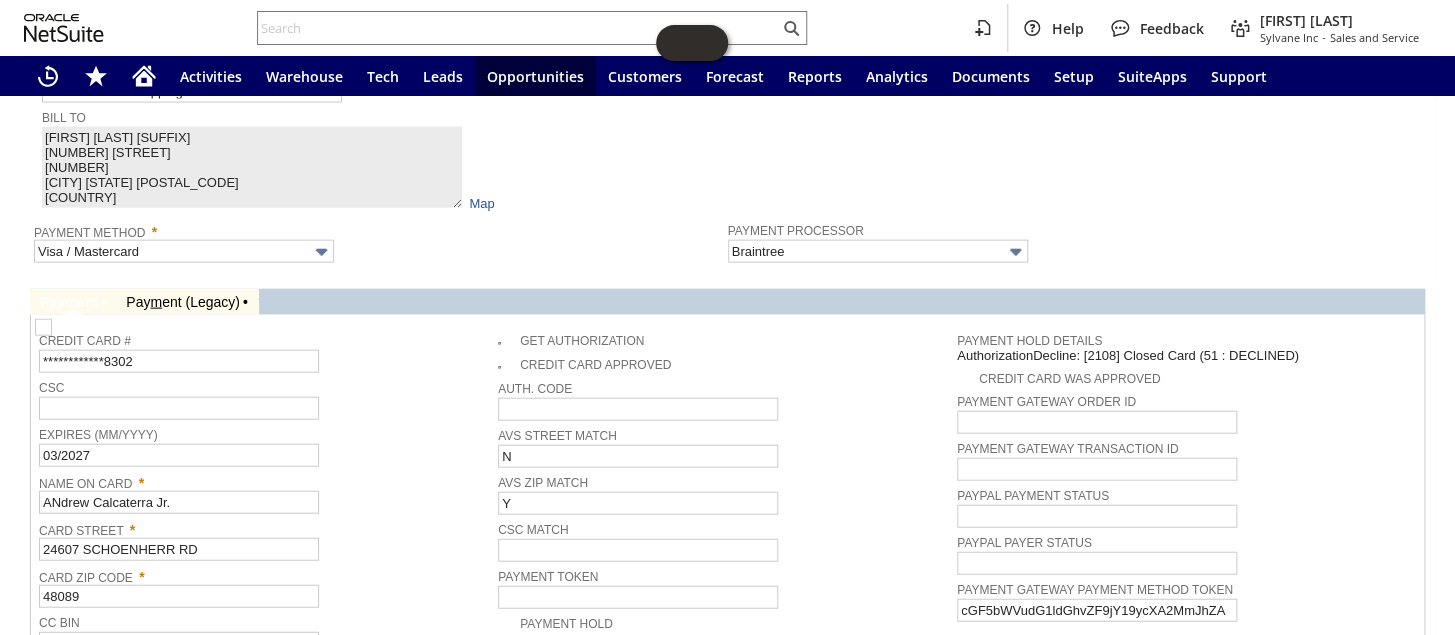 scroll, scrollTop: 1852, scrollLeft: 0, axis: vertical 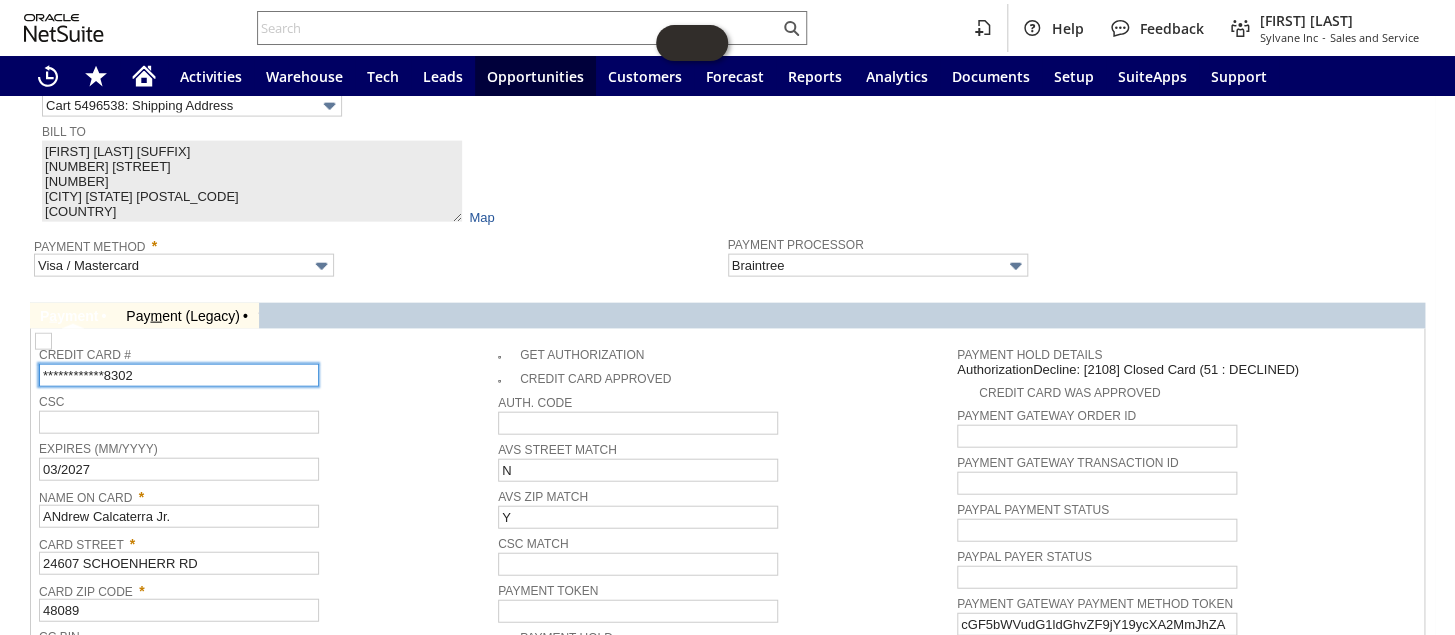 drag, startPoint x: 167, startPoint y: 320, endPoint x: 18, endPoint y: 315, distance: 149.08386 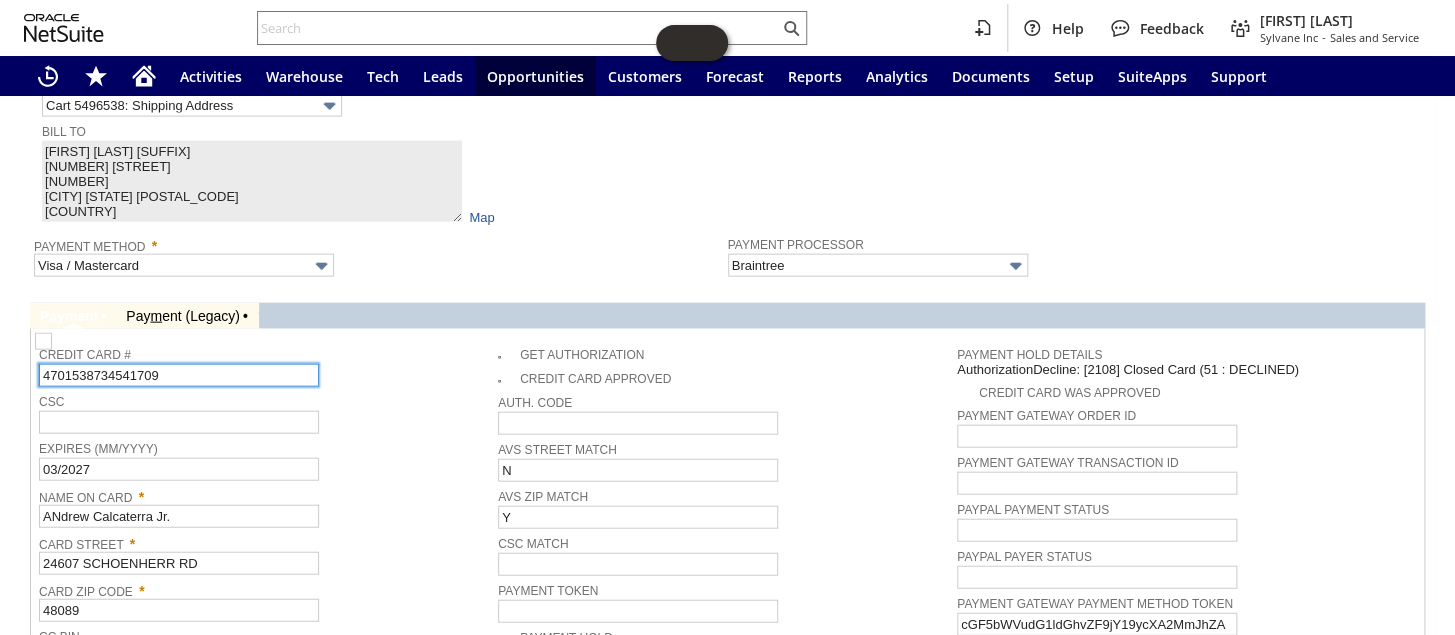 click on "4701538734541709" at bounding box center (179, 375) 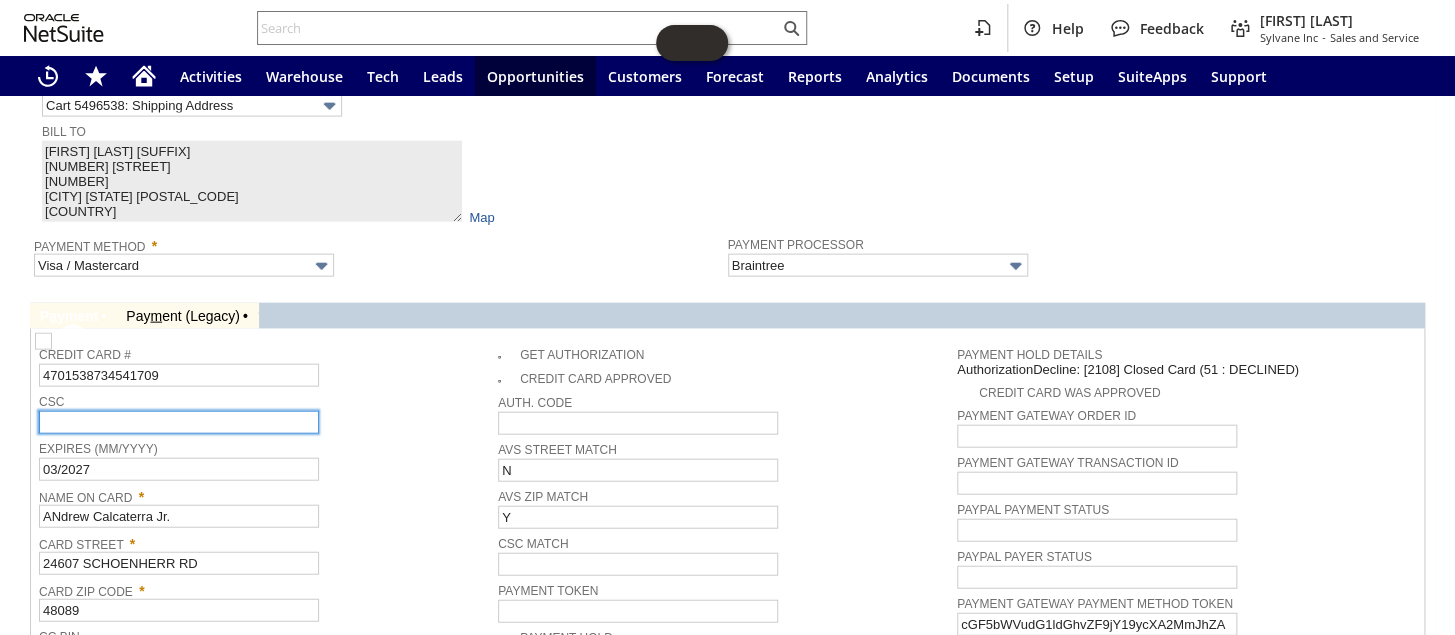 click at bounding box center (179, 422) 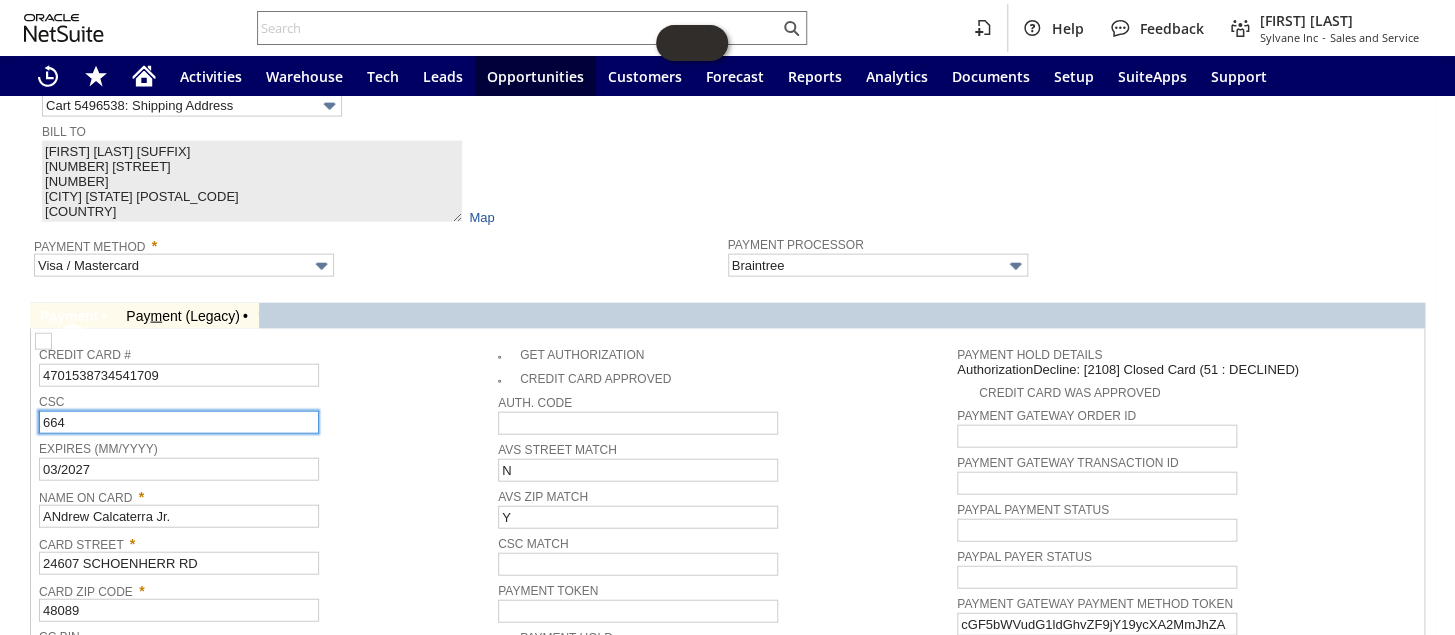 type on "664" 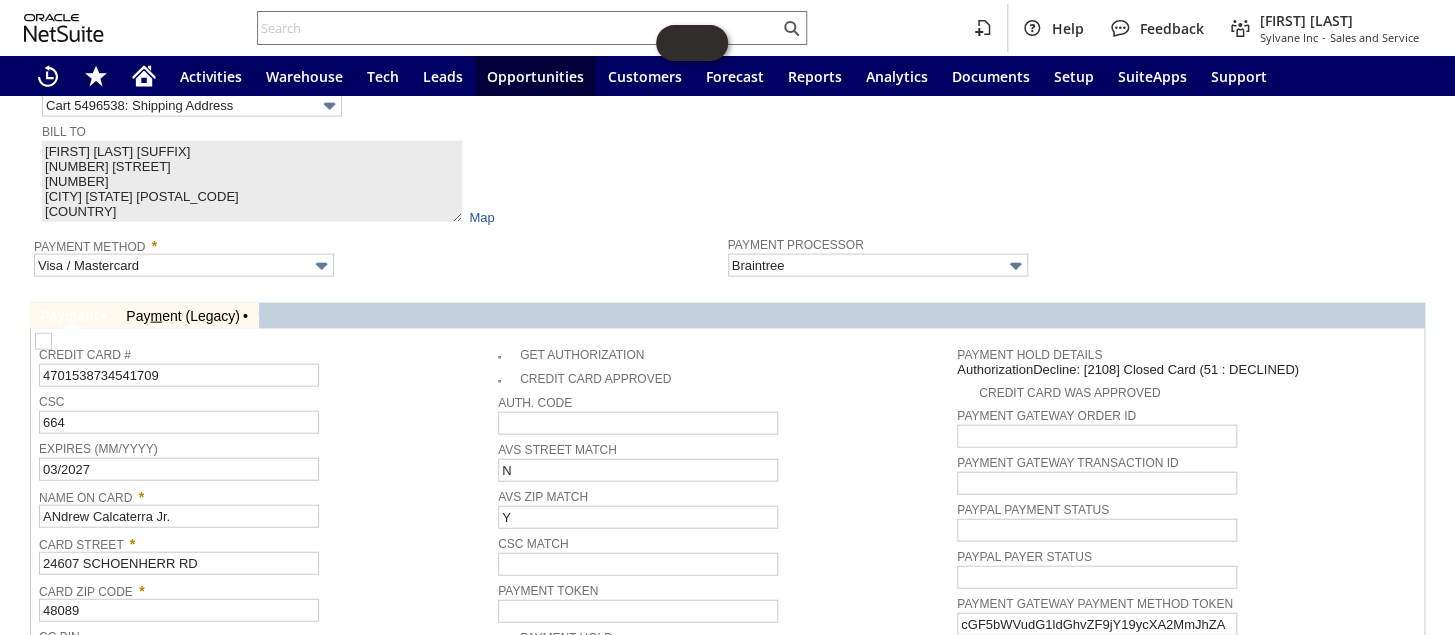 click on "Bill To
ANdrew Calcaterra Jr.
24607 SCHOENHERR RD
2288060
WARREN MI 48089
United States
Map" at bounding box center (380, 172) 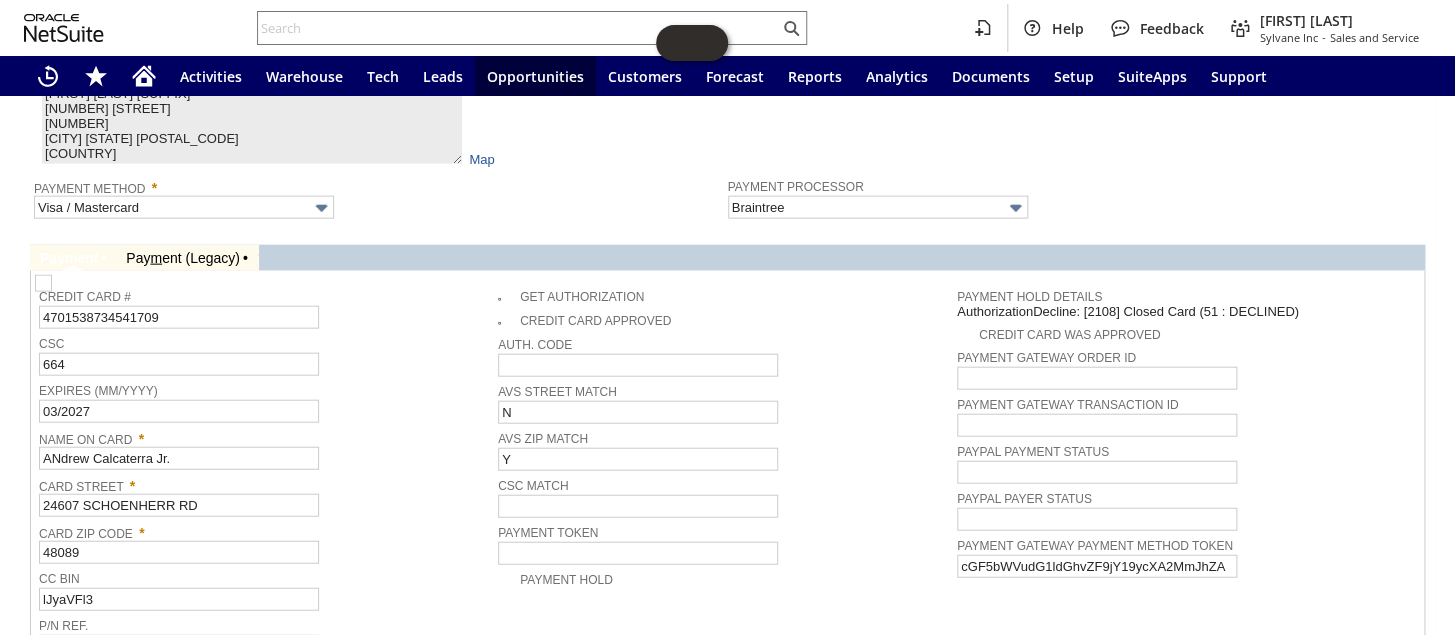 scroll, scrollTop: 1852, scrollLeft: 0, axis: vertical 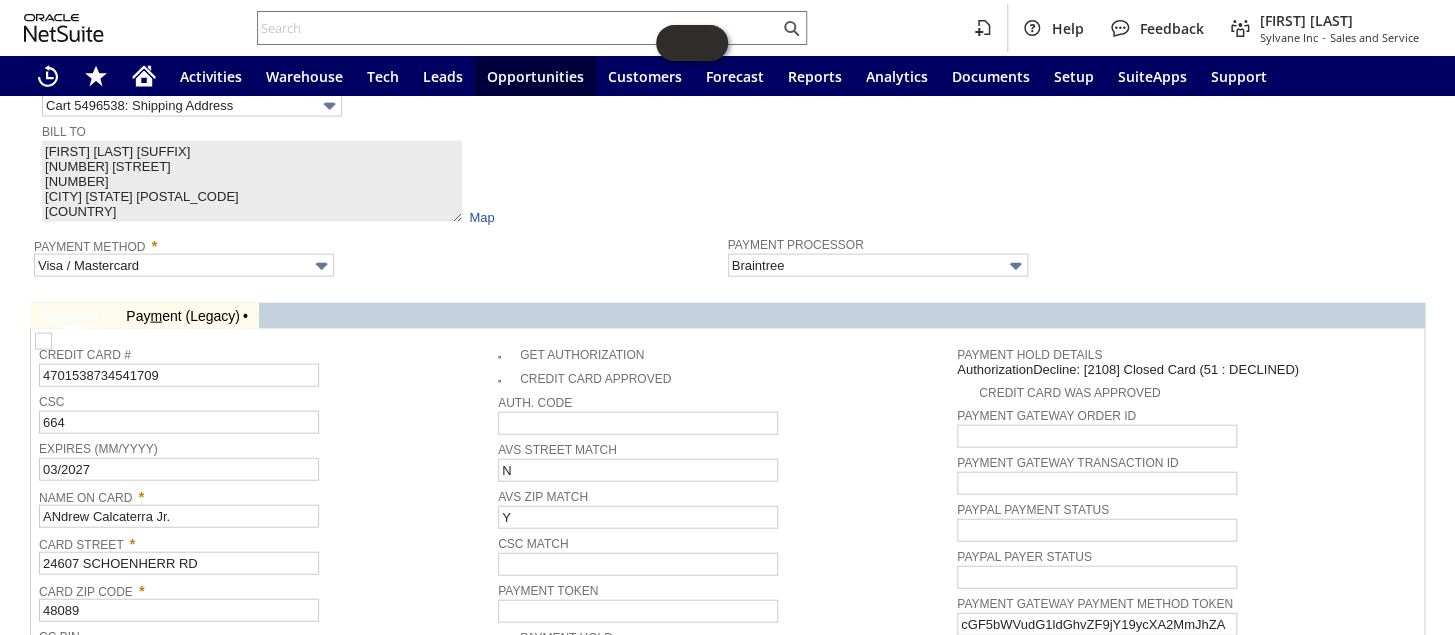 click at bounding box center [43, 341] 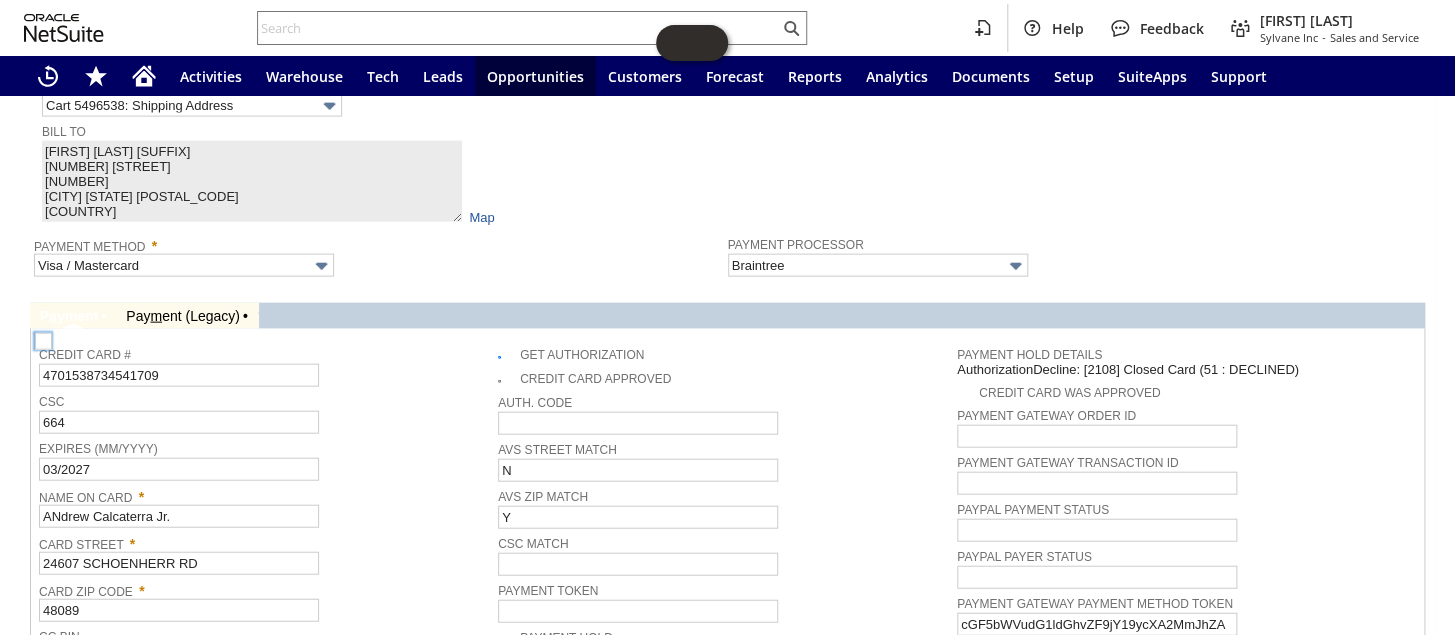 checkbox on "true" 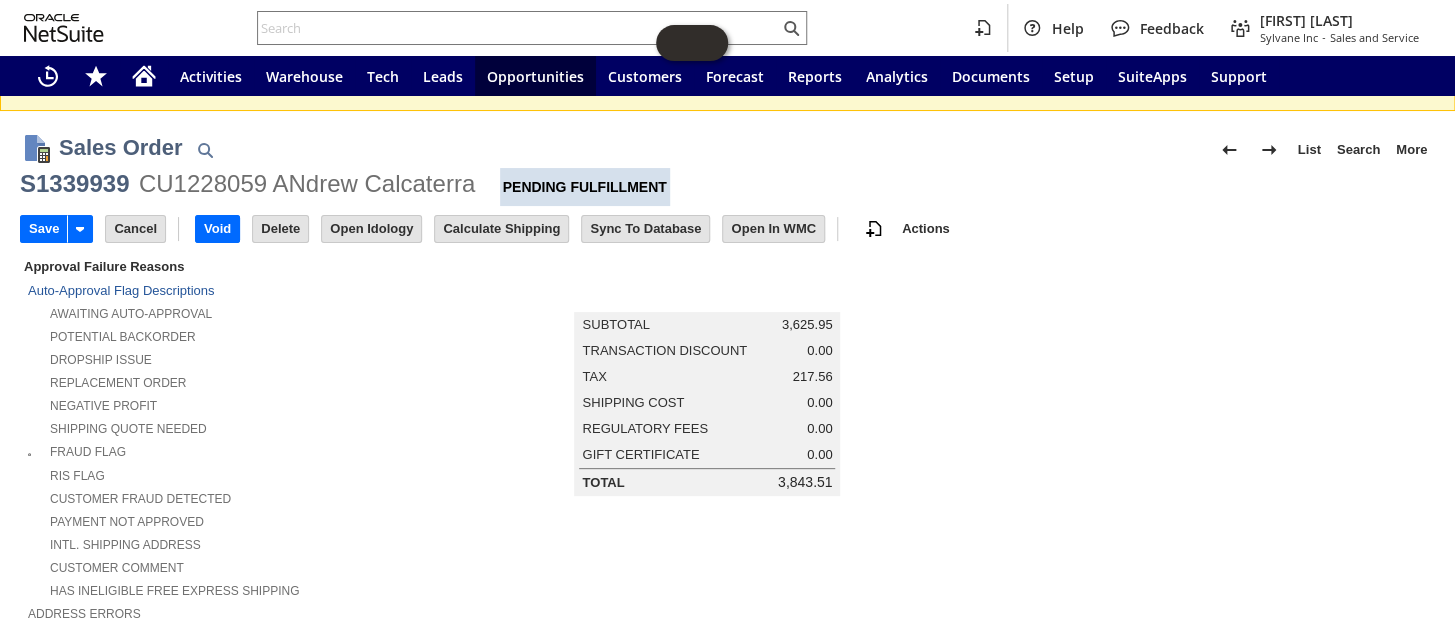 scroll, scrollTop: 53, scrollLeft: 0, axis: vertical 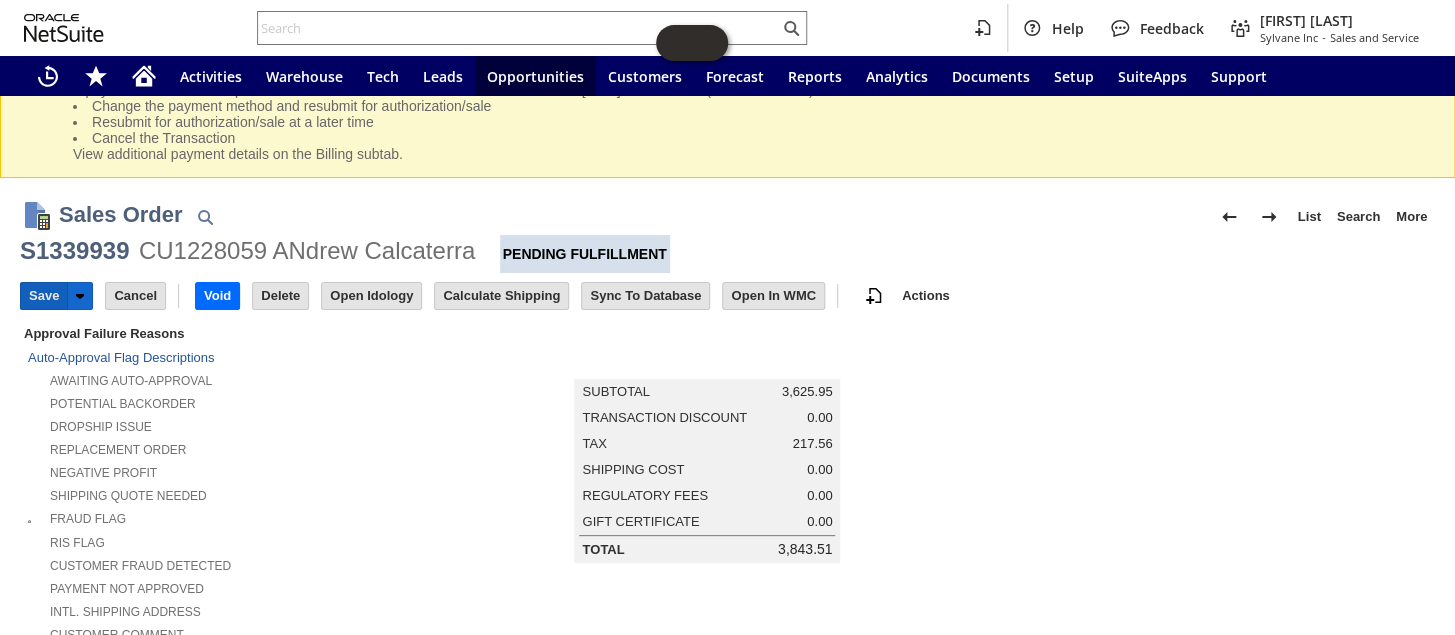 click on "Save" at bounding box center (44, 296) 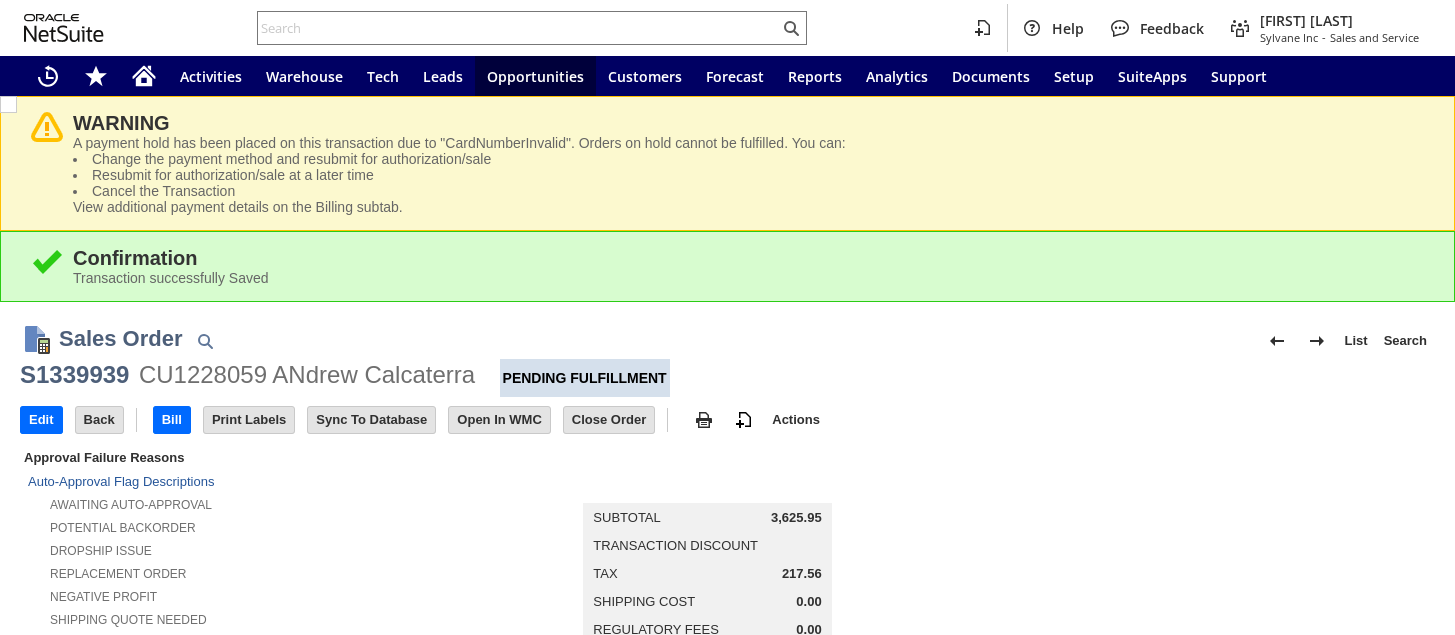scroll, scrollTop: 0, scrollLeft: 0, axis: both 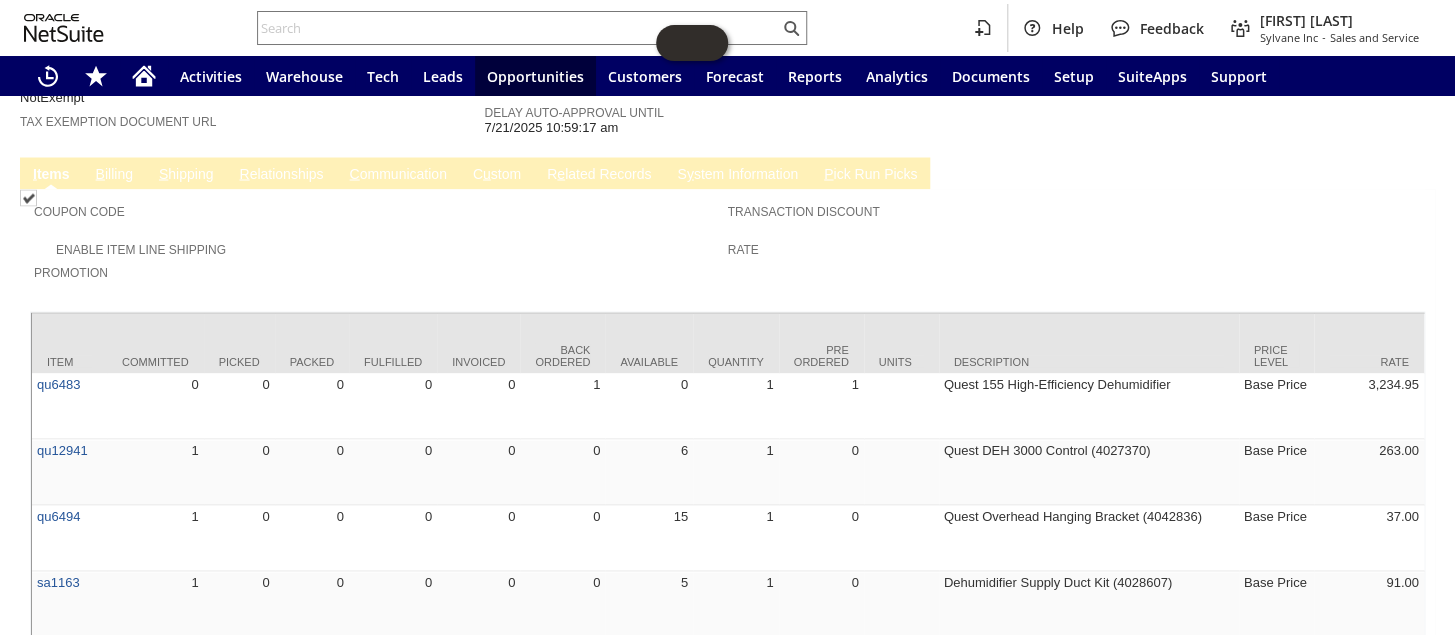 click on "B illing" at bounding box center [114, 174] 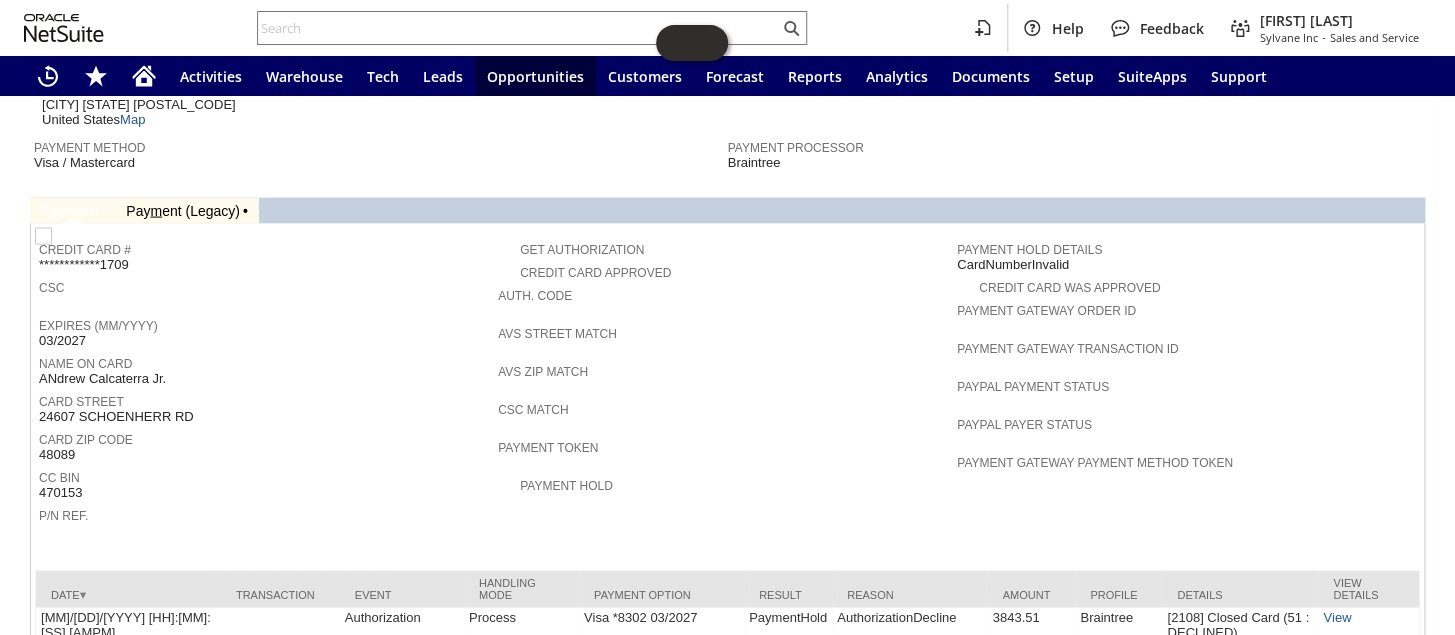 scroll, scrollTop: 1702, scrollLeft: 0, axis: vertical 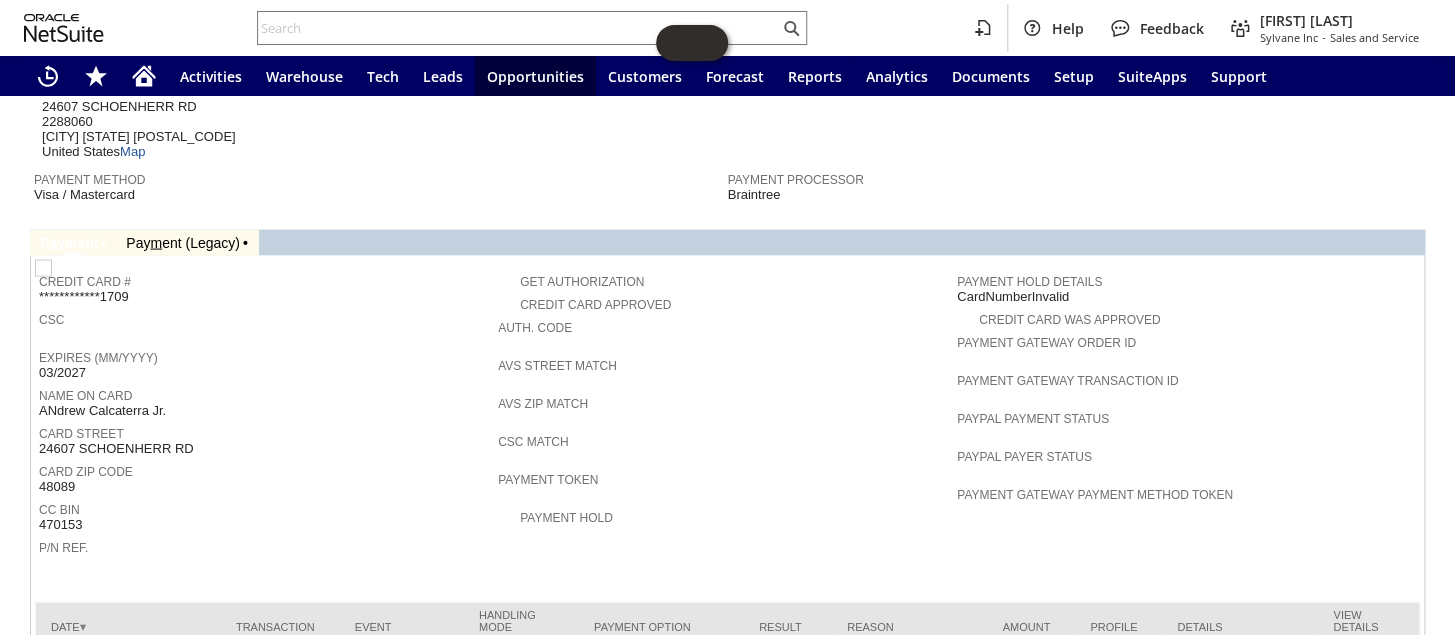 click on "Pay m ent (Legacy)" at bounding box center [183, 243] 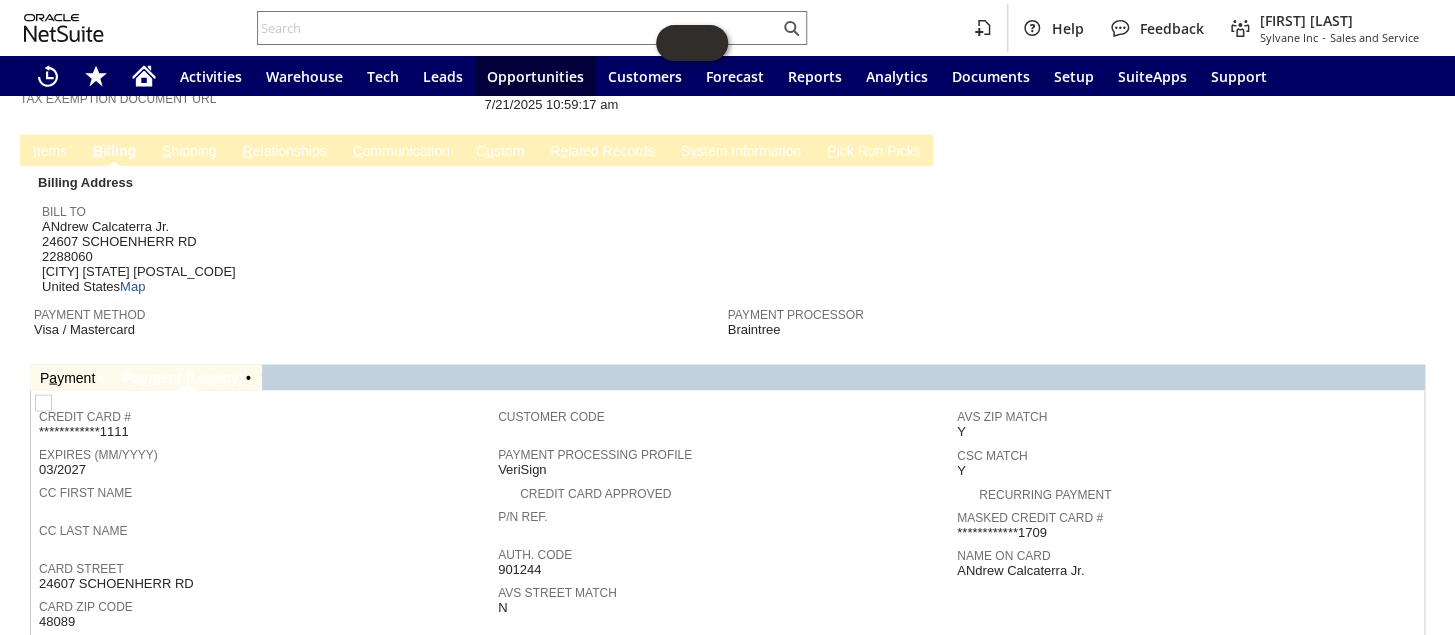 scroll, scrollTop: 1489, scrollLeft: 0, axis: vertical 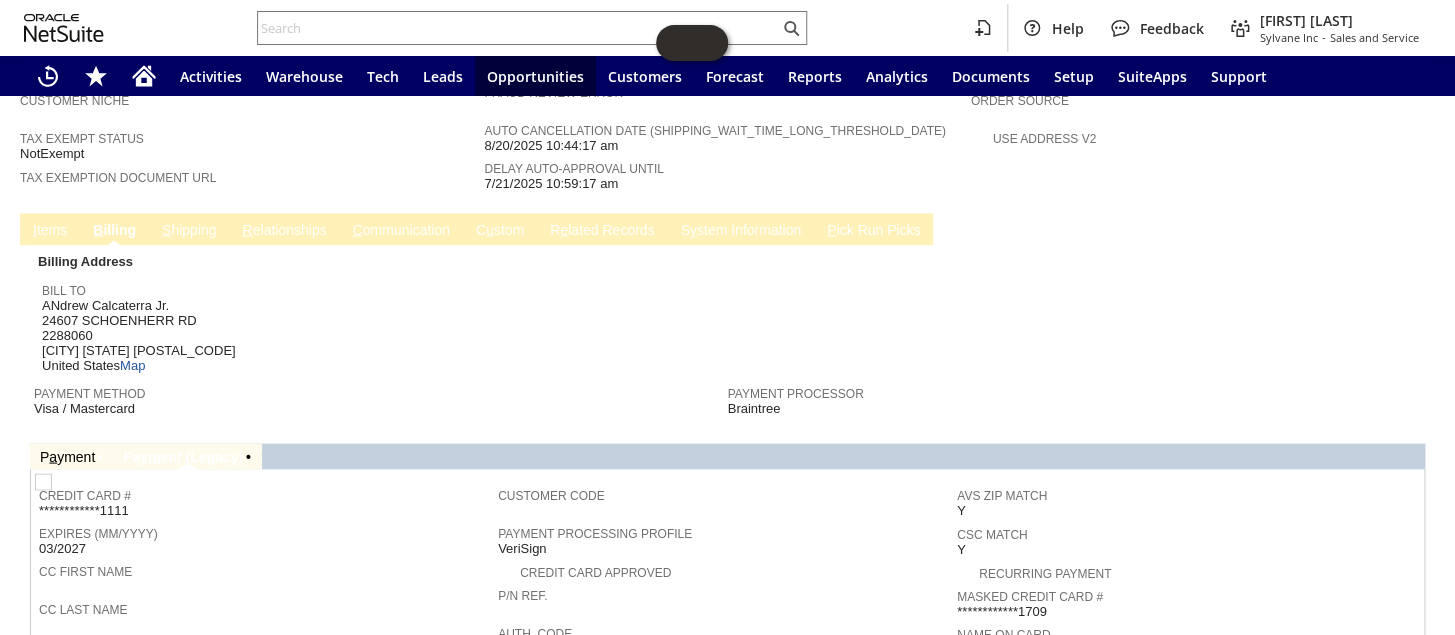 click on "R e lated Records" at bounding box center (602, 230) 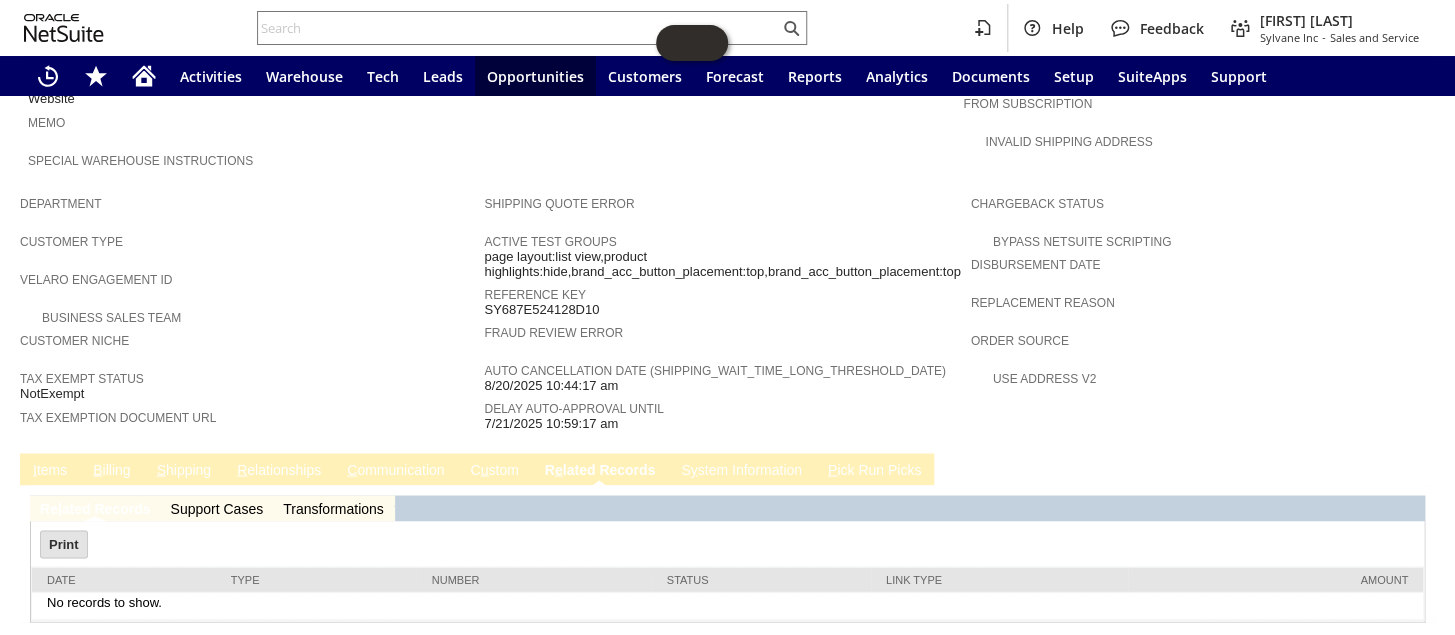 scroll, scrollTop: 0, scrollLeft: 0, axis: both 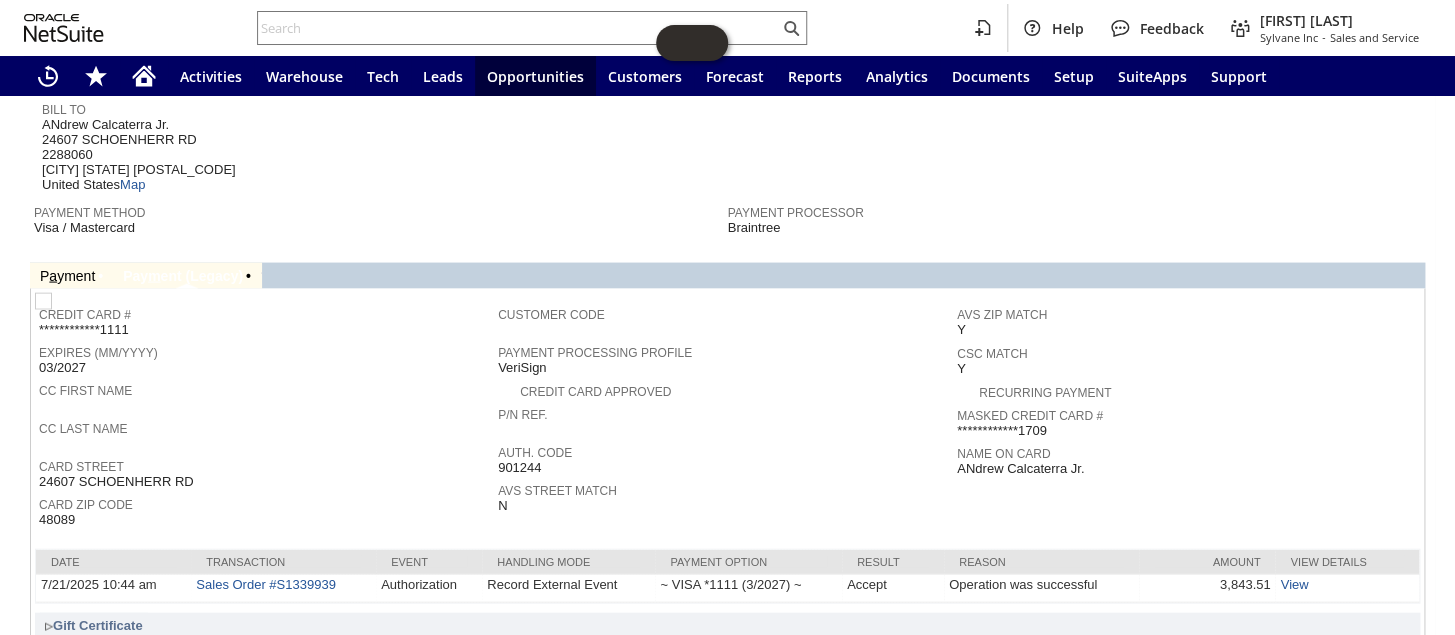 click on "Pay m ent (Legacy)" at bounding box center (183, 275) 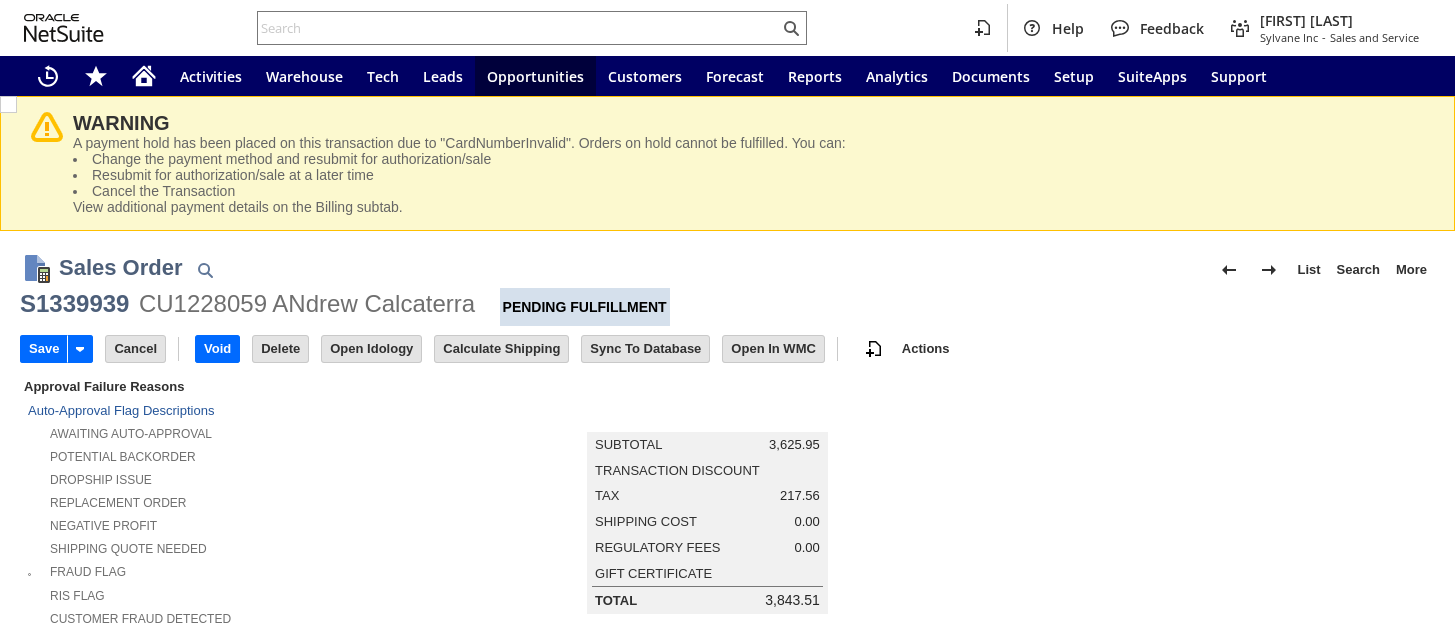 scroll, scrollTop: 0, scrollLeft: 0, axis: both 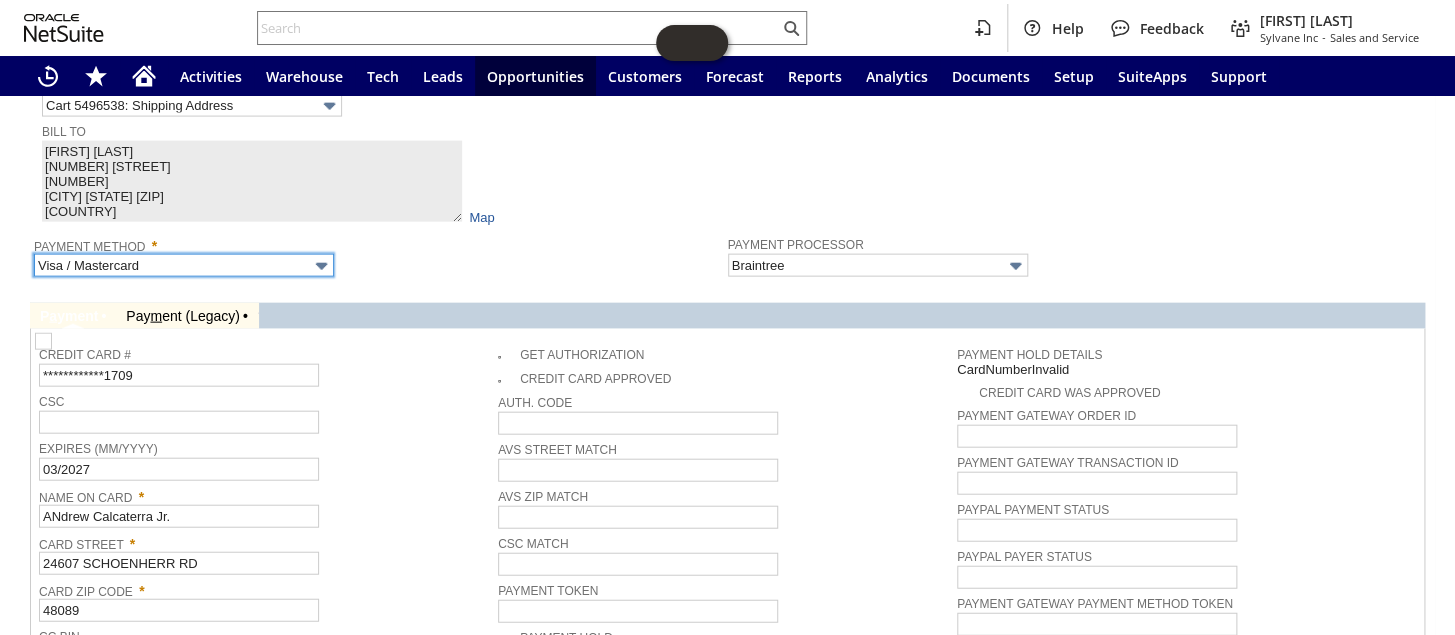 click on "Visa / Mastercard" at bounding box center (184, 265) 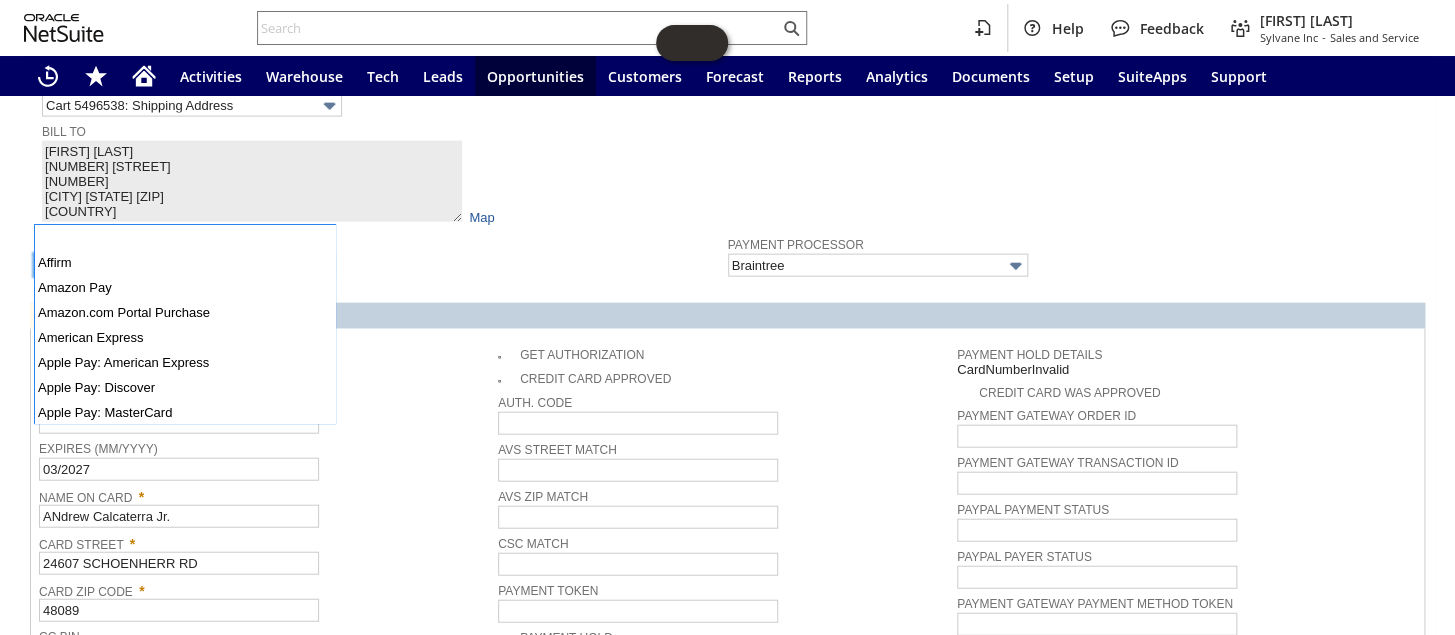 scroll, scrollTop: 464, scrollLeft: 0, axis: vertical 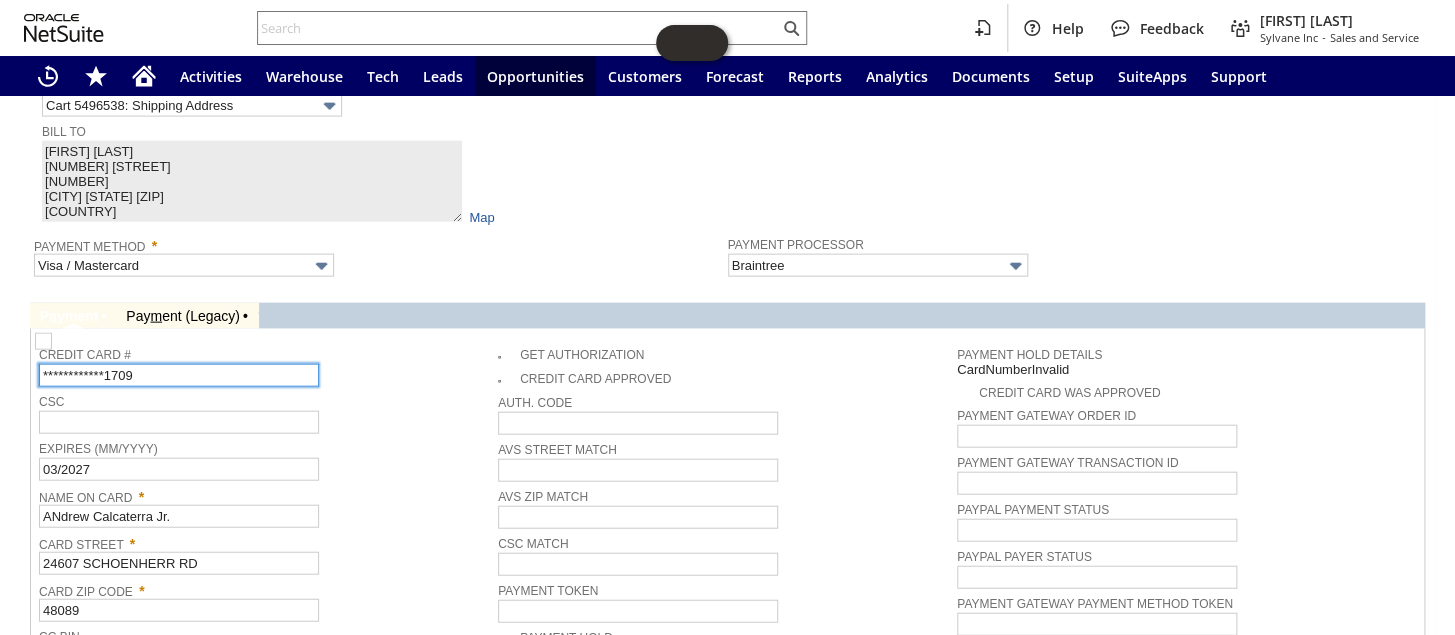 click on "**********" at bounding box center [179, 375] 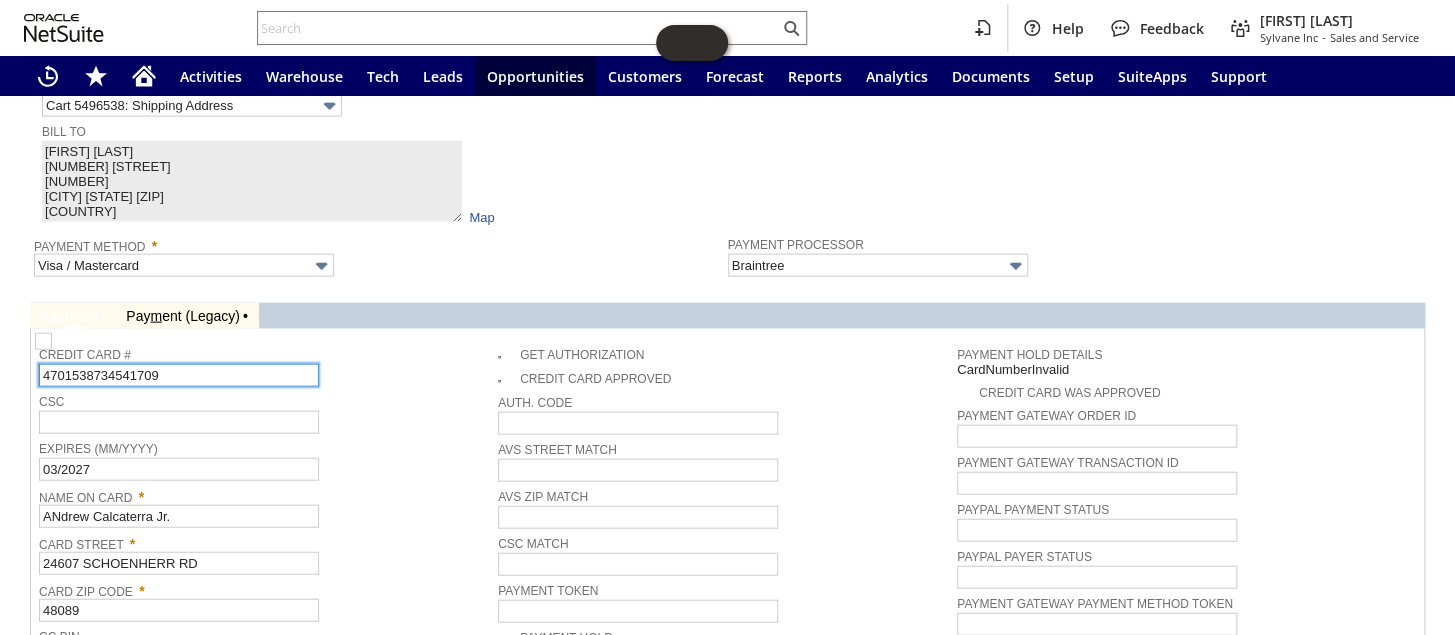 click on "4701538734541709" at bounding box center (179, 375) 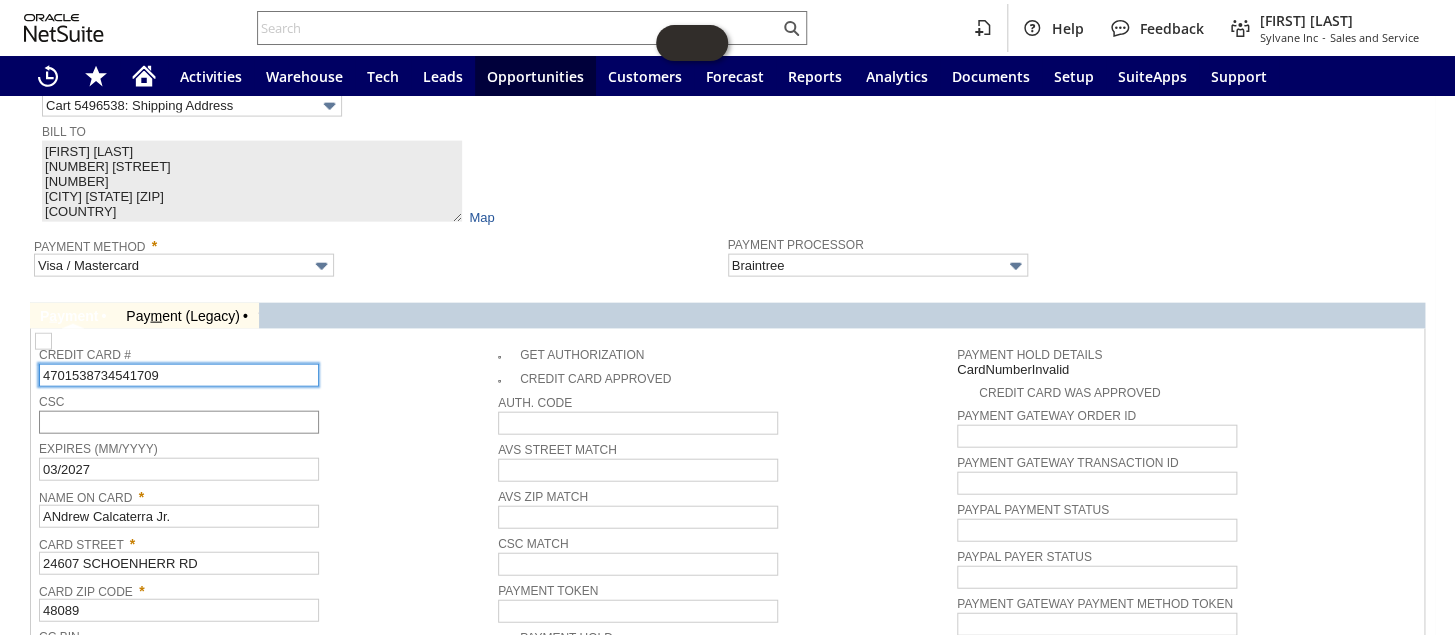 type on "4701538734541709" 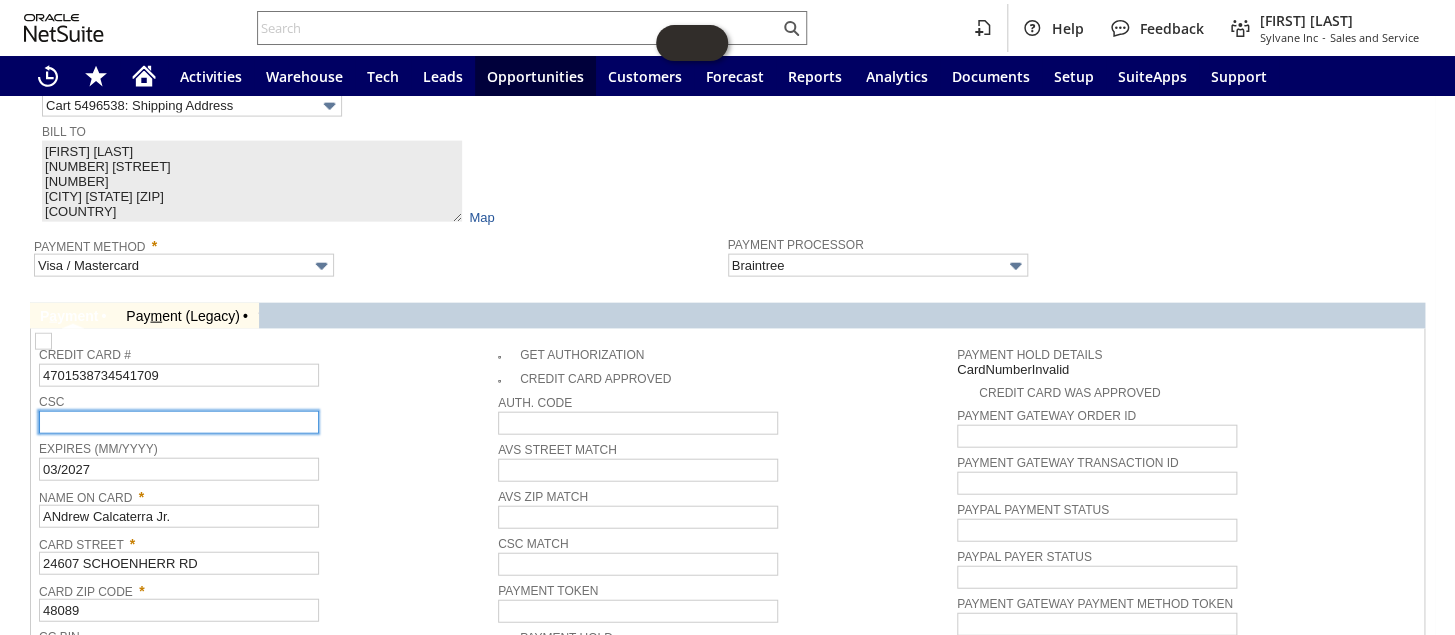 click at bounding box center [179, 422] 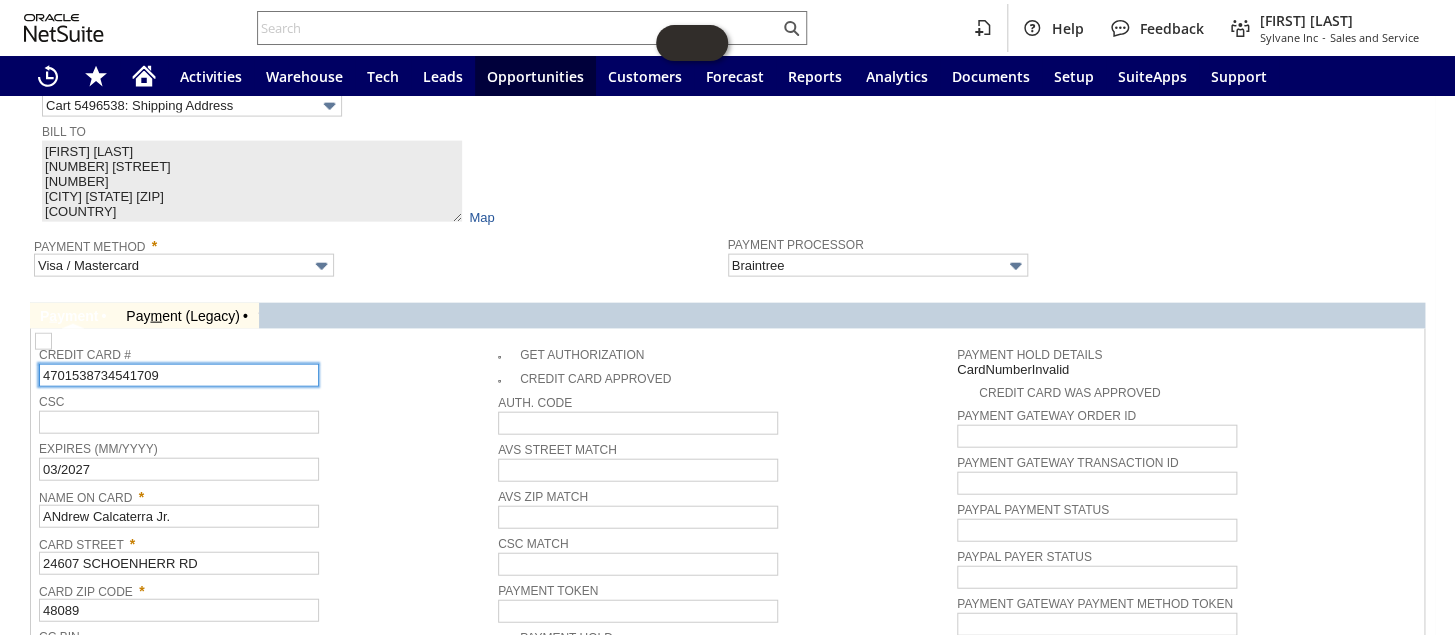 click on "4701538734541709" at bounding box center [179, 375] 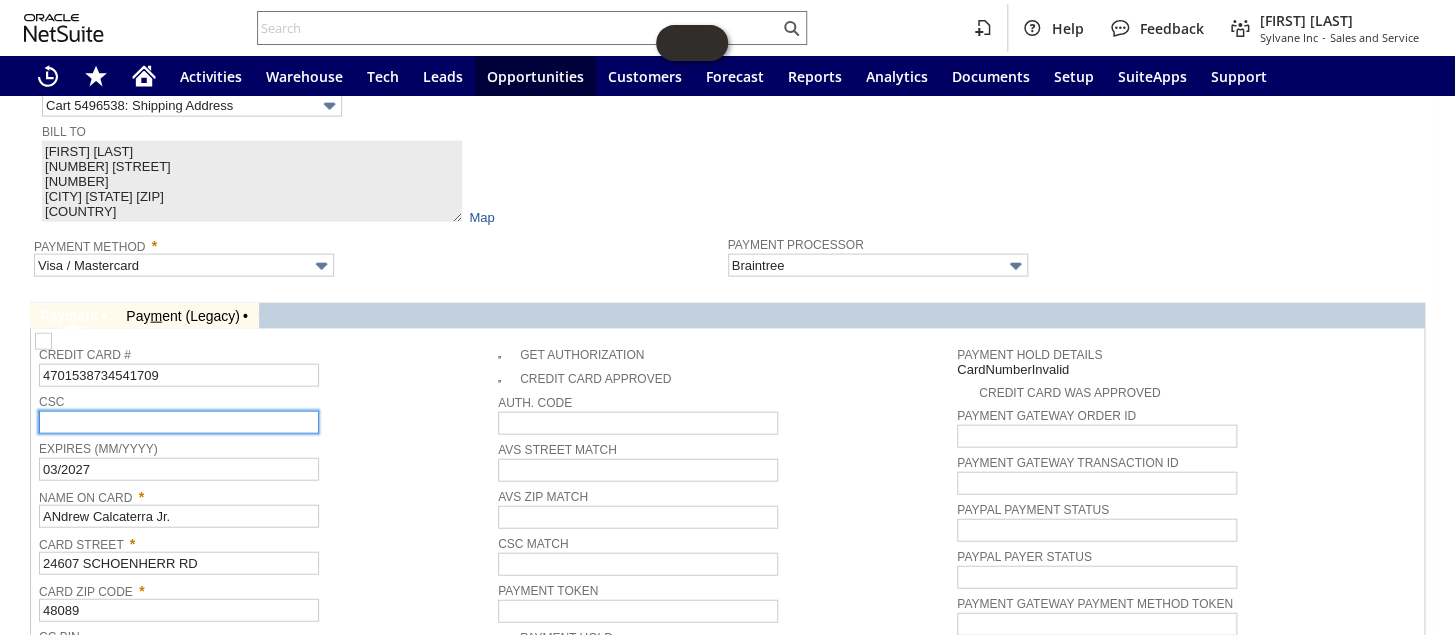 click at bounding box center (179, 422) 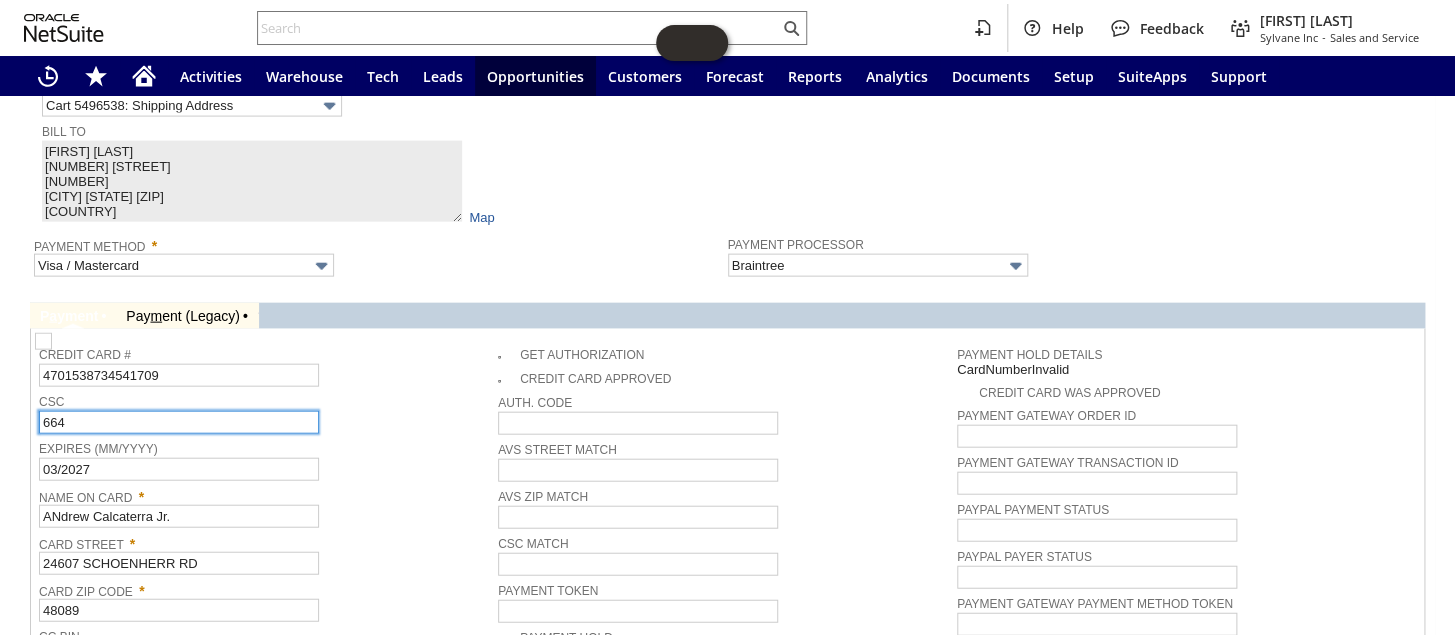 type on "664" 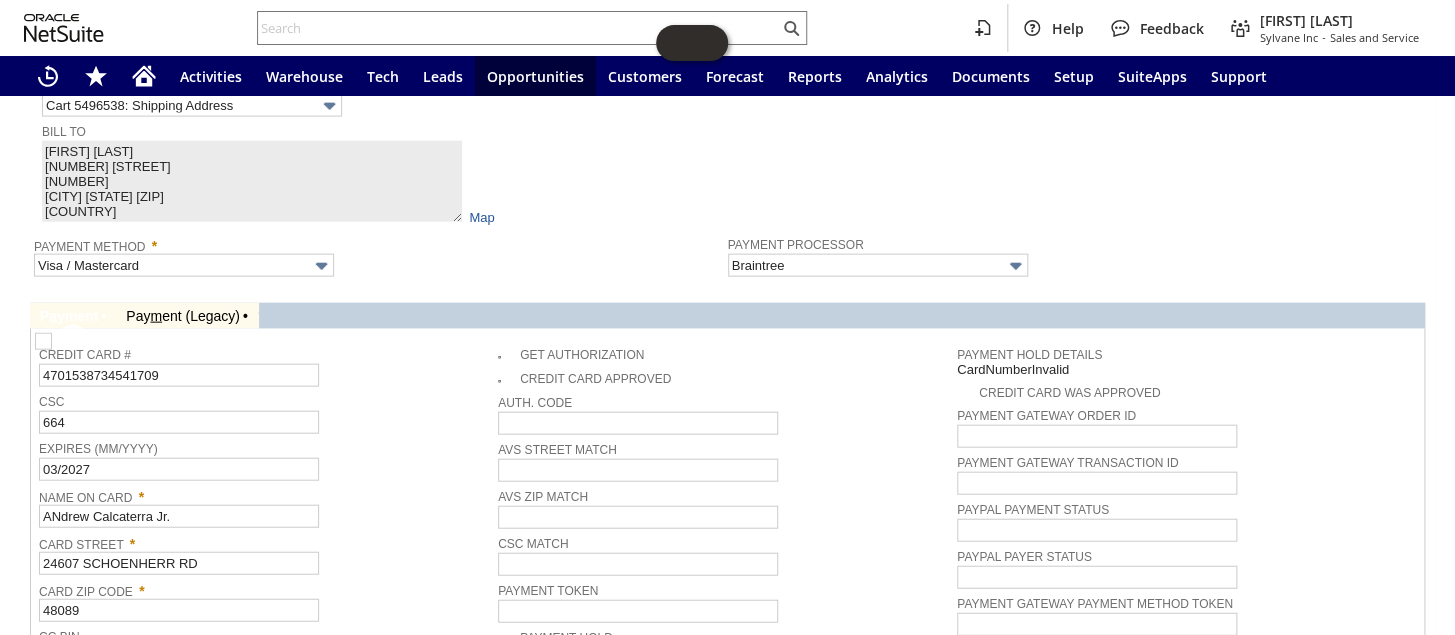 click on "Credit Card #
4701538734541709" at bounding box center [263, 364] 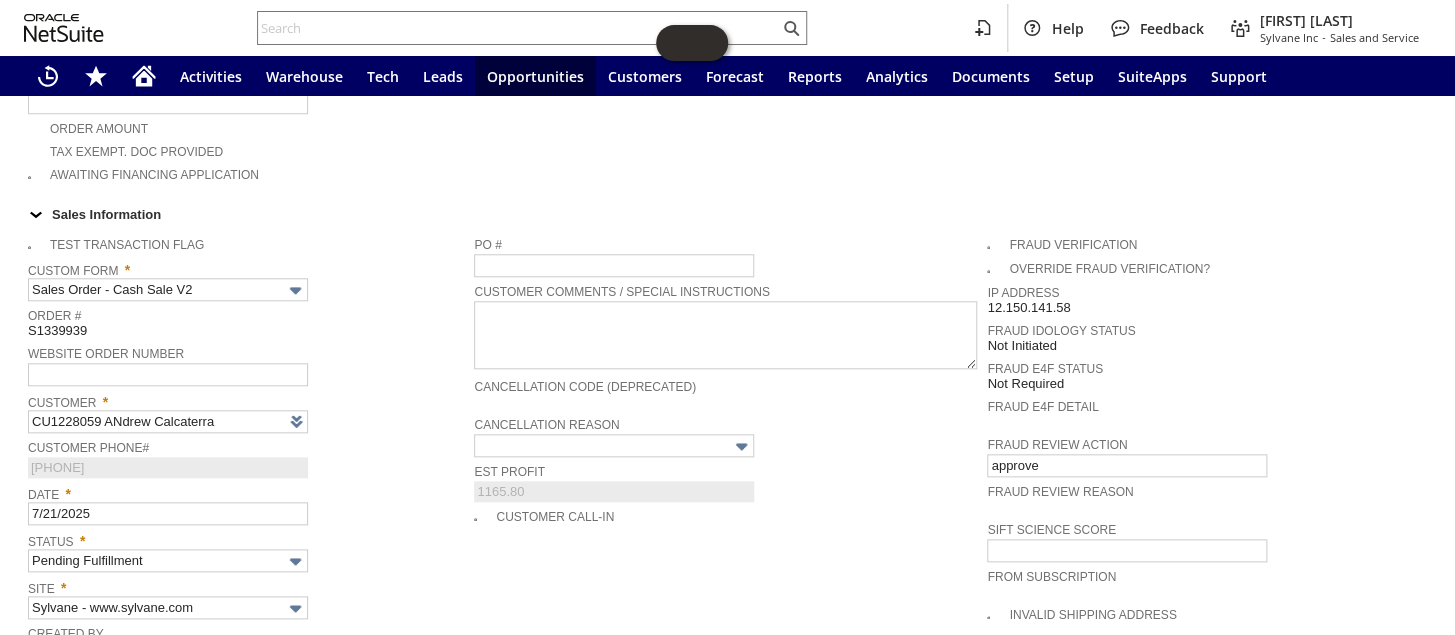 scroll, scrollTop: 761, scrollLeft: 0, axis: vertical 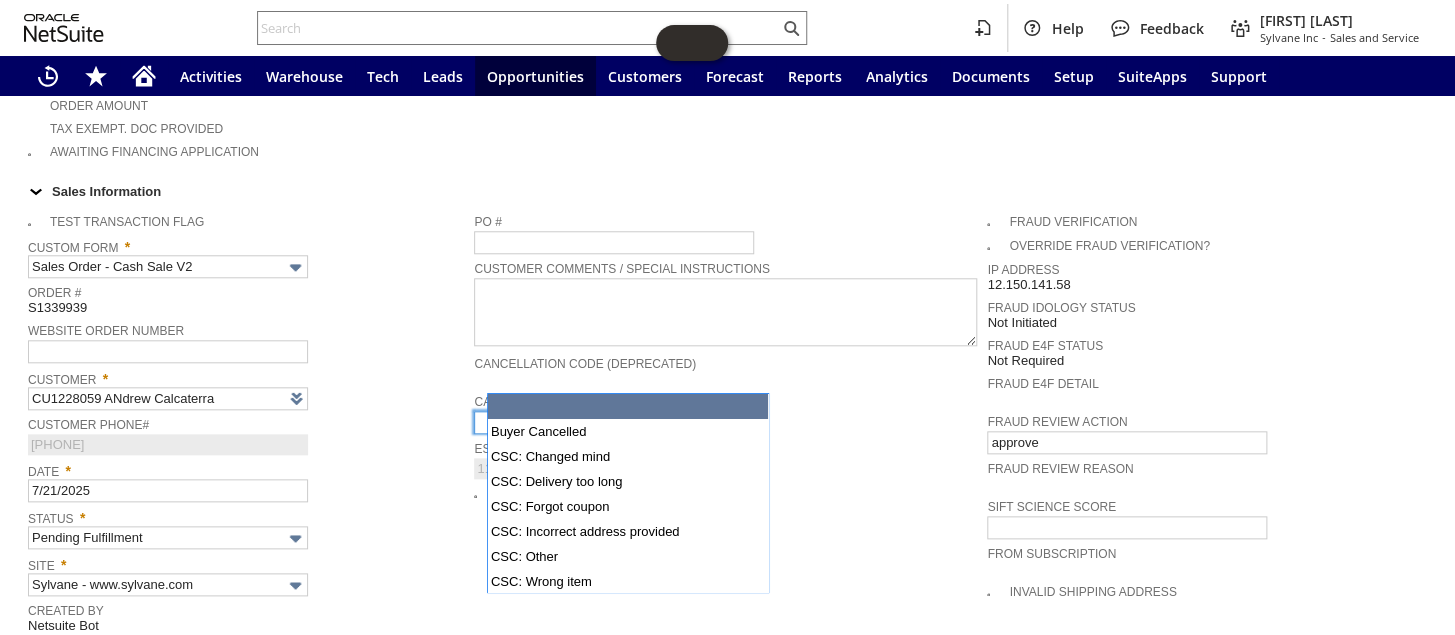 click at bounding box center (614, 422) 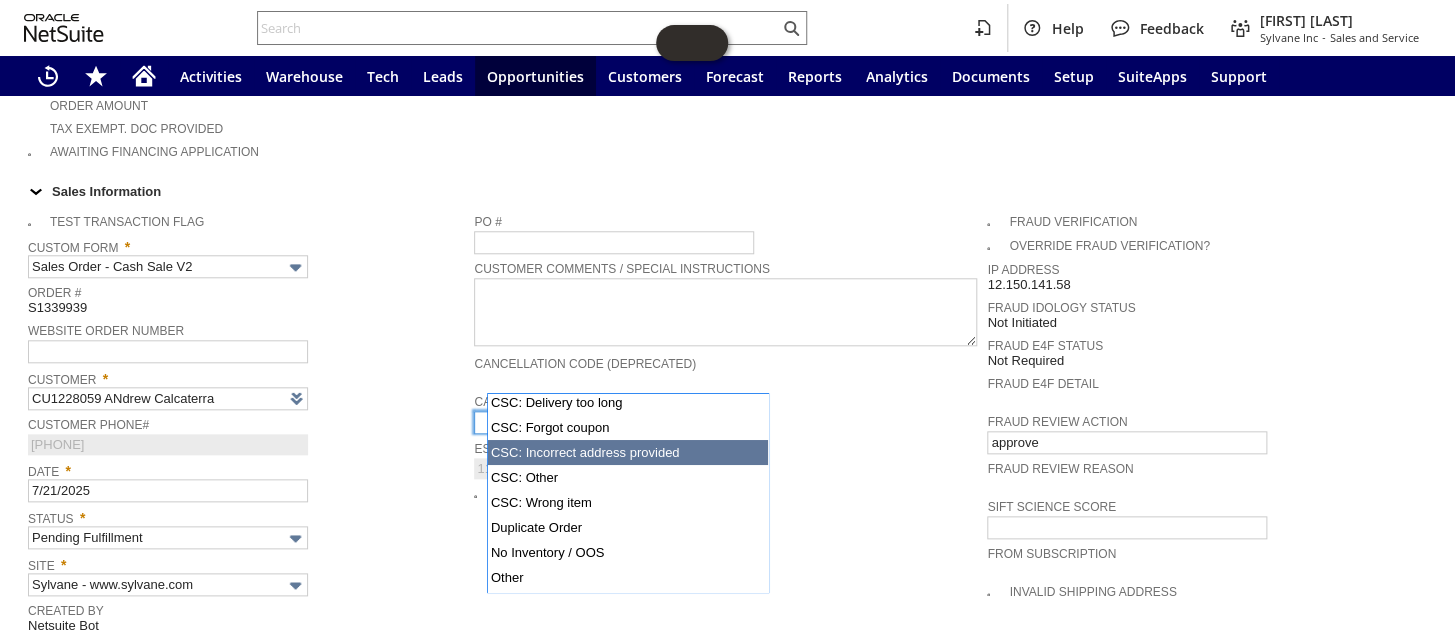 scroll, scrollTop: 145, scrollLeft: 0, axis: vertical 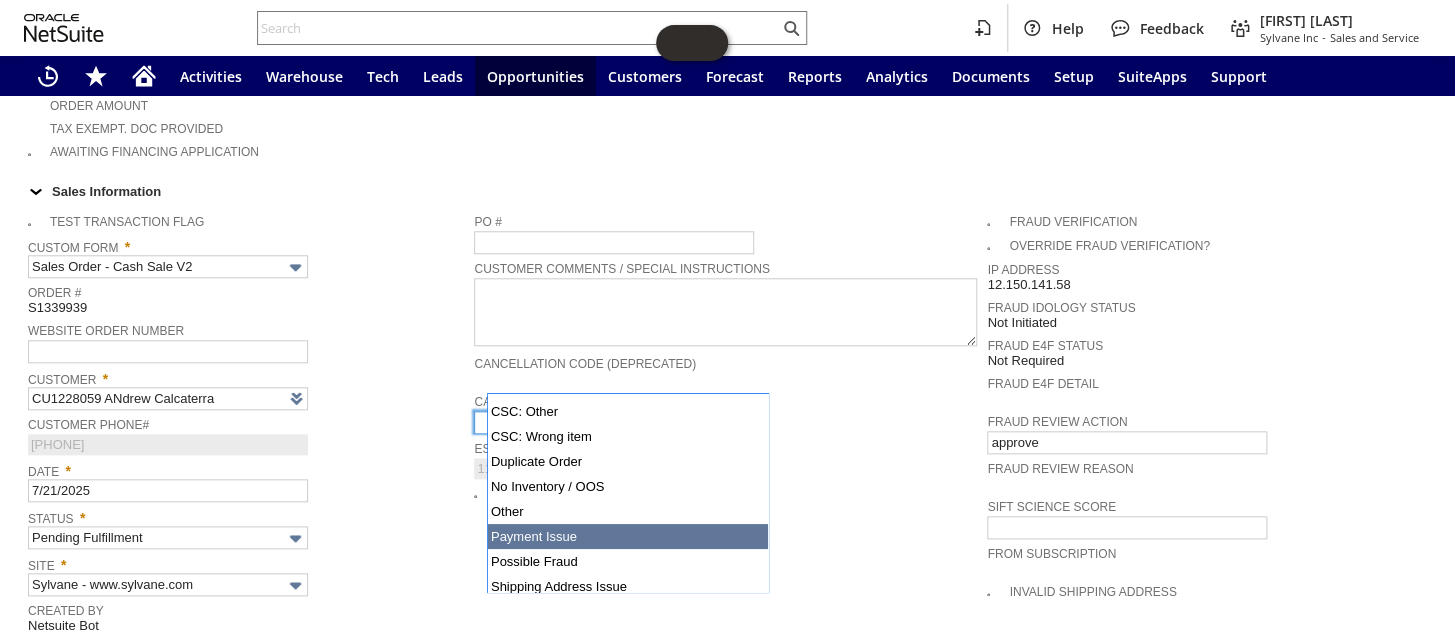 type on "Payment Issue" 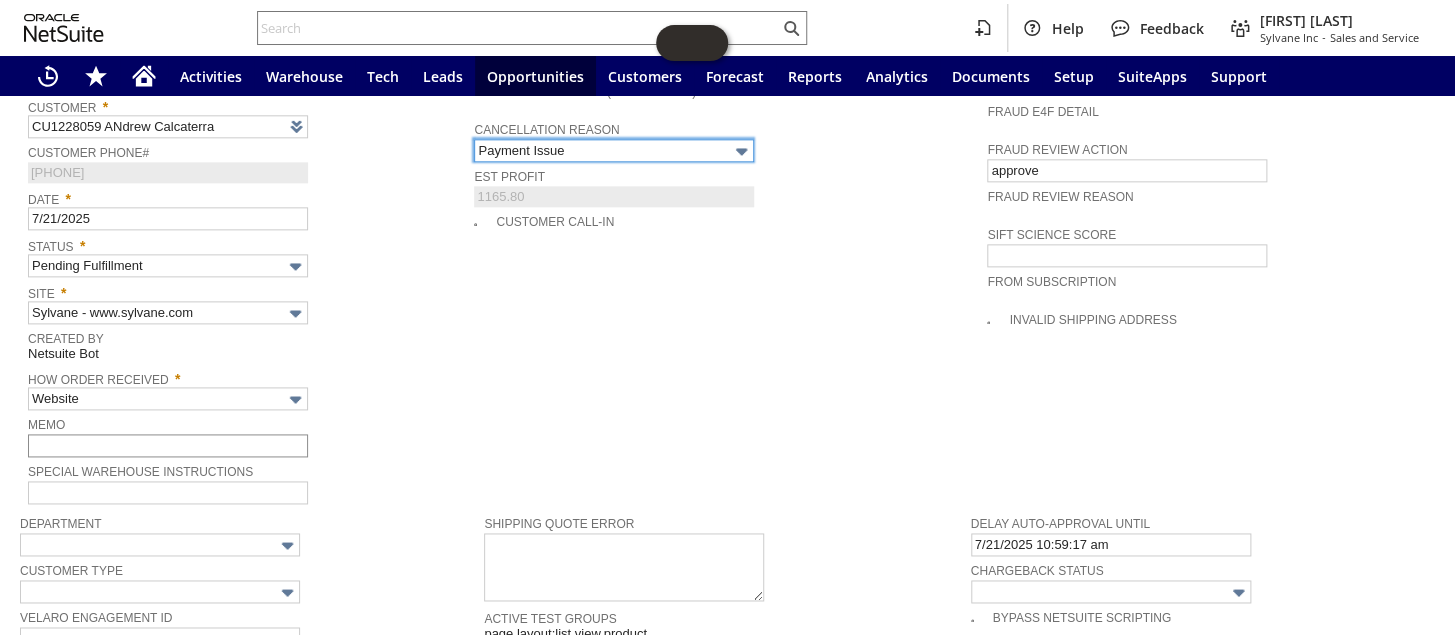 scroll, scrollTop: 1034, scrollLeft: 0, axis: vertical 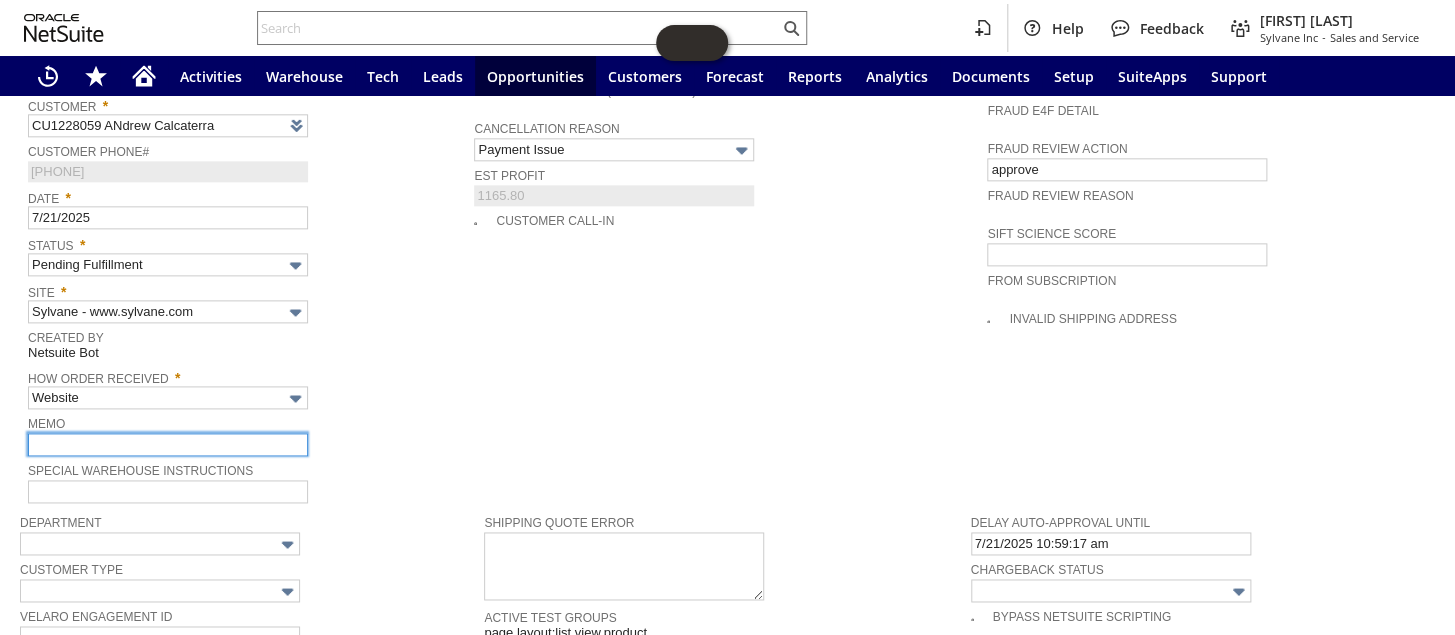 click at bounding box center [168, 444] 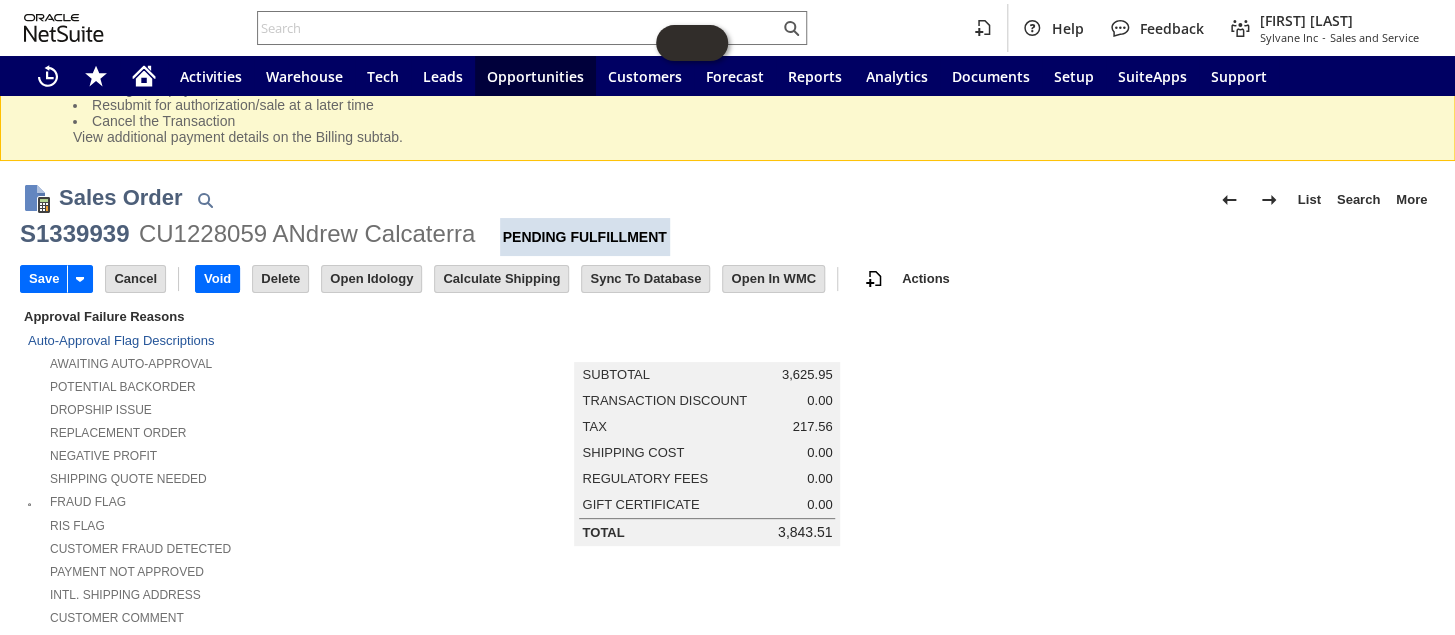 scroll, scrollTop: 0, scrollLeft: 0, axis: both 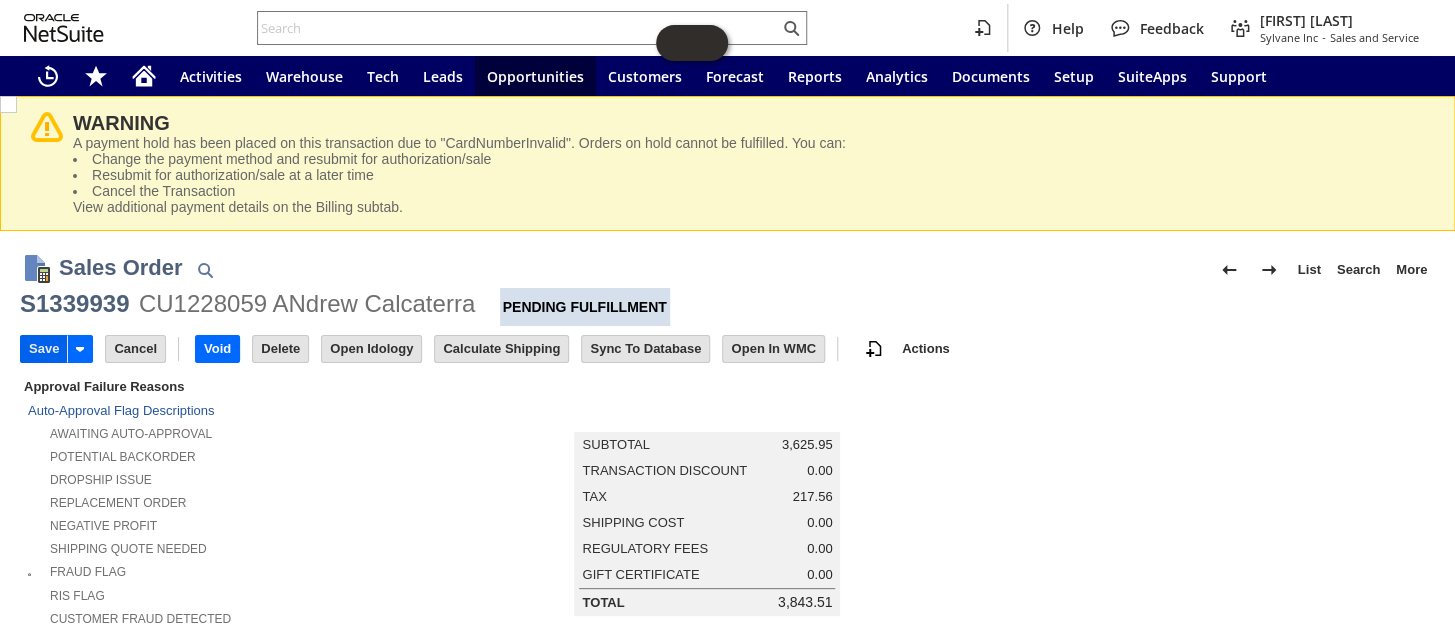 type on "updated cc they gave says invalid" 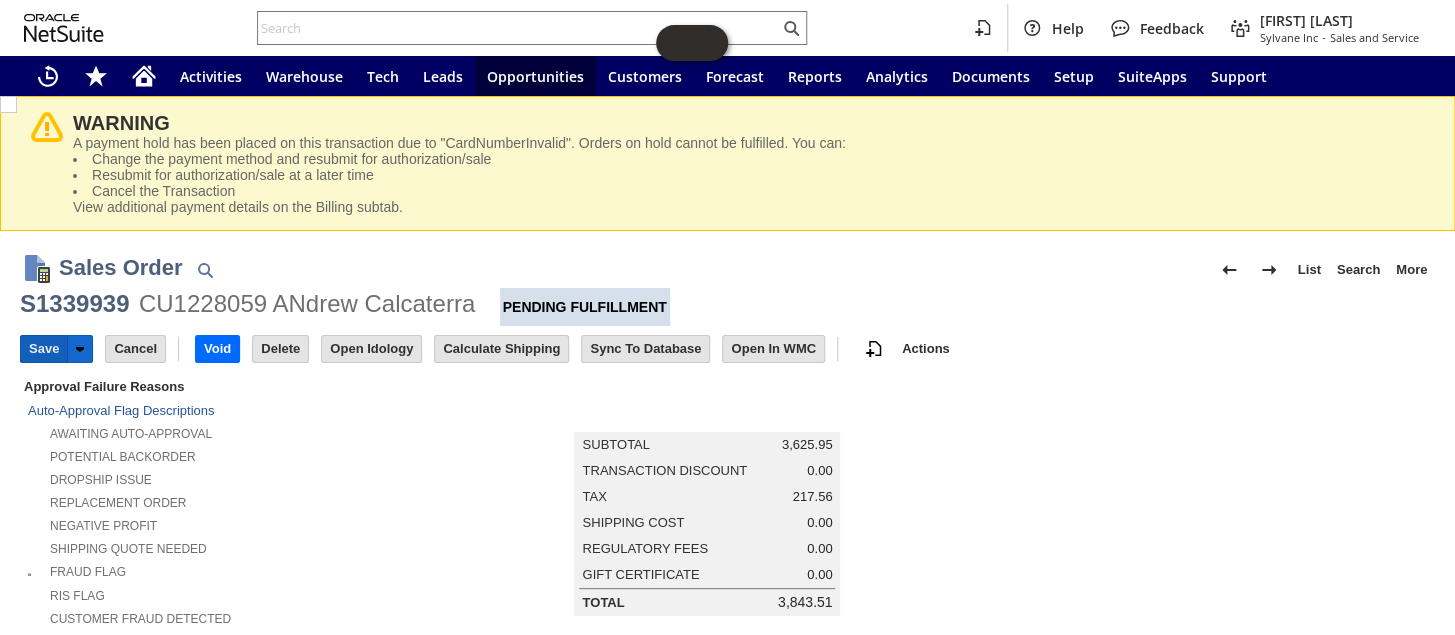 click on "Save" at bounding box center [44, 349] 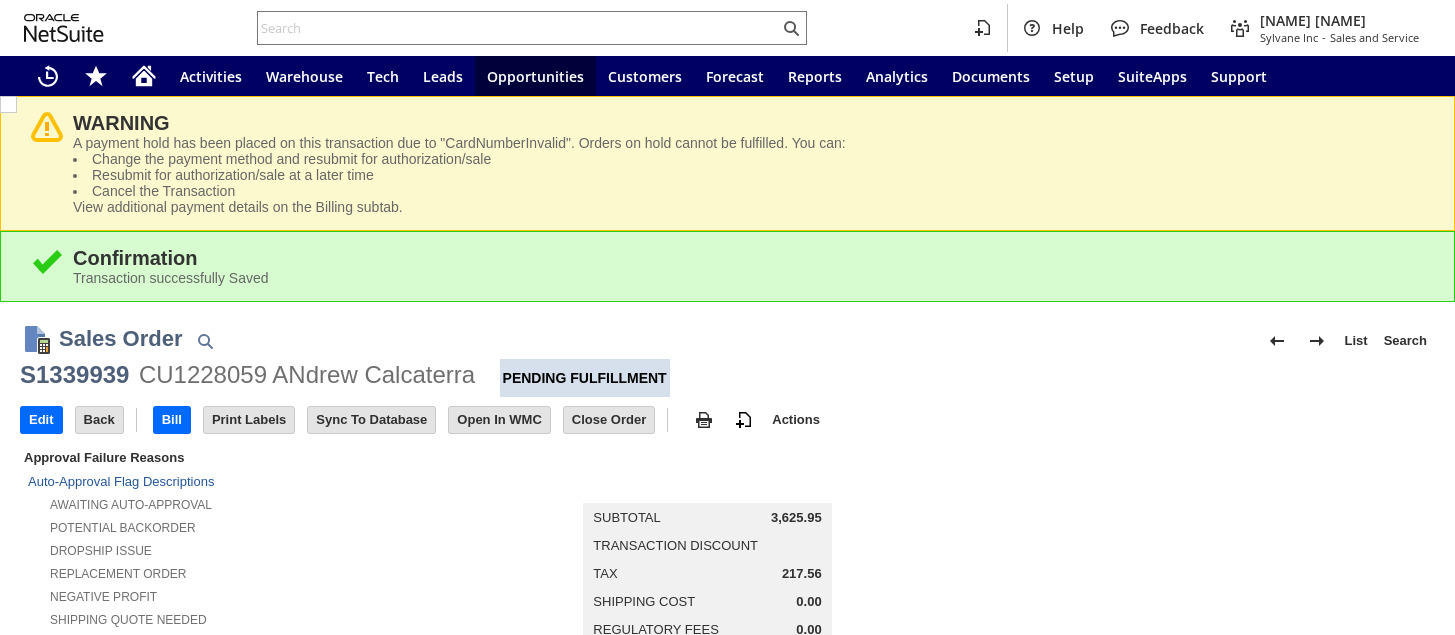 scroll, scrollTop: 0, scrollLeft: 0, axis: both 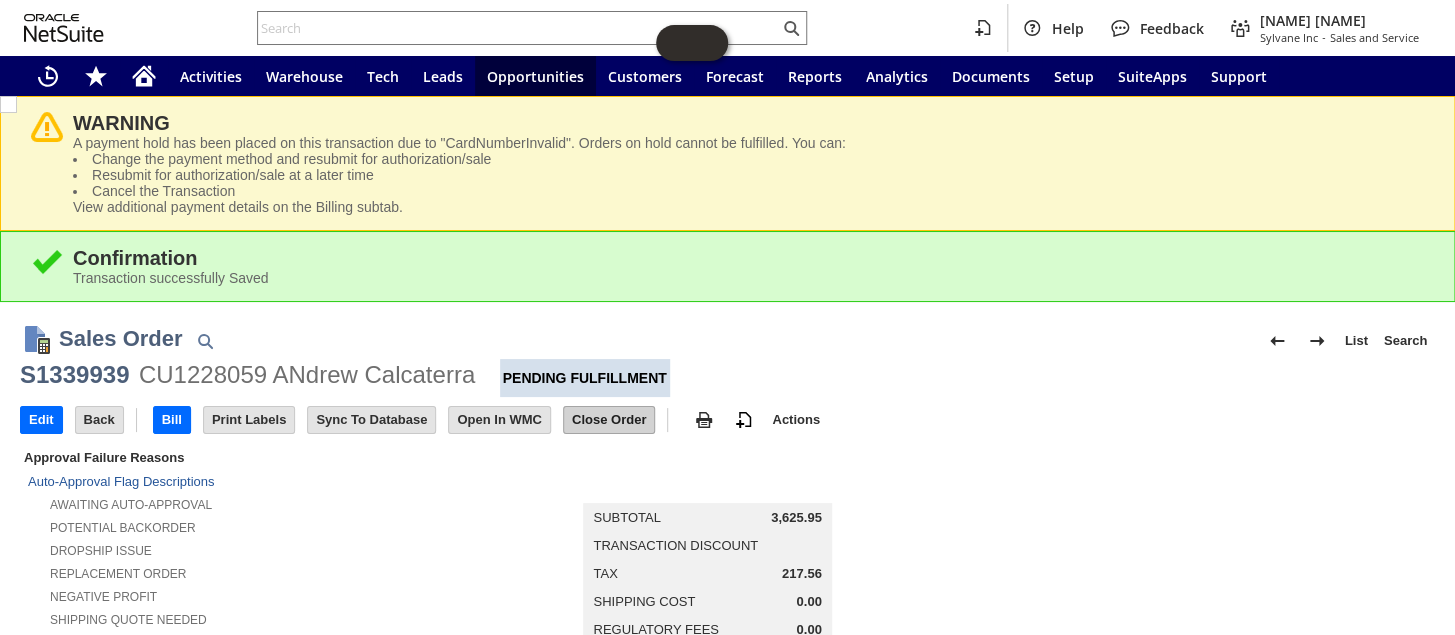 click on "Close Order" at bounding box center (609, 420) 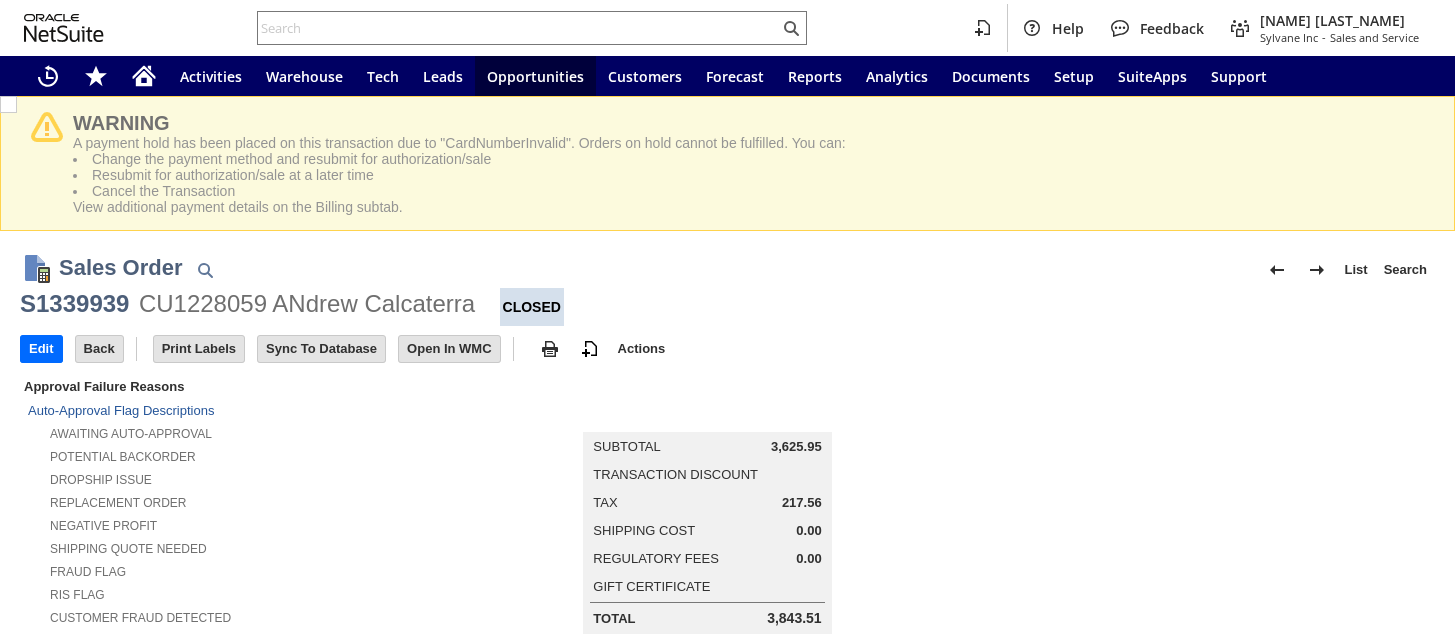 scroll, scrollTop: 0, scrollLeft: 0, axis: both 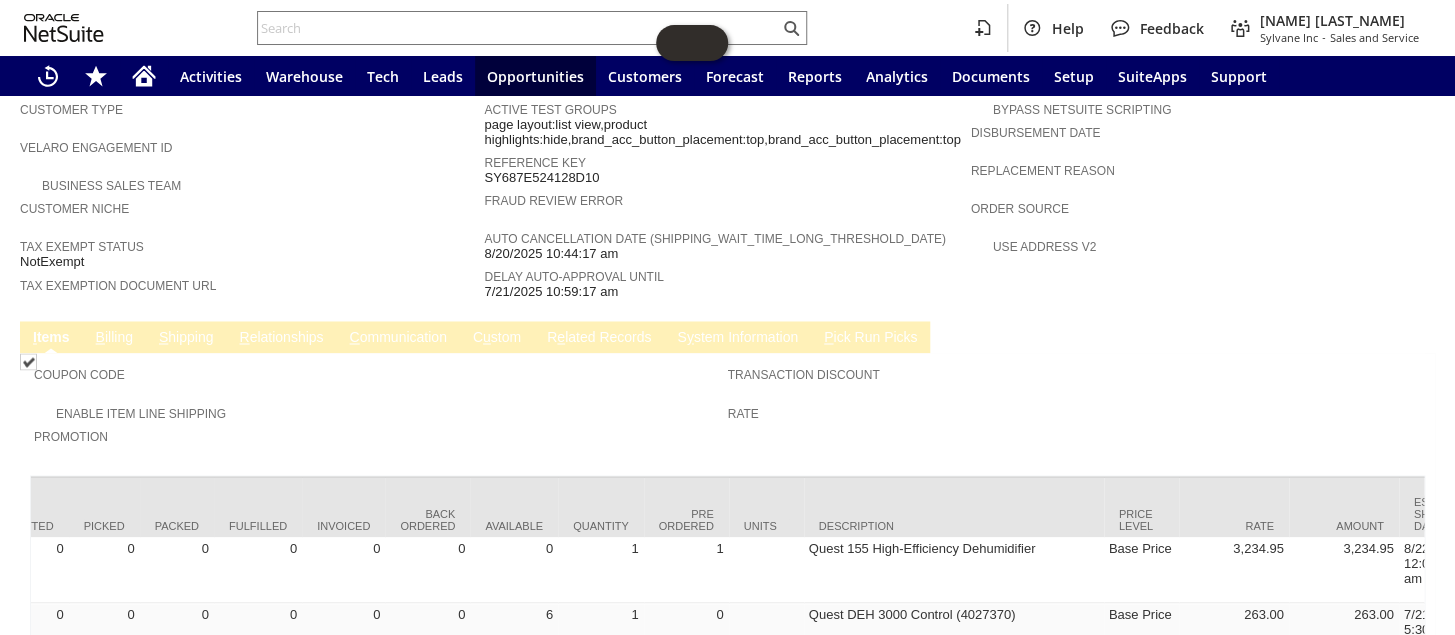 click on "C ommunication" at bounding box center [398, 338] 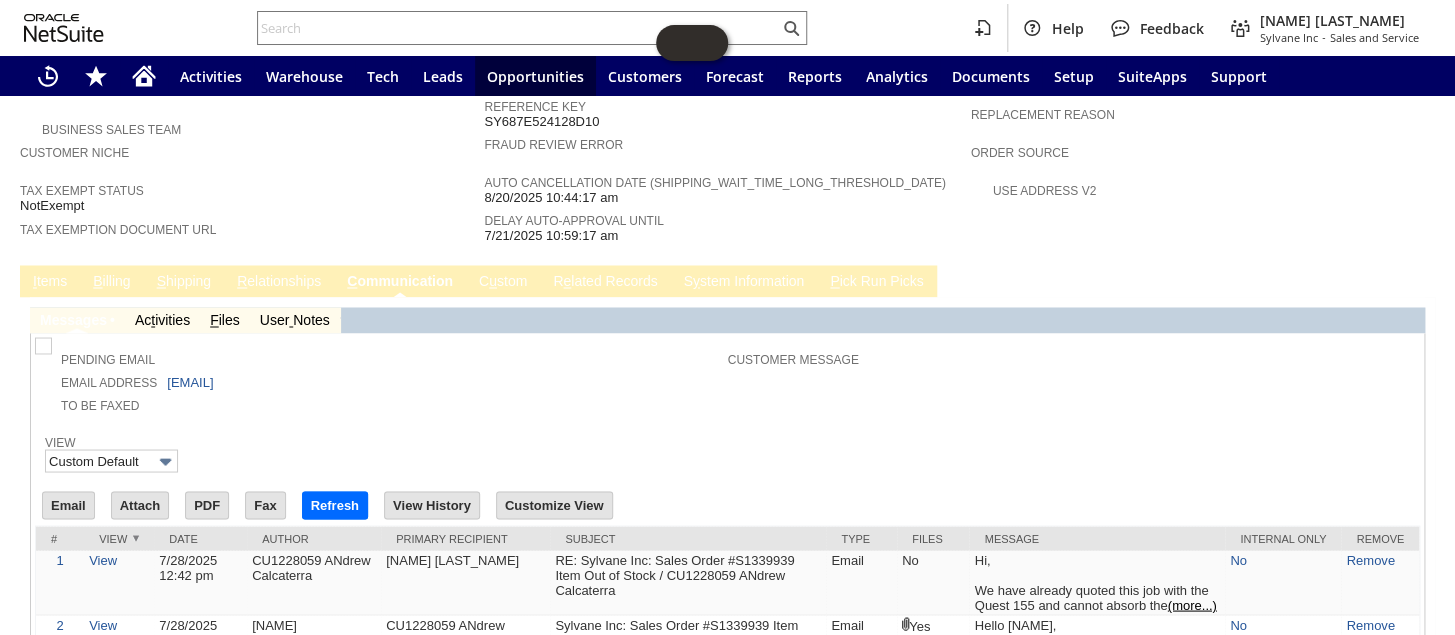 scroll, scrollTop: 1434, scrollLeft: 0, axis: vertical 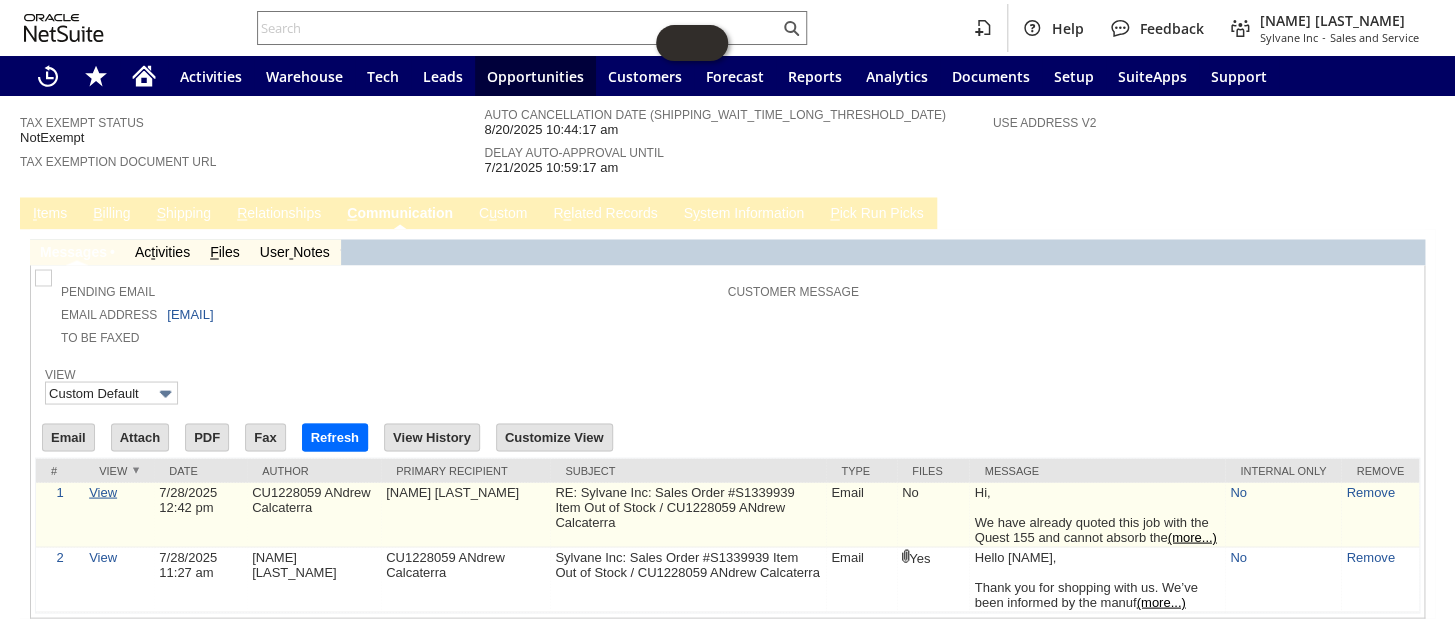 click on "View" at bounding box center (103, 491) 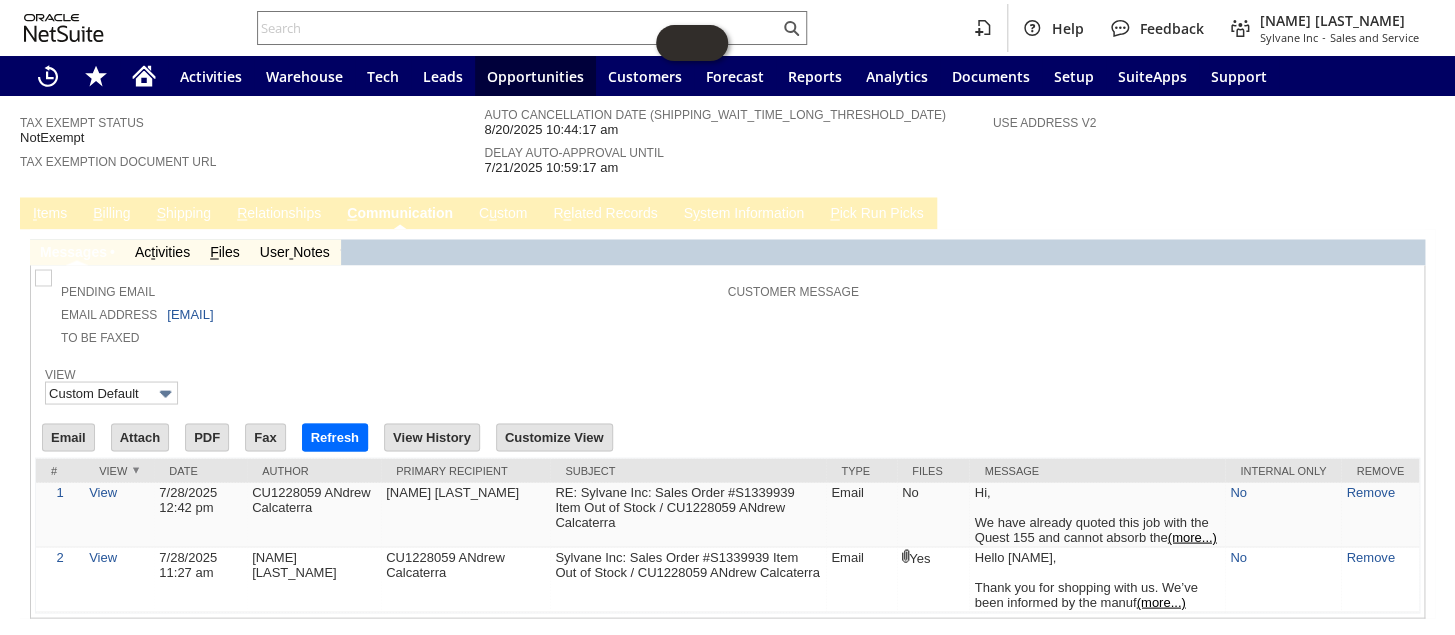click on "View
Custom Default" at bounding box center (727, 383) 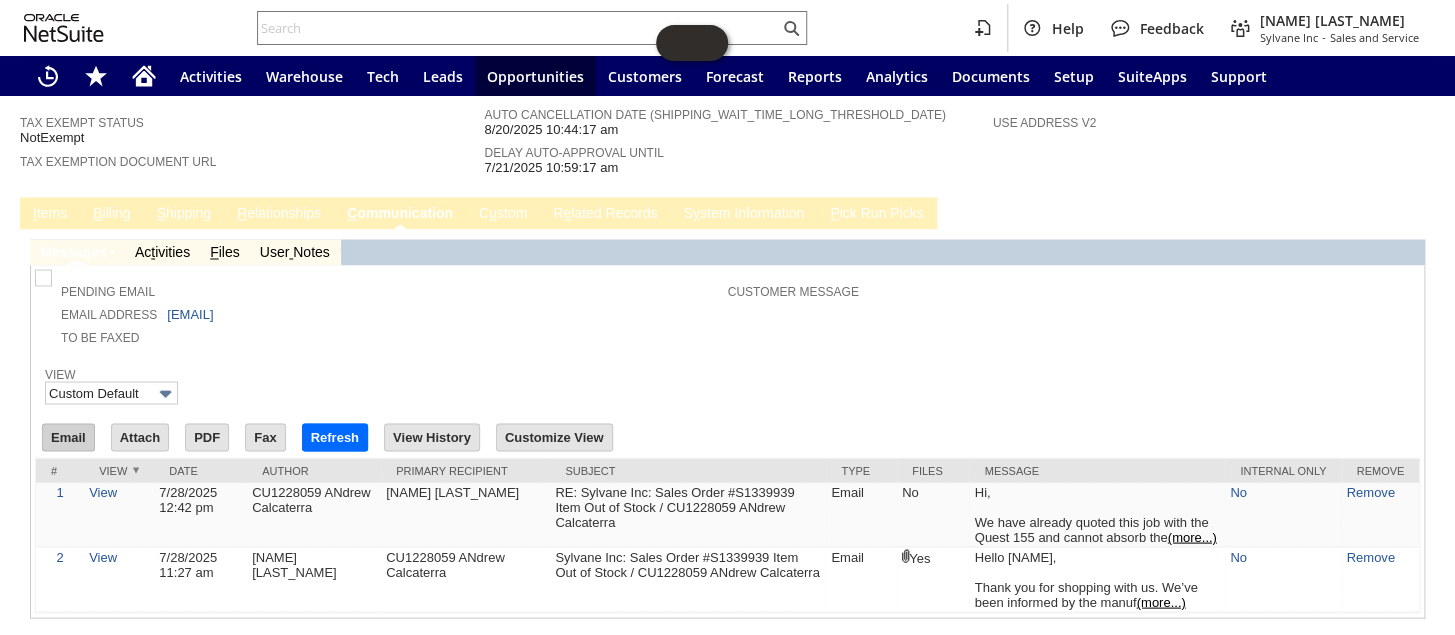 click on "Email" at bounding box center [68, 437] 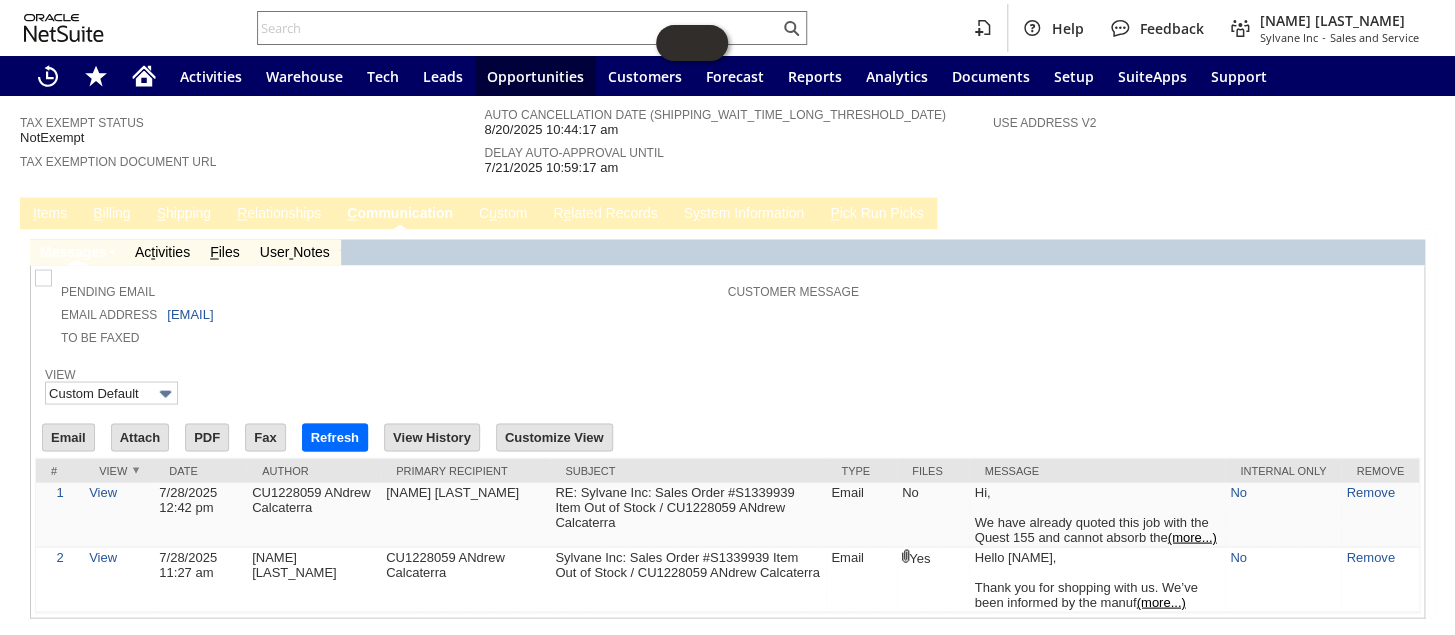 click on "View
Custom Default" at bounding box center [727, 383] 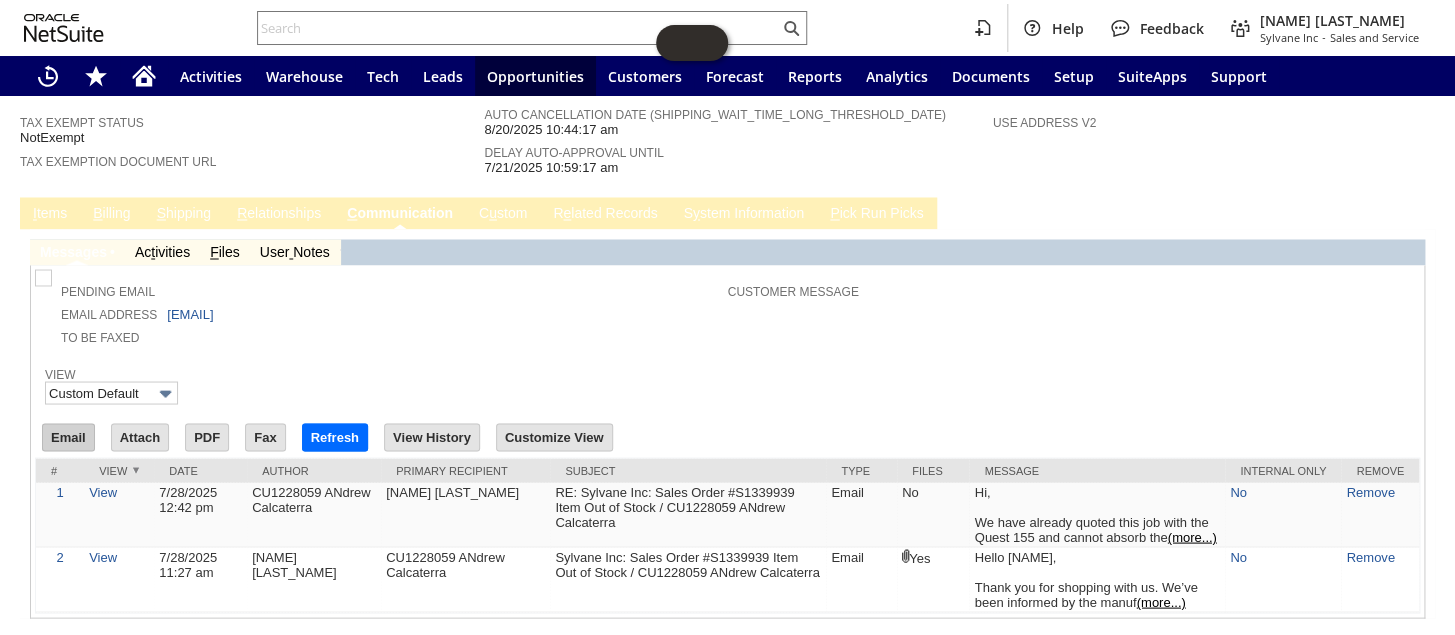 click on "Email" at bounding box center [68, 437] 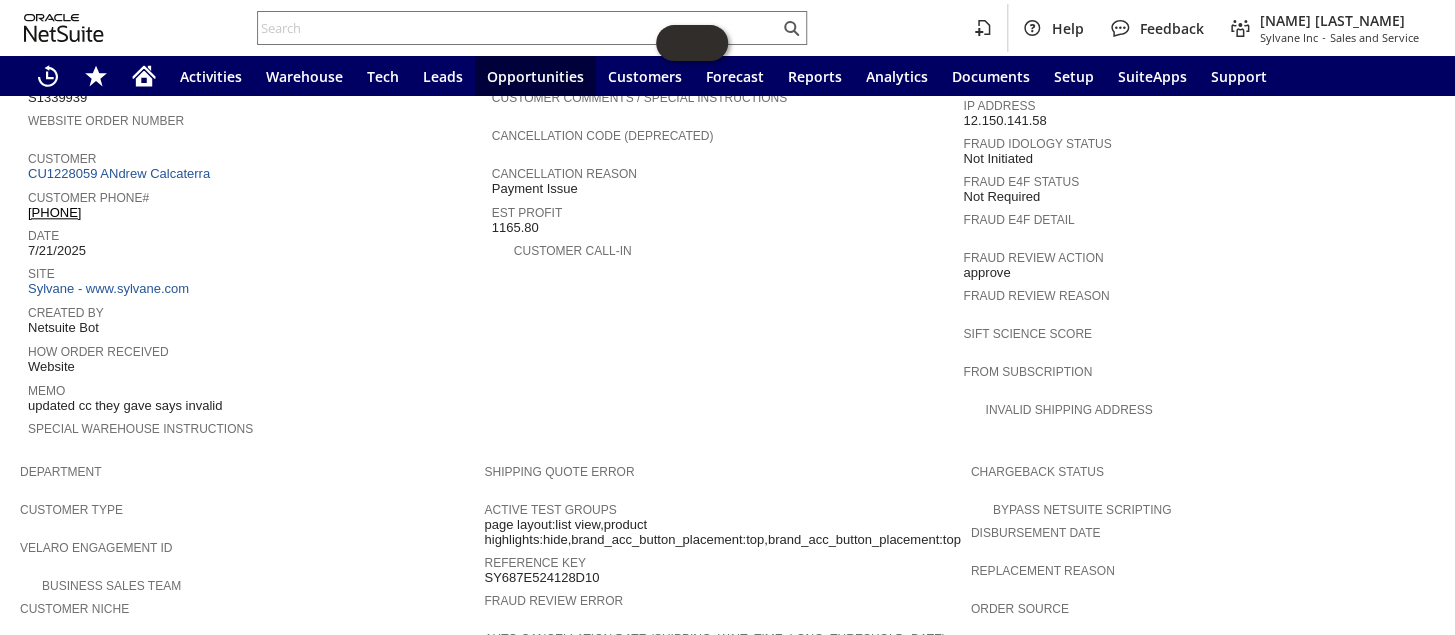 scroll, scrollTop: 798, scrollLeft: 0, axis: vertical 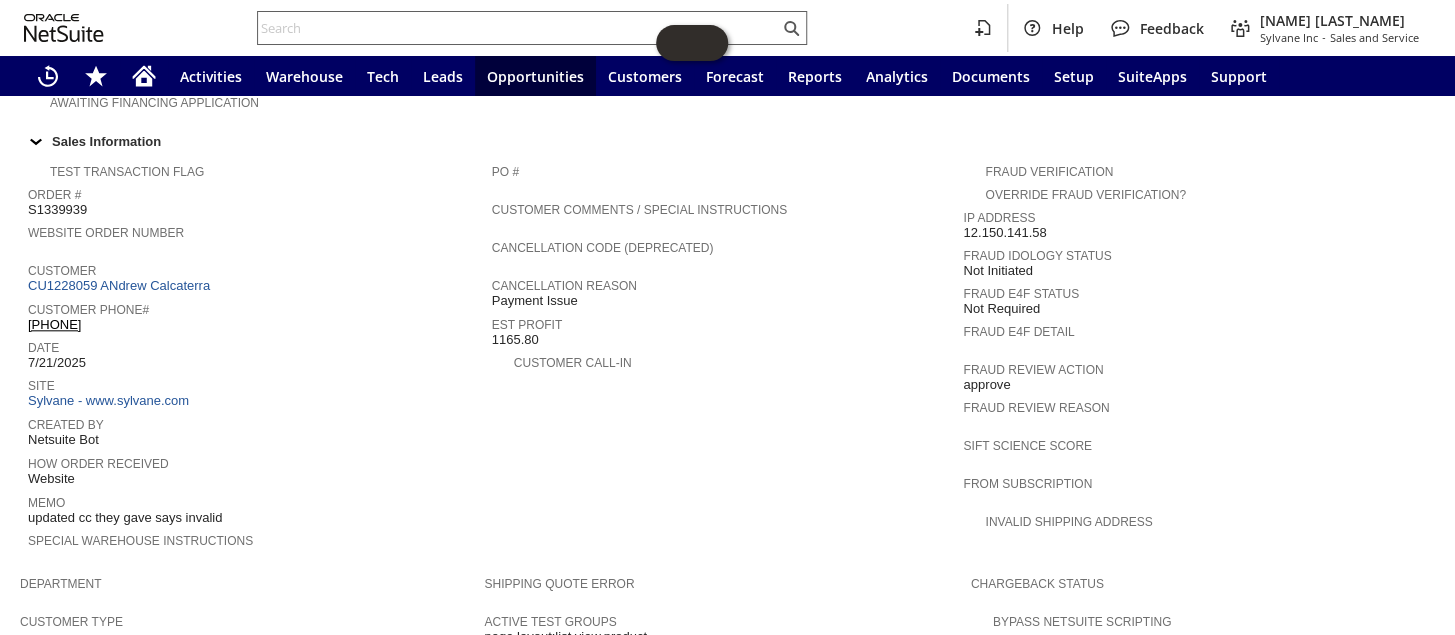 click at bounding box center (518, 28) 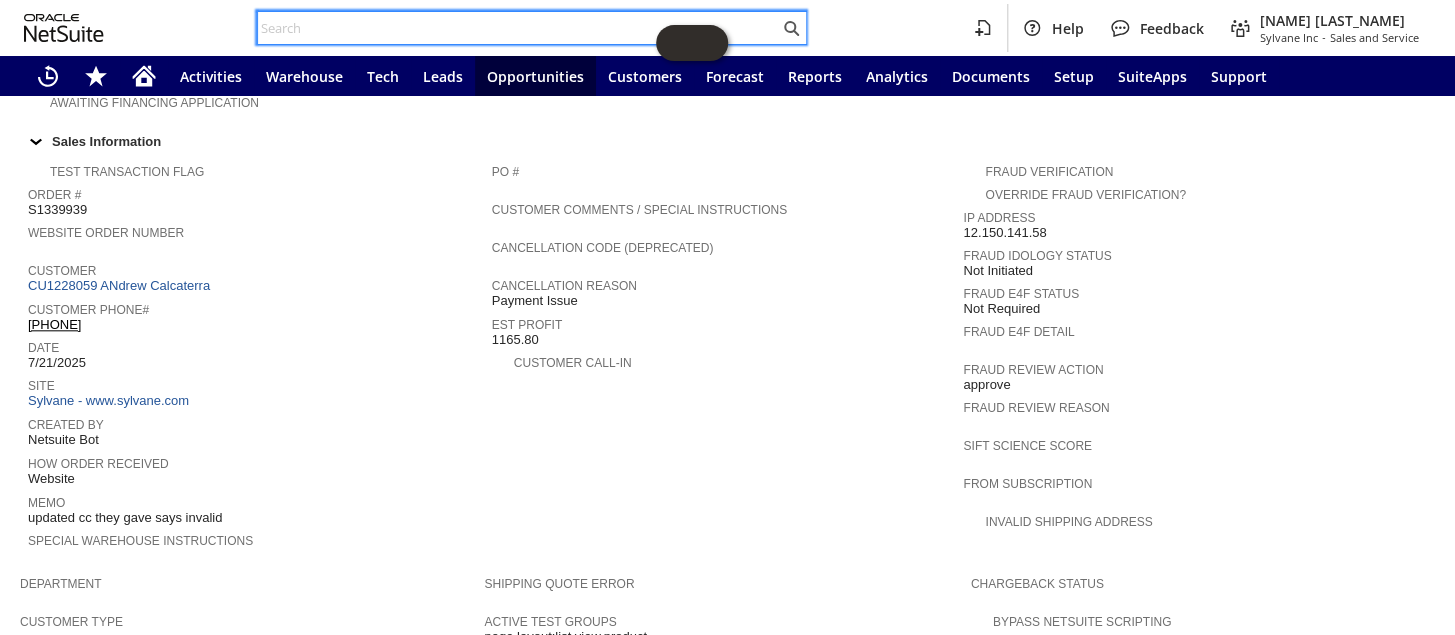 paste on "S1342924" 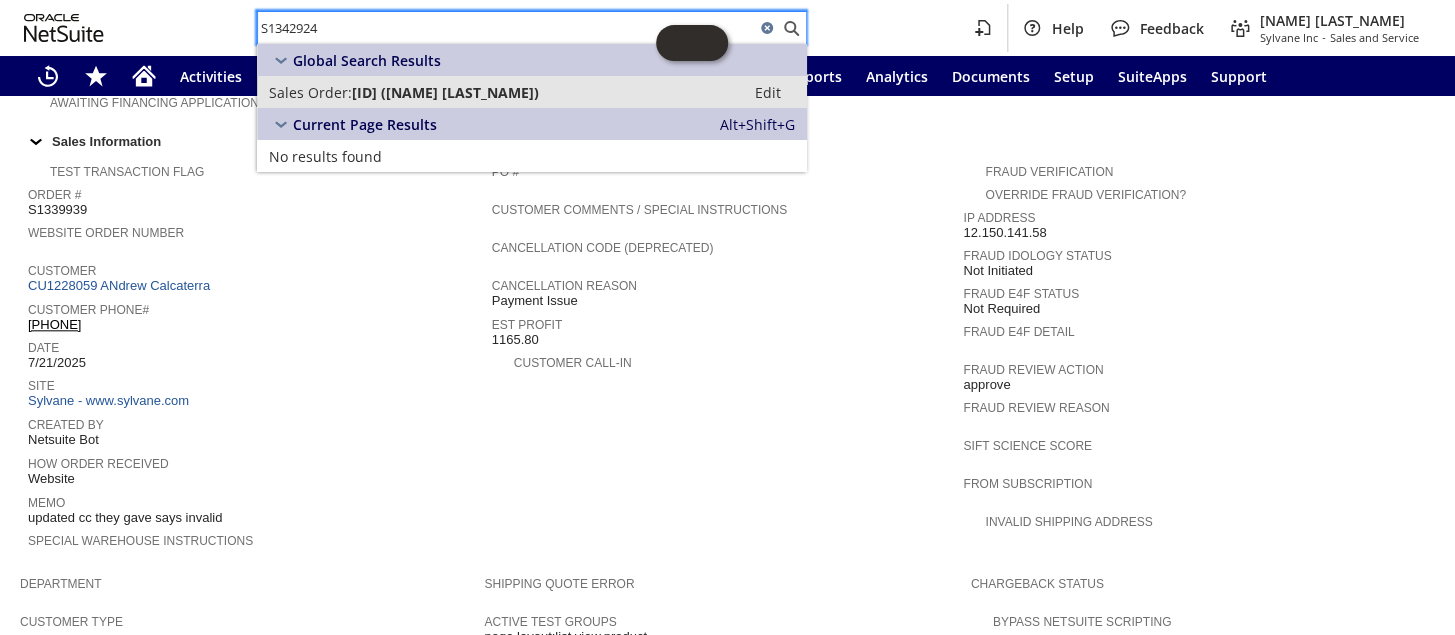 type on "S1342924" 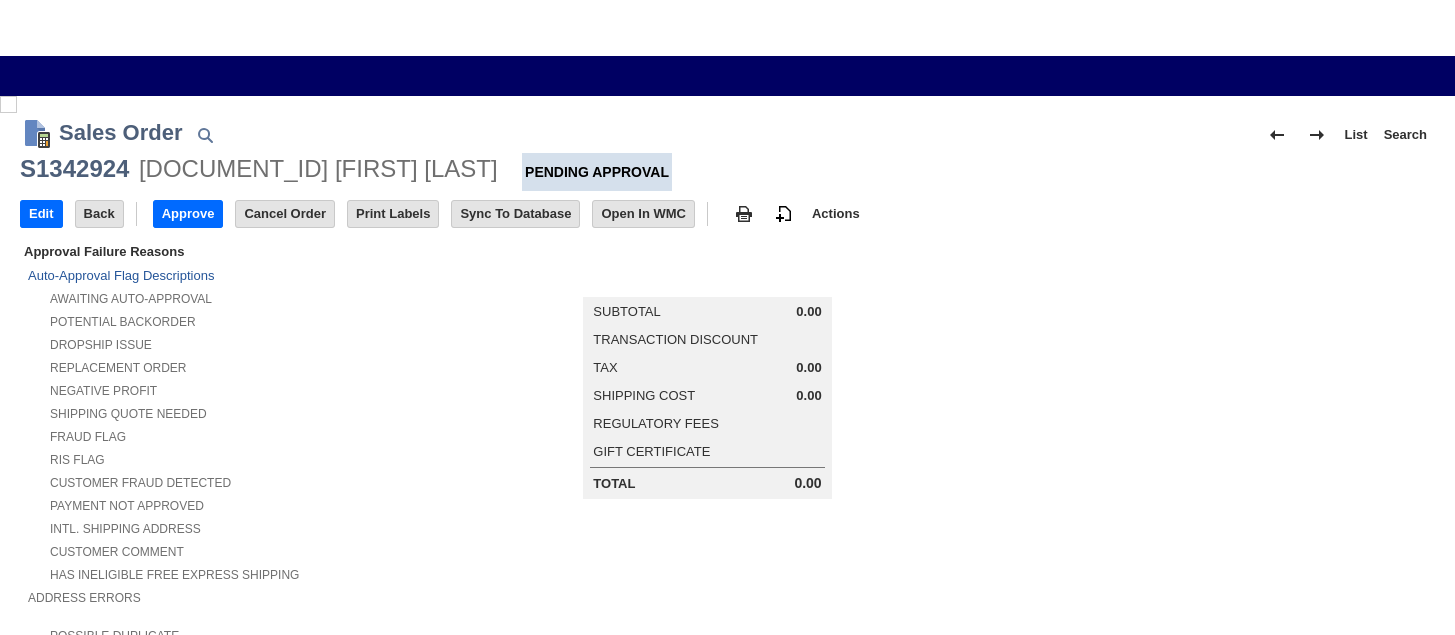 scroll, scrollTop: 0, scrollLeft: 0, axis: both 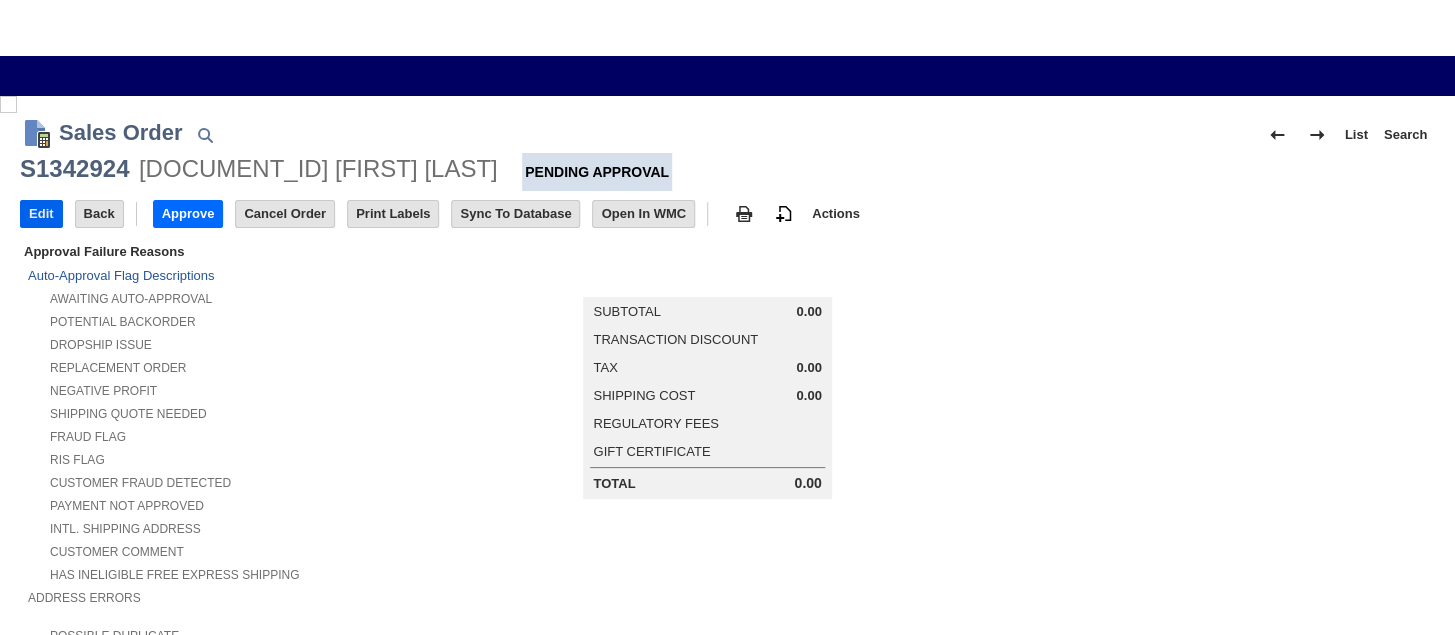 click on "Edit" at bounding box center [41, 214] 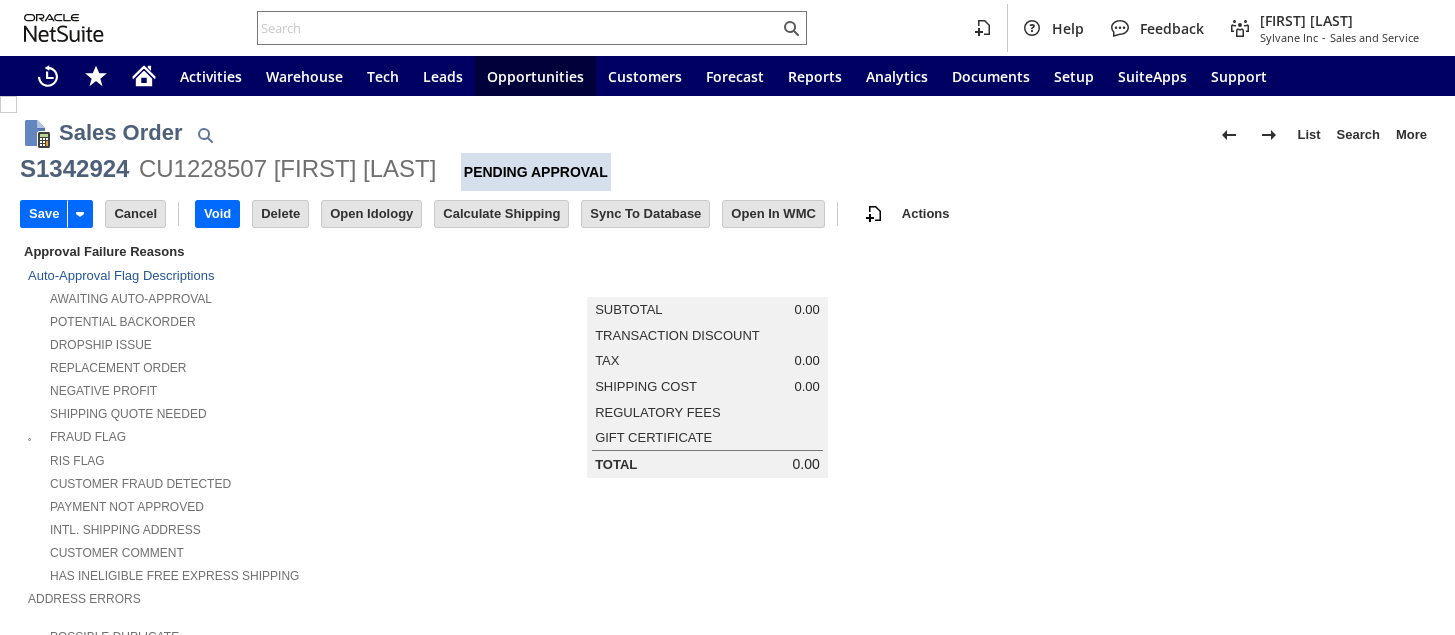 scroll, scrollTop: 0, scrollLeft: 0, axis: both 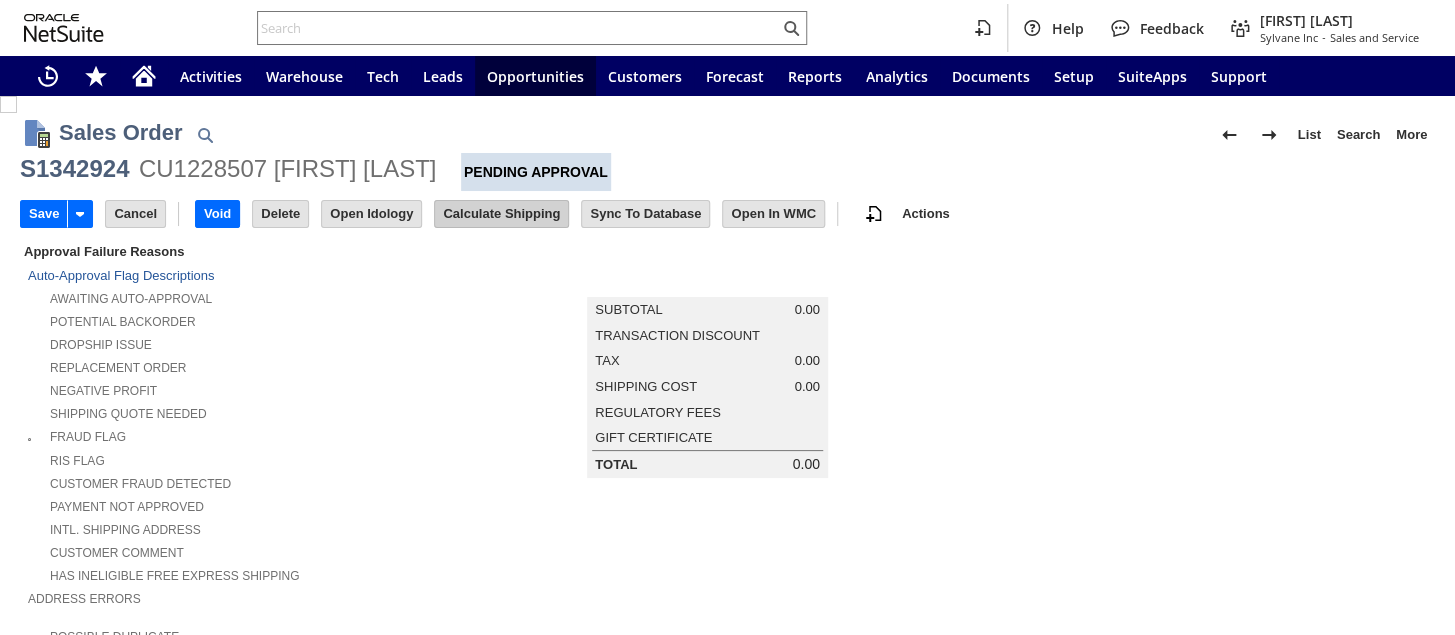 click on "Calculate Shipping" at bounding box center (501, 214) 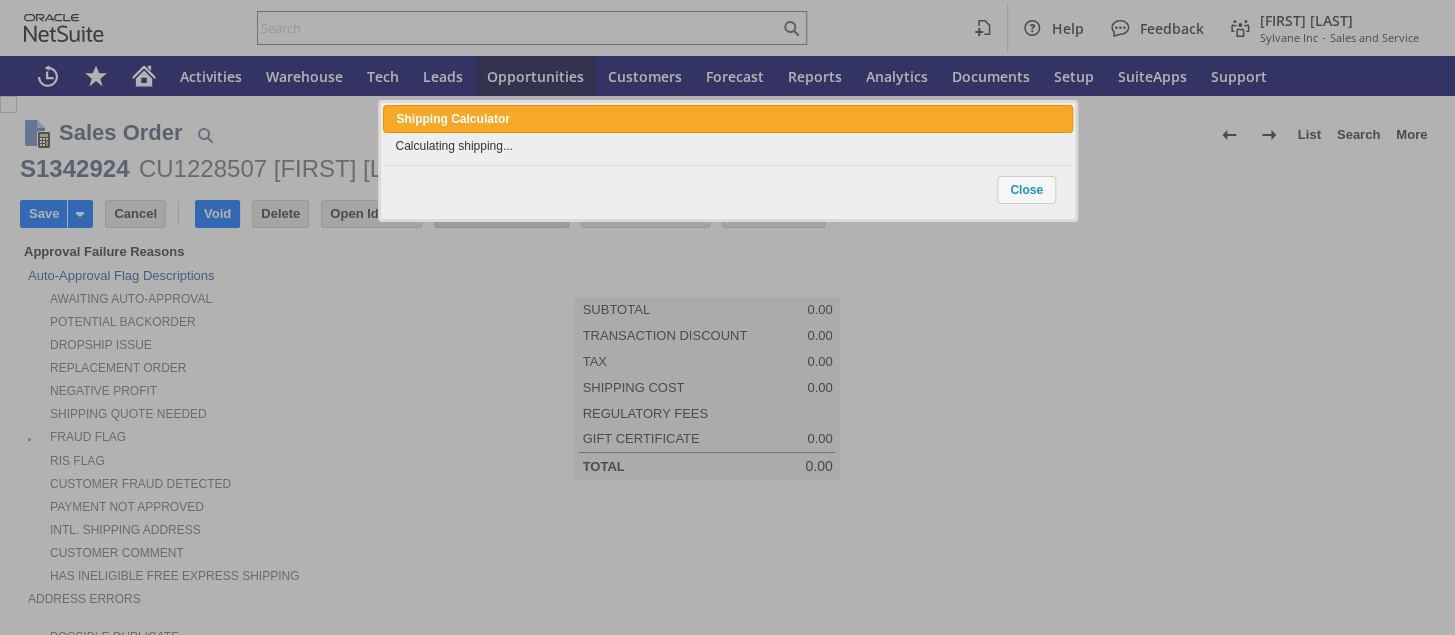 scroll, scrollTop: 624, scrollLeft: 0, axis: vertical 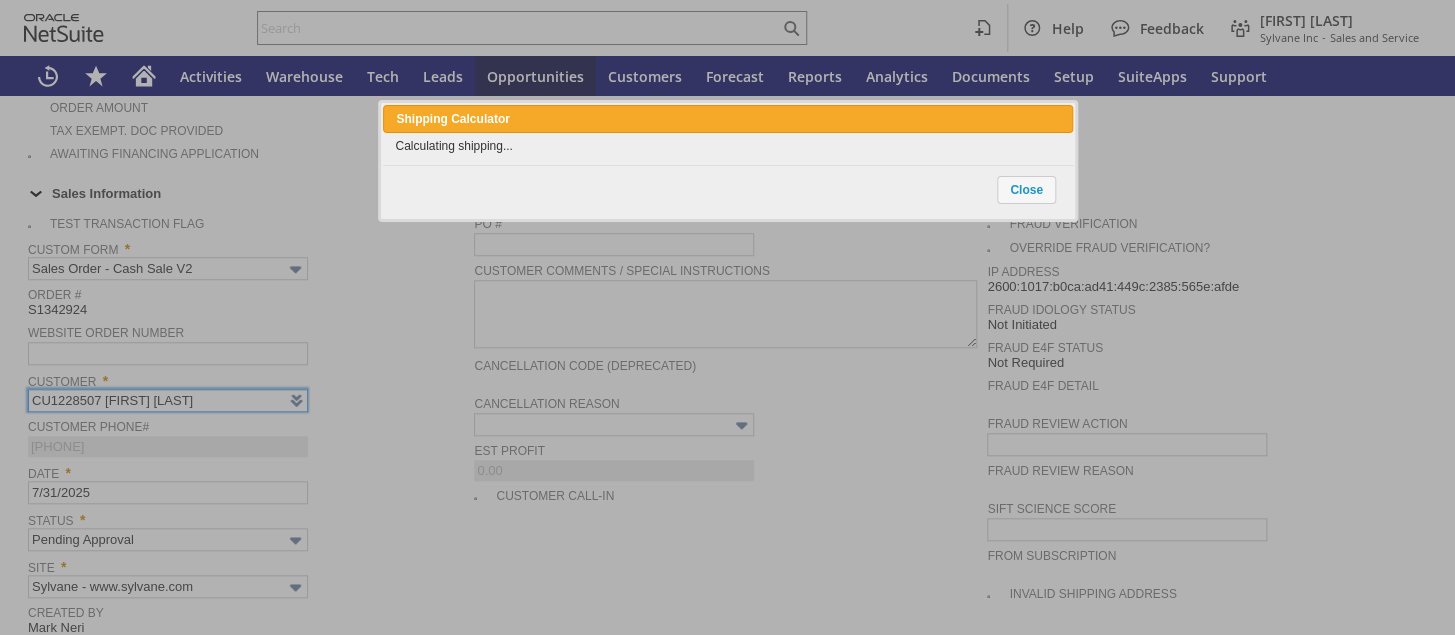 type on "Intelligent Recommendations ⁰" 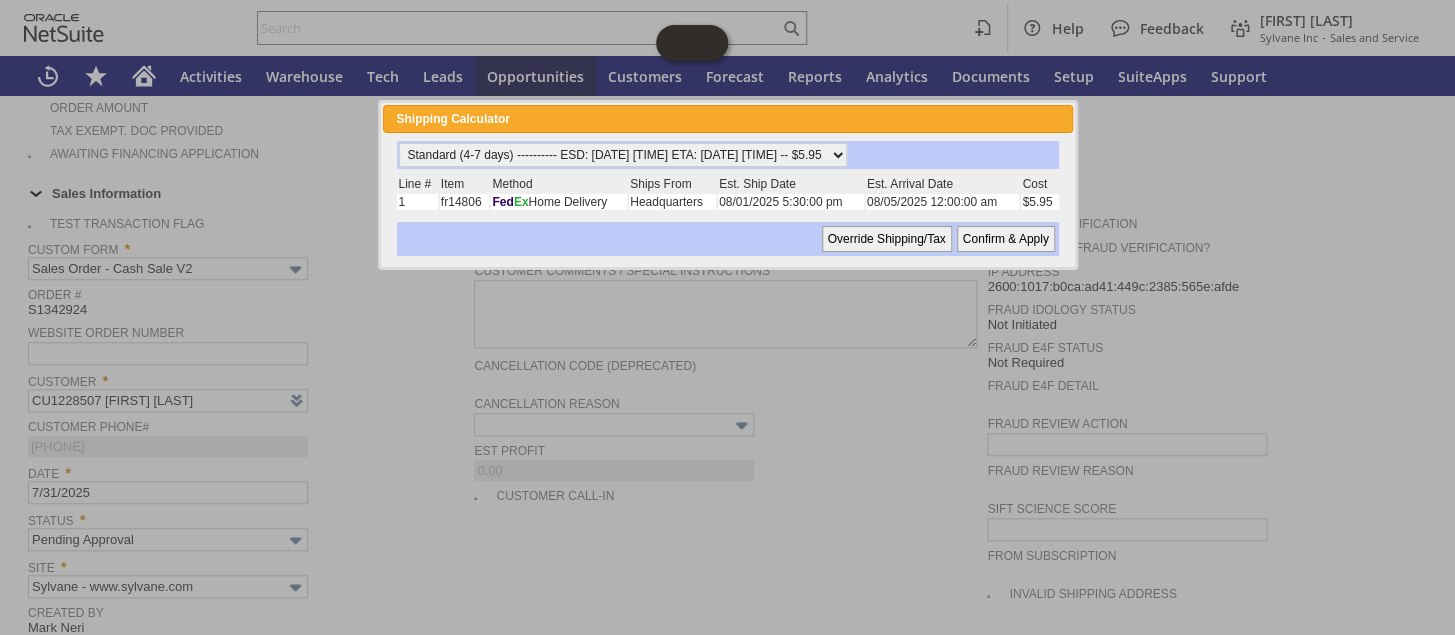 click on "Confirm & Apply" at bounding box center (1006, 239) 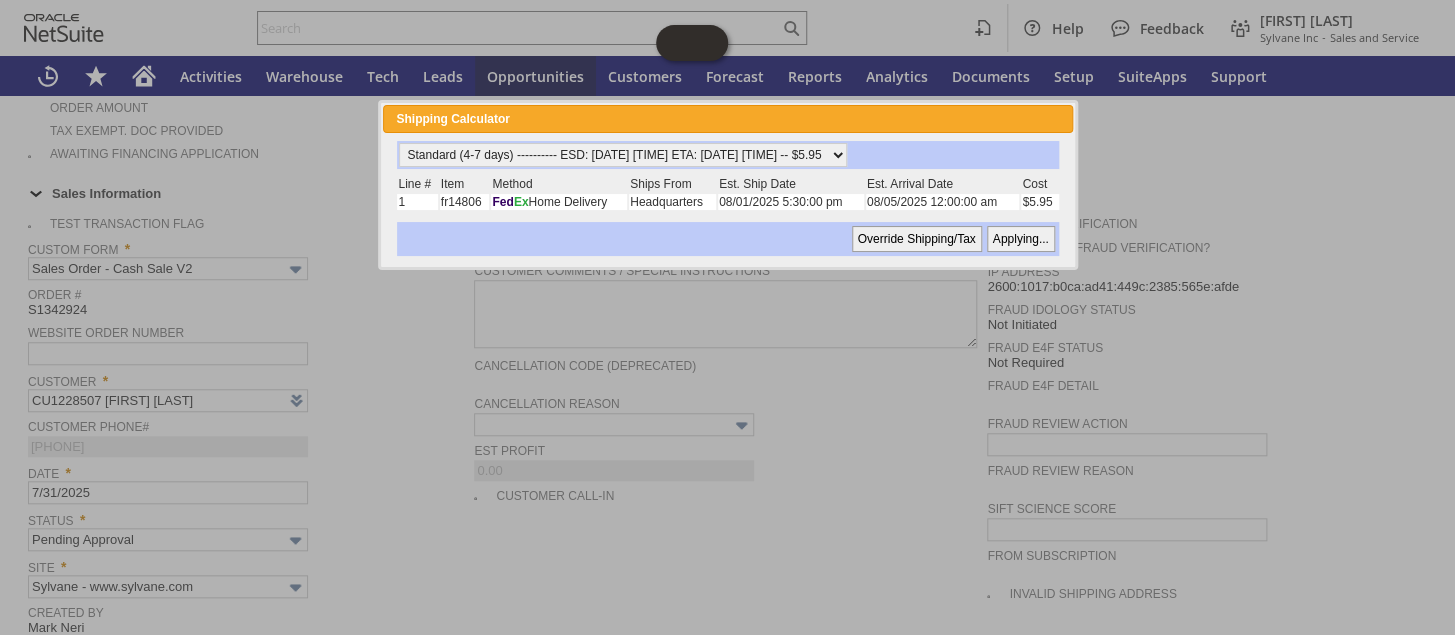 type 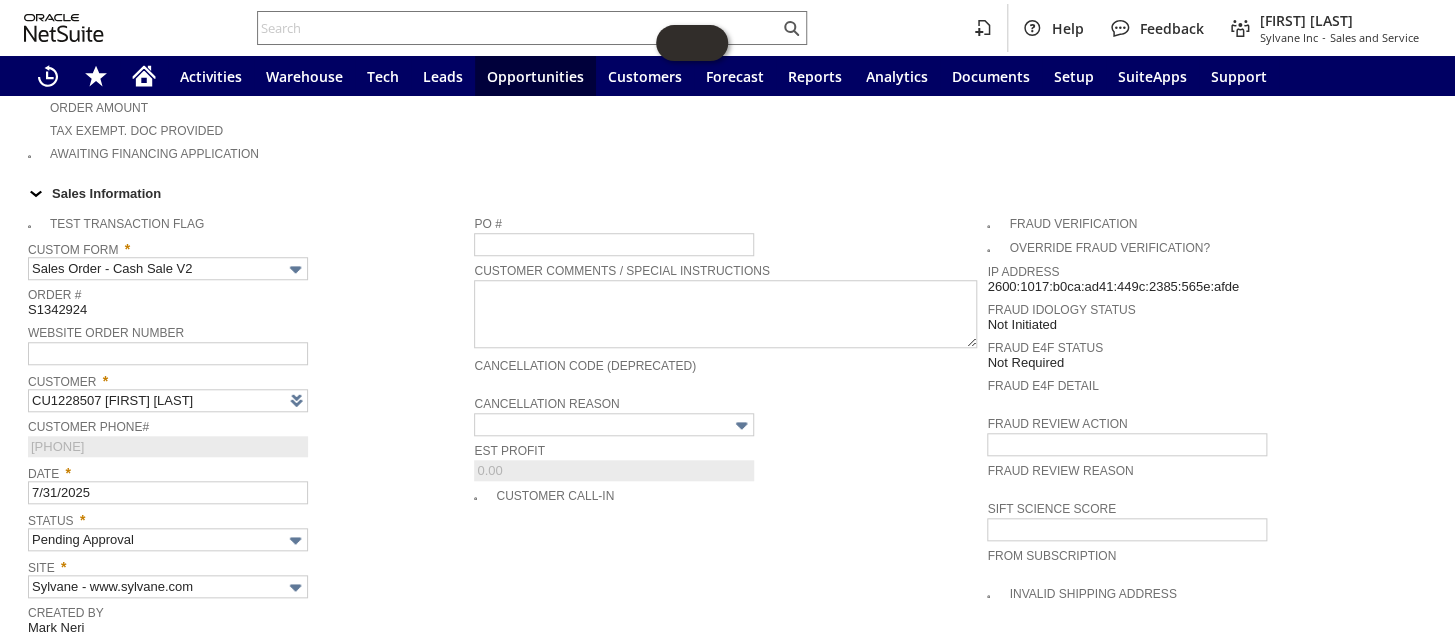 scroll, scrollTop: 1564, scrollLeft: 0, axis: vertical 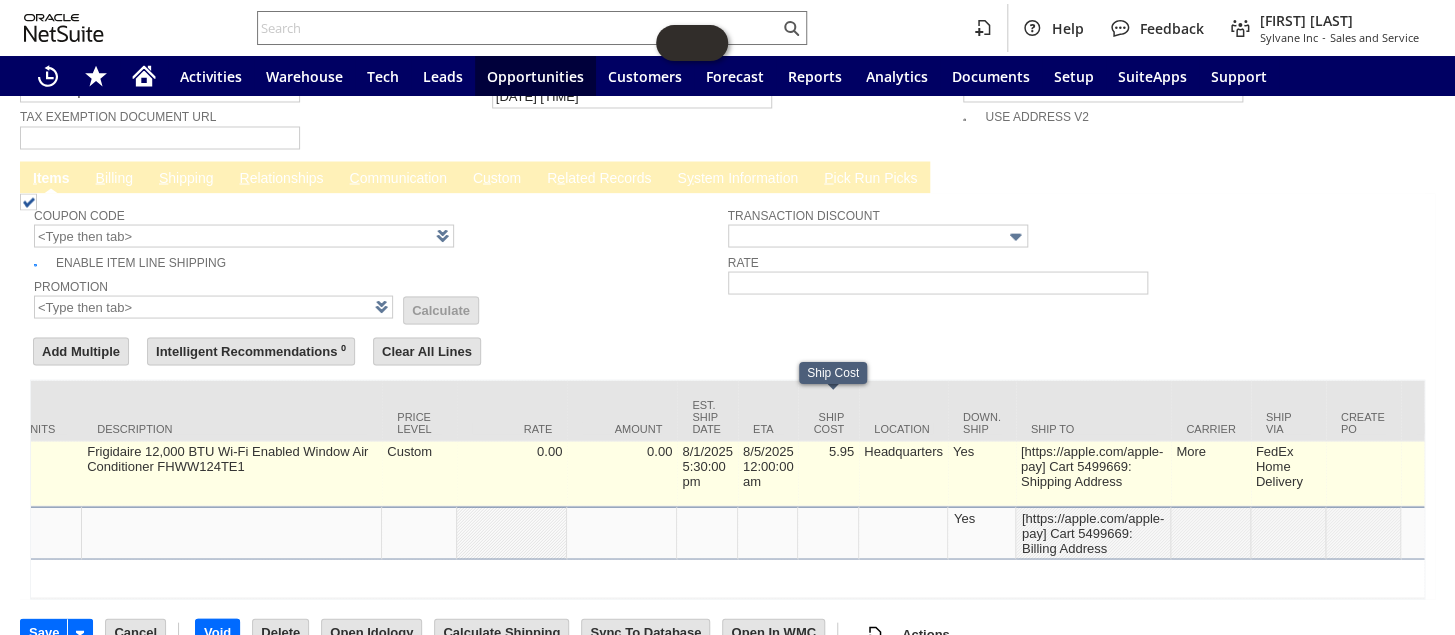 click on "5.95" at bounding box center (828, 473) 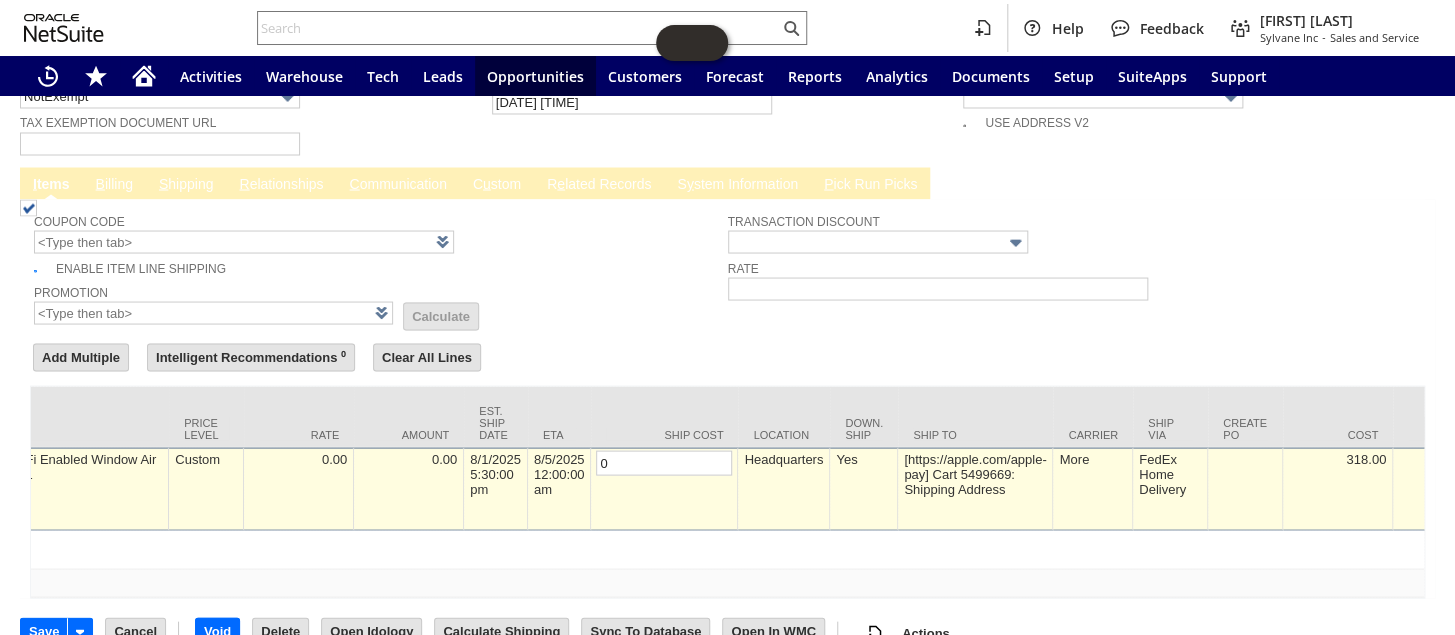 type on "0" 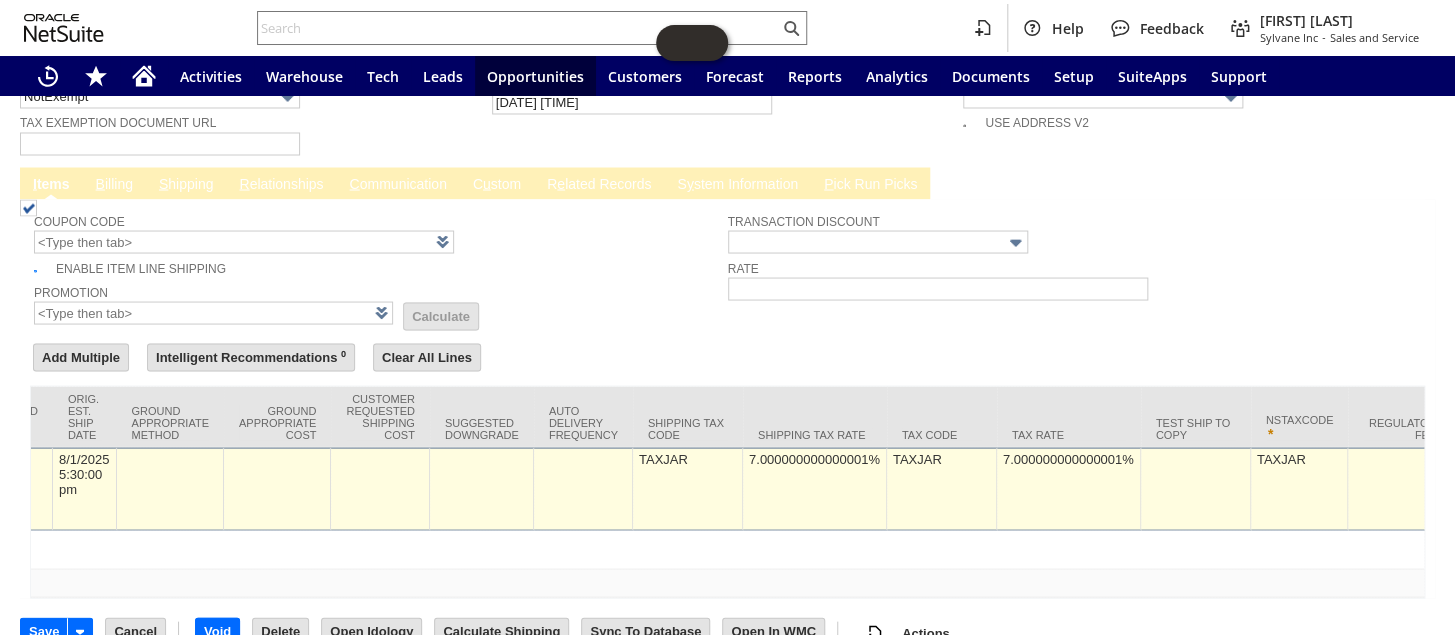 scroll, scrollTop: 0, scrollLeft: 3507, axis: horizontal 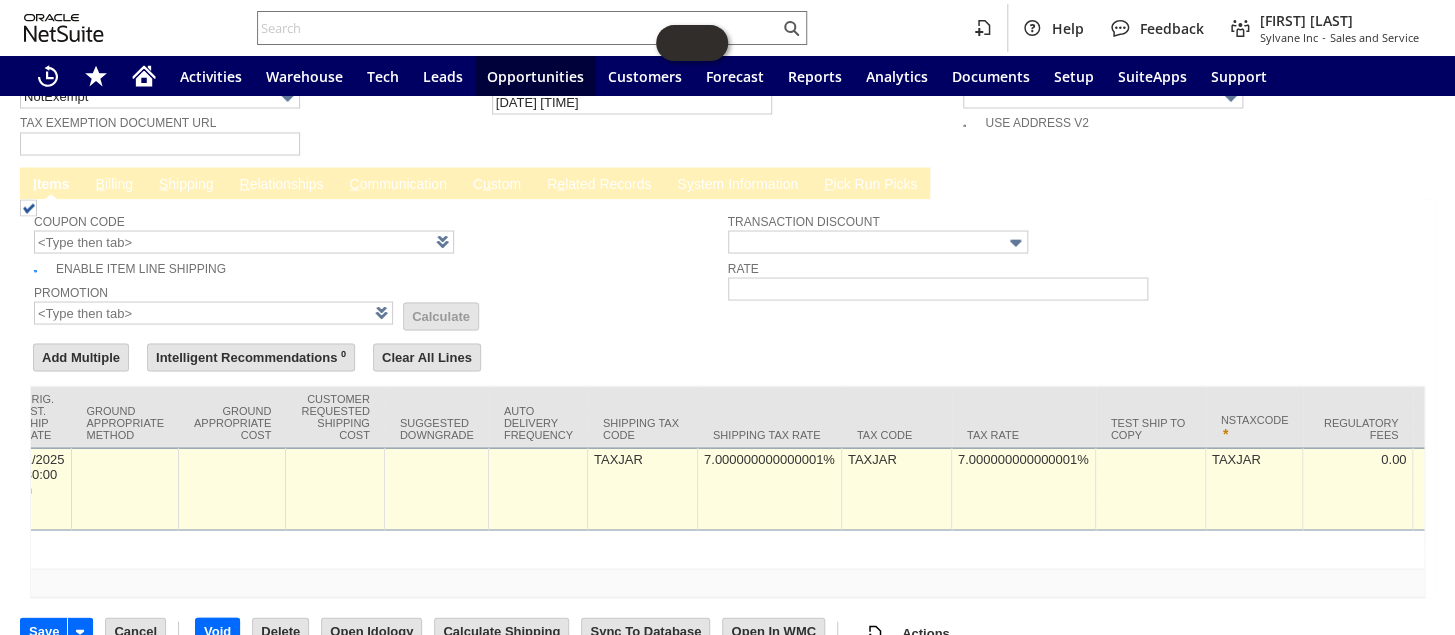 click on "7.000000000000001%" at bounding box center [769, 458] 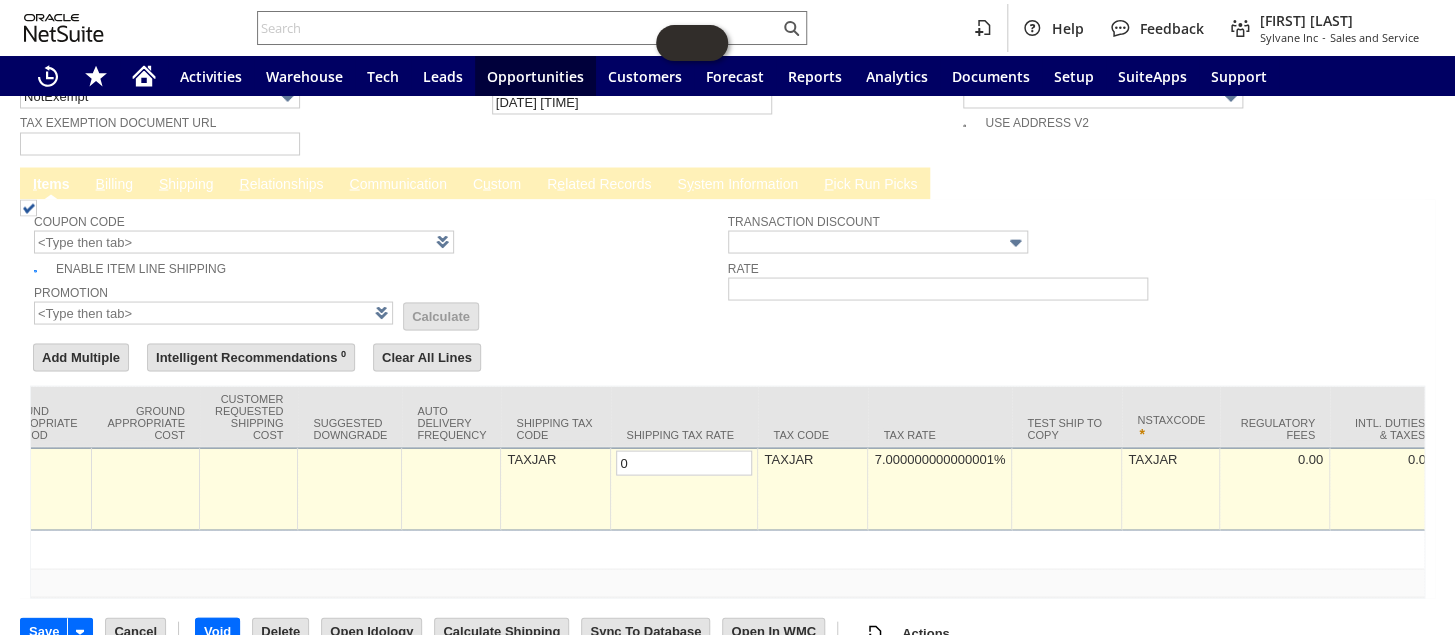scroll, scrollTop: 0, scrollLeft: 0, axis: both 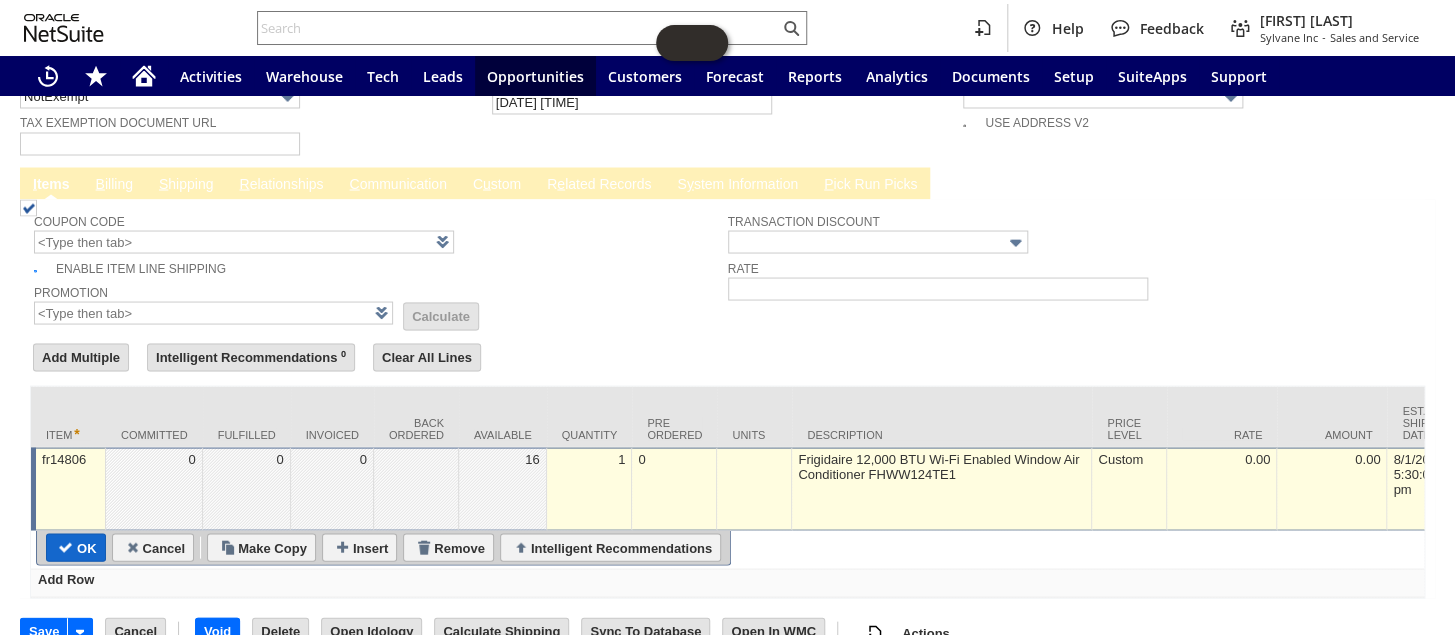 type on "0.0%" 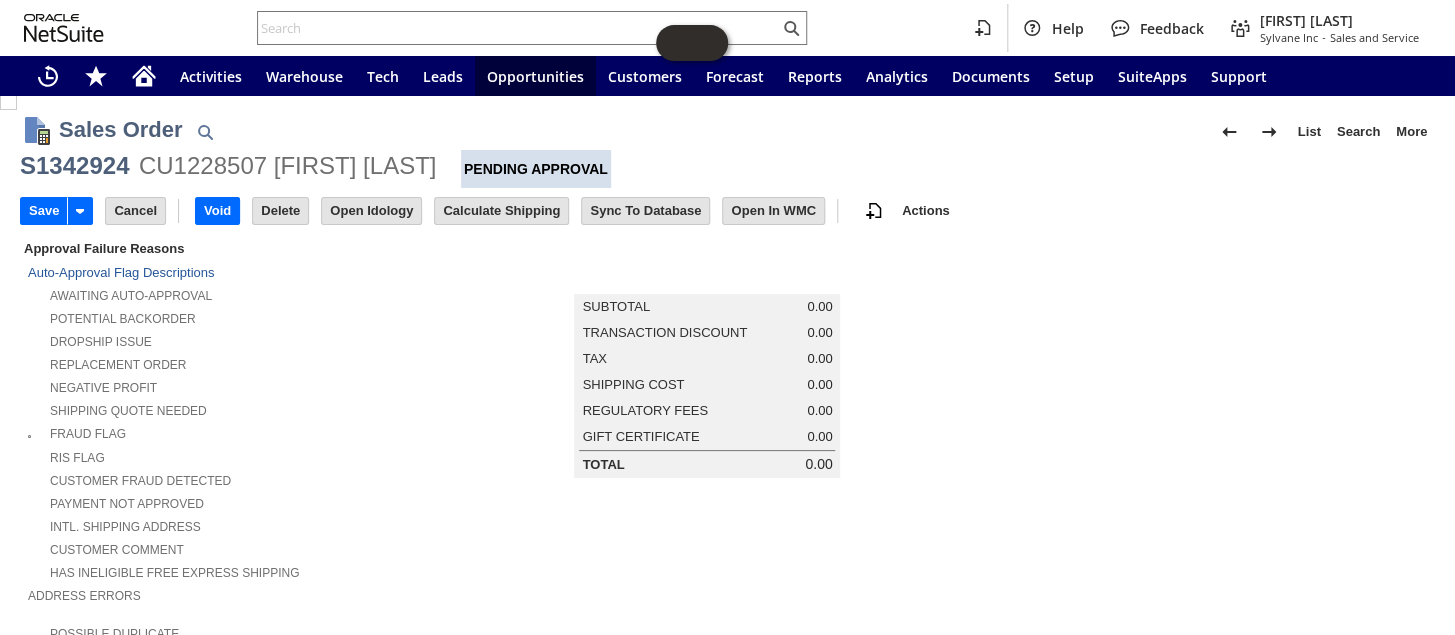 scroll, scrollTop: 0, scrollLeft: 0, axis: both 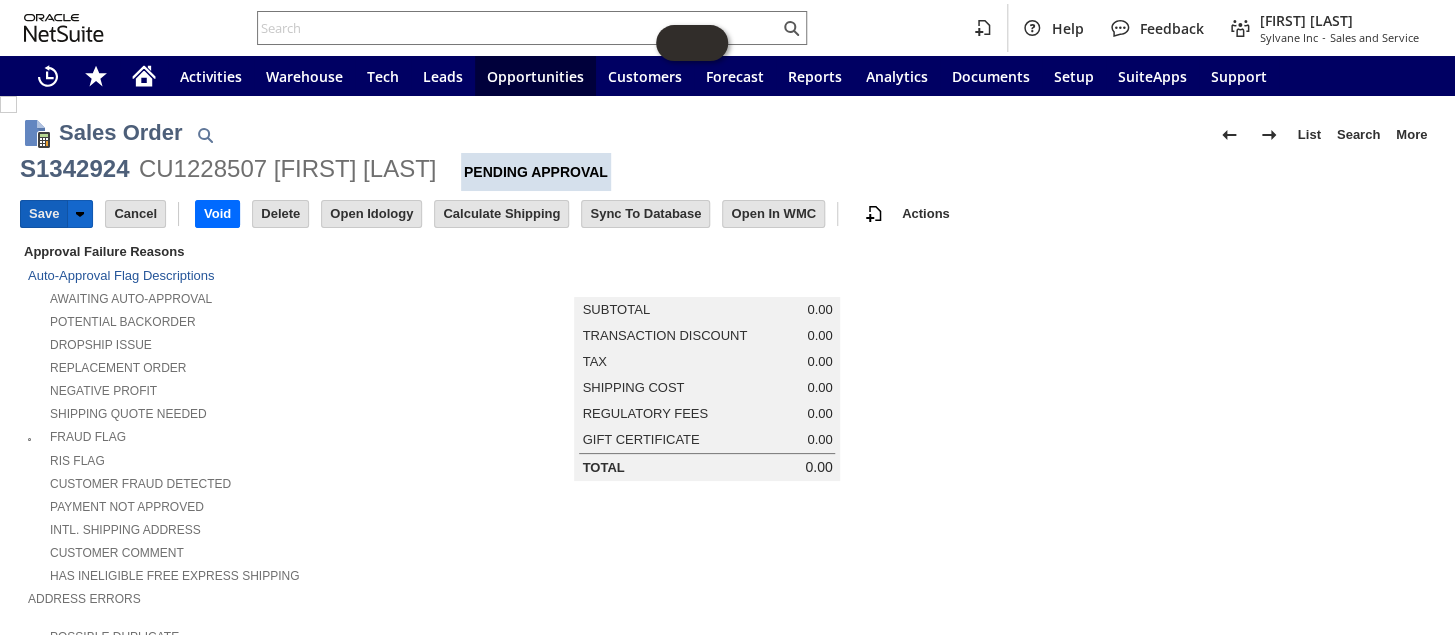 click on "Save" at bounding box center [44, 214] 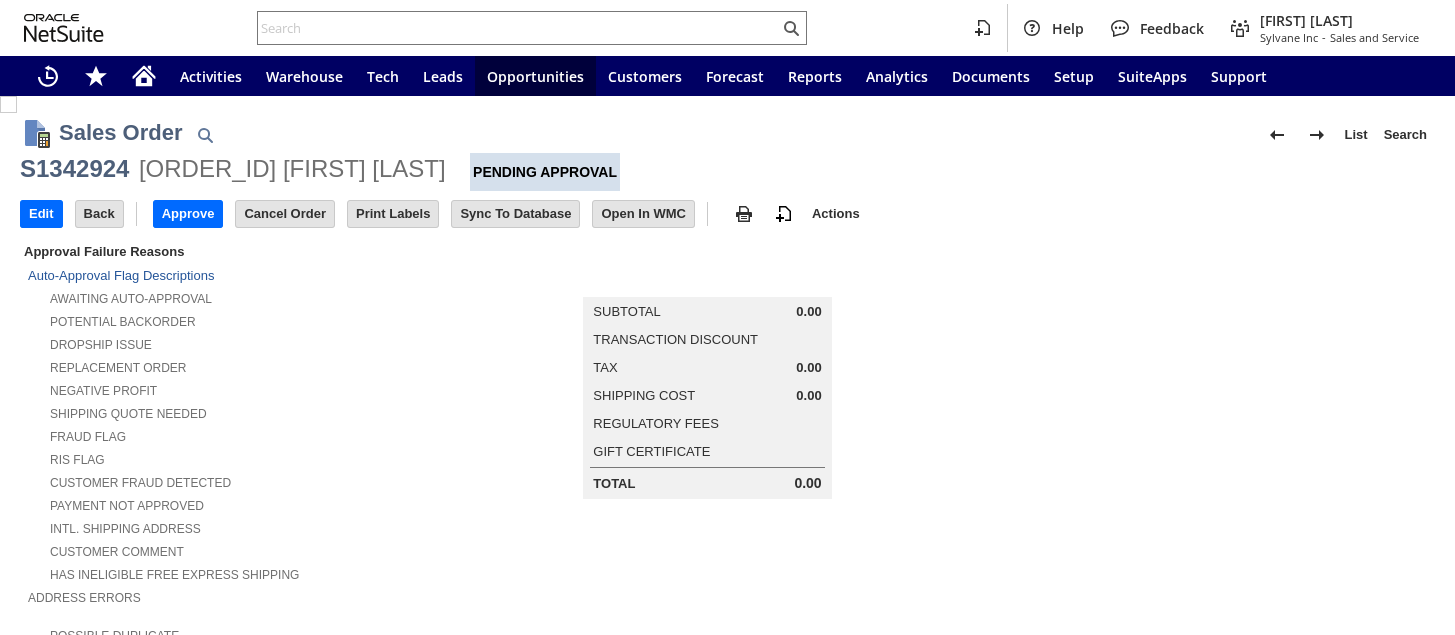 scroll, scrollTop: 0, scrollLeft: 0, axis: both 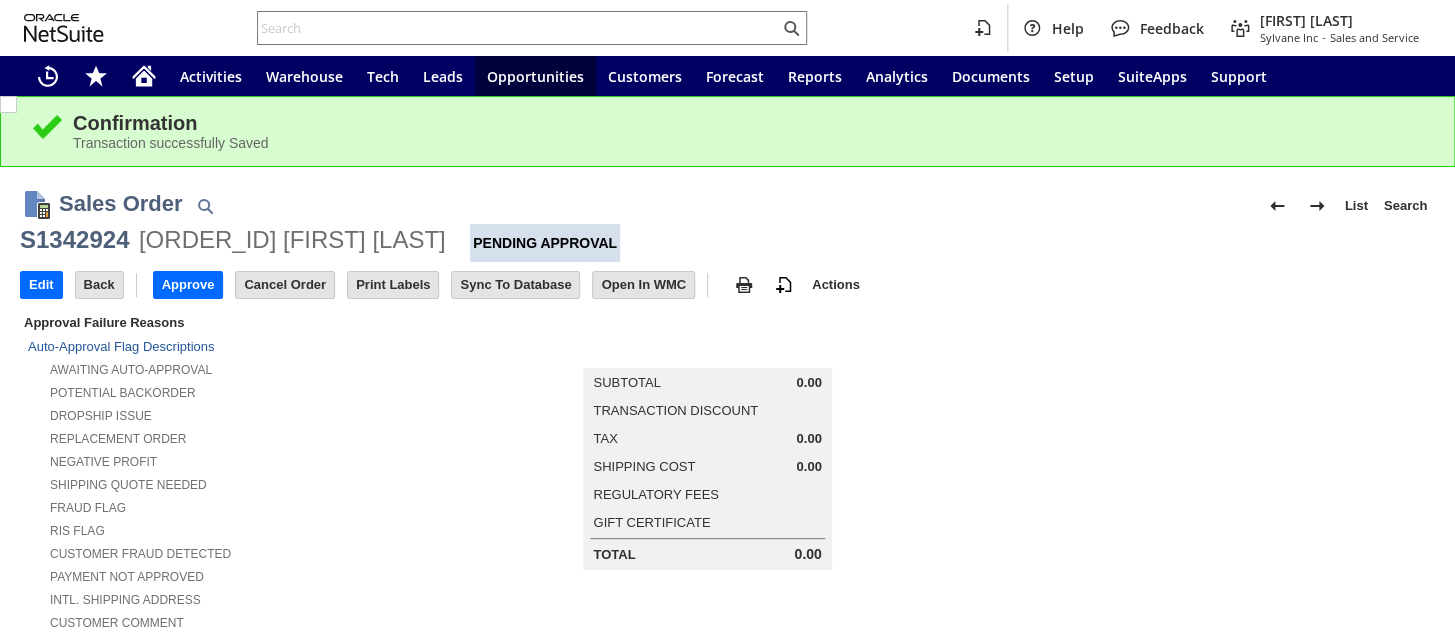 click on "Sales Order
List
Search" at bounding box center (747, 205) 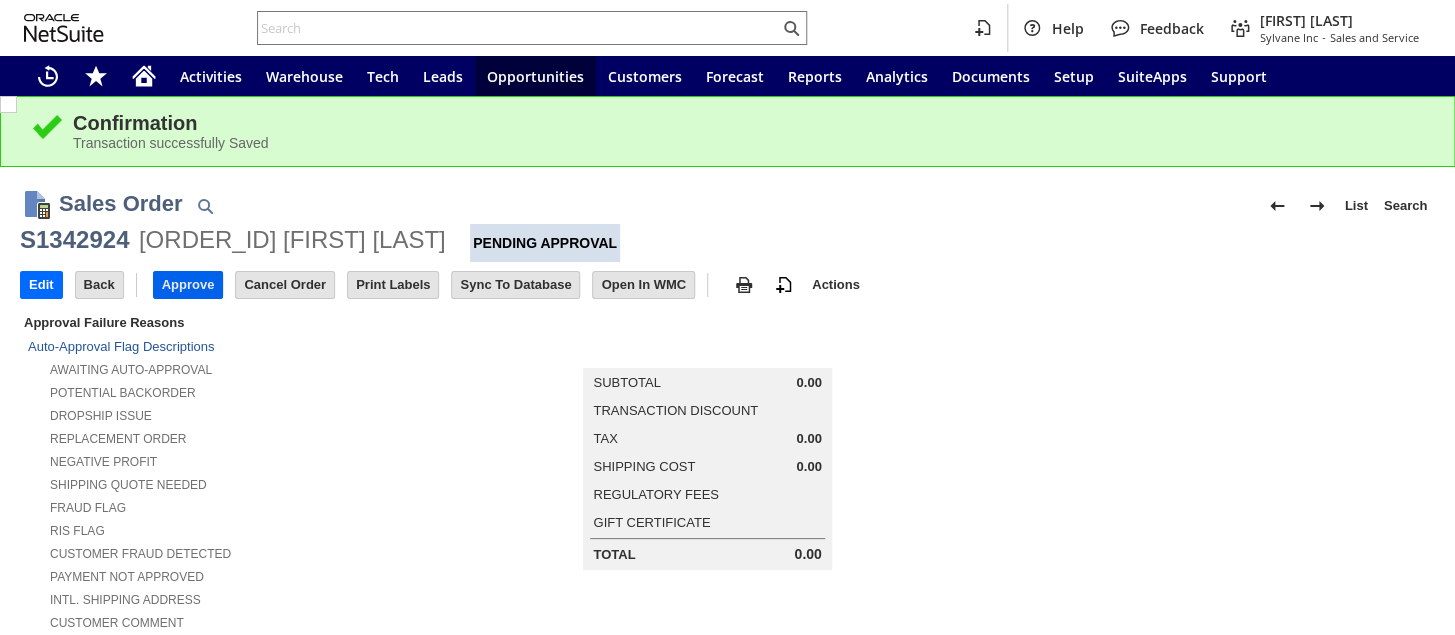 click on "Approve" at bounding box center (188, 285) 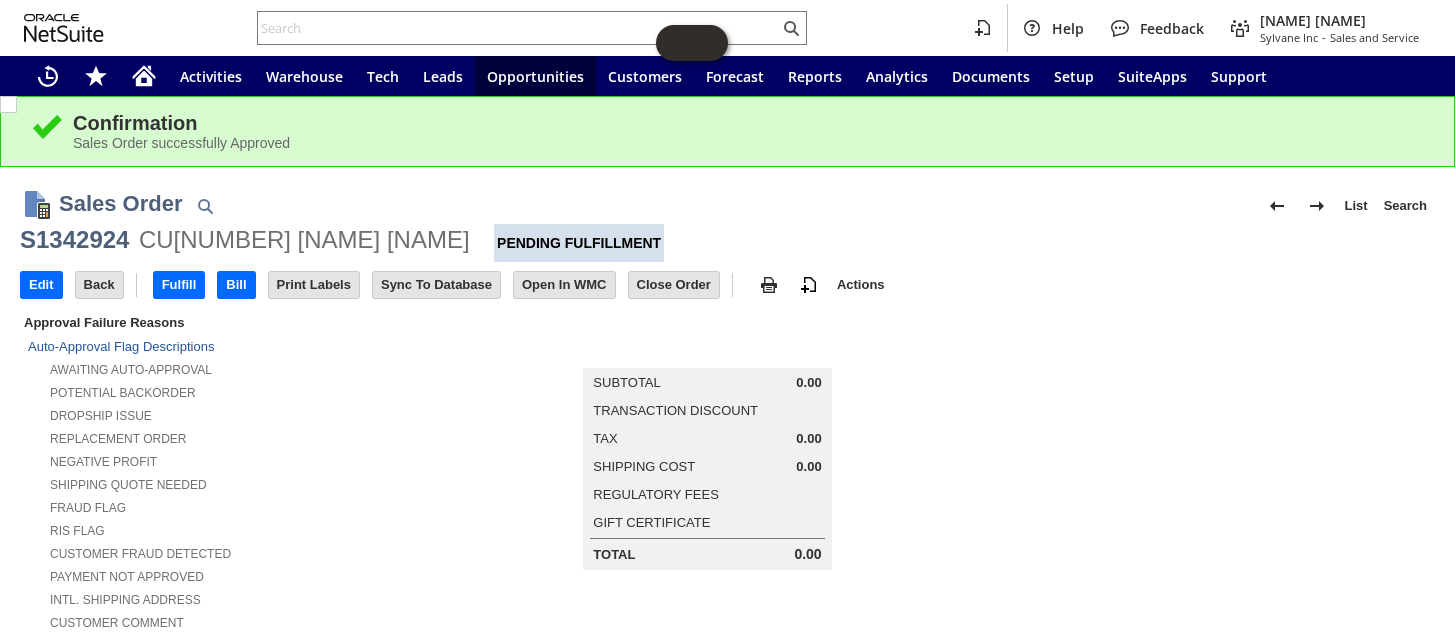 scroll, scrollTop: 0, scrollLeft: 0, axis: both 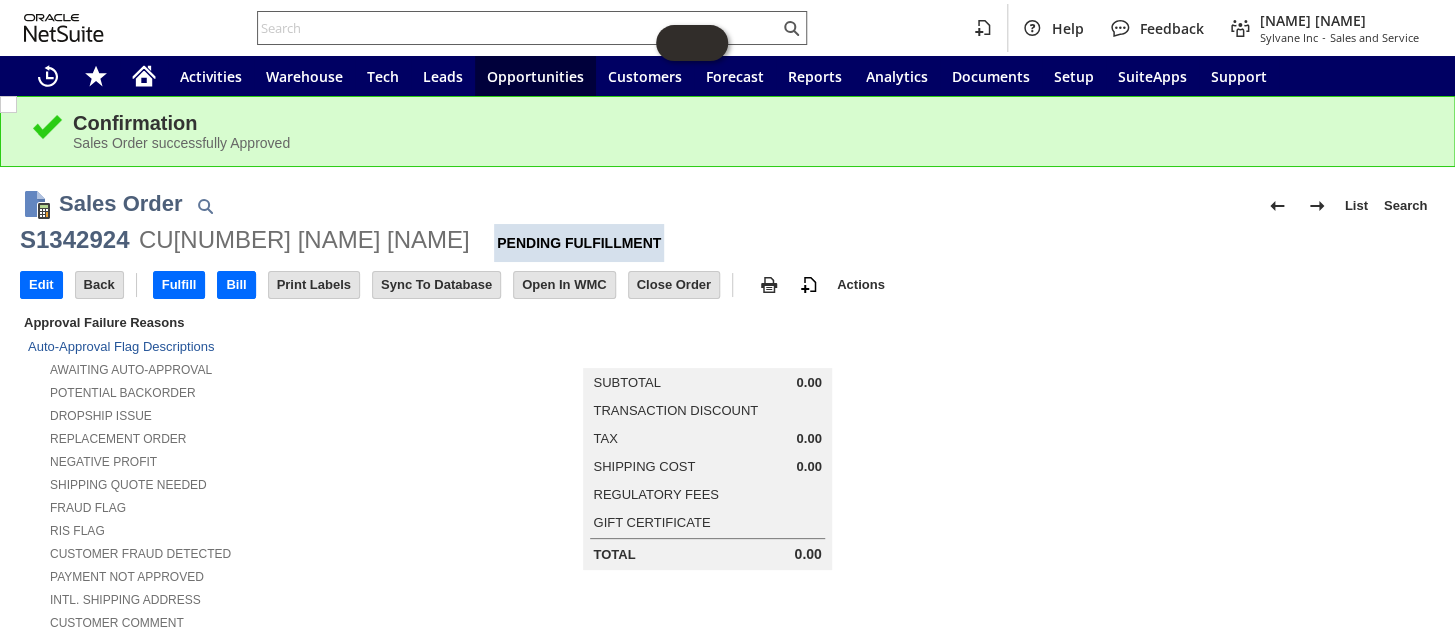 click at bounding box center (518, 28) 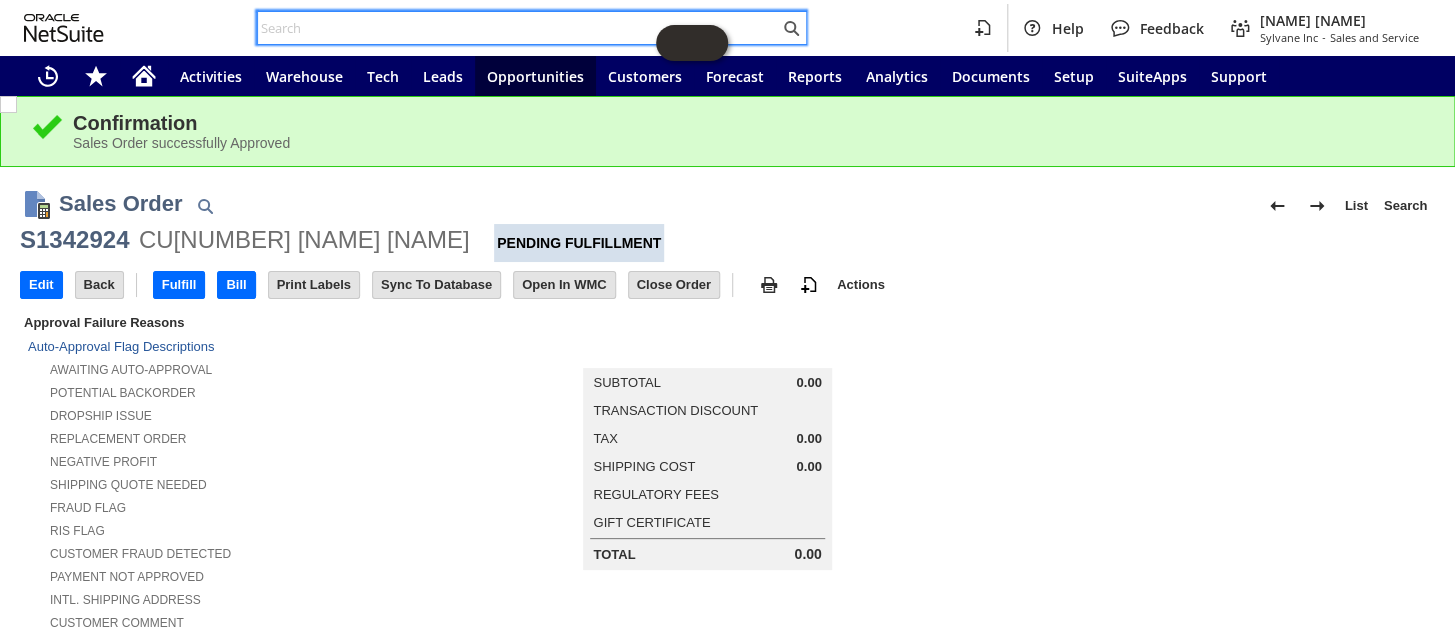 paste on "S1342483" 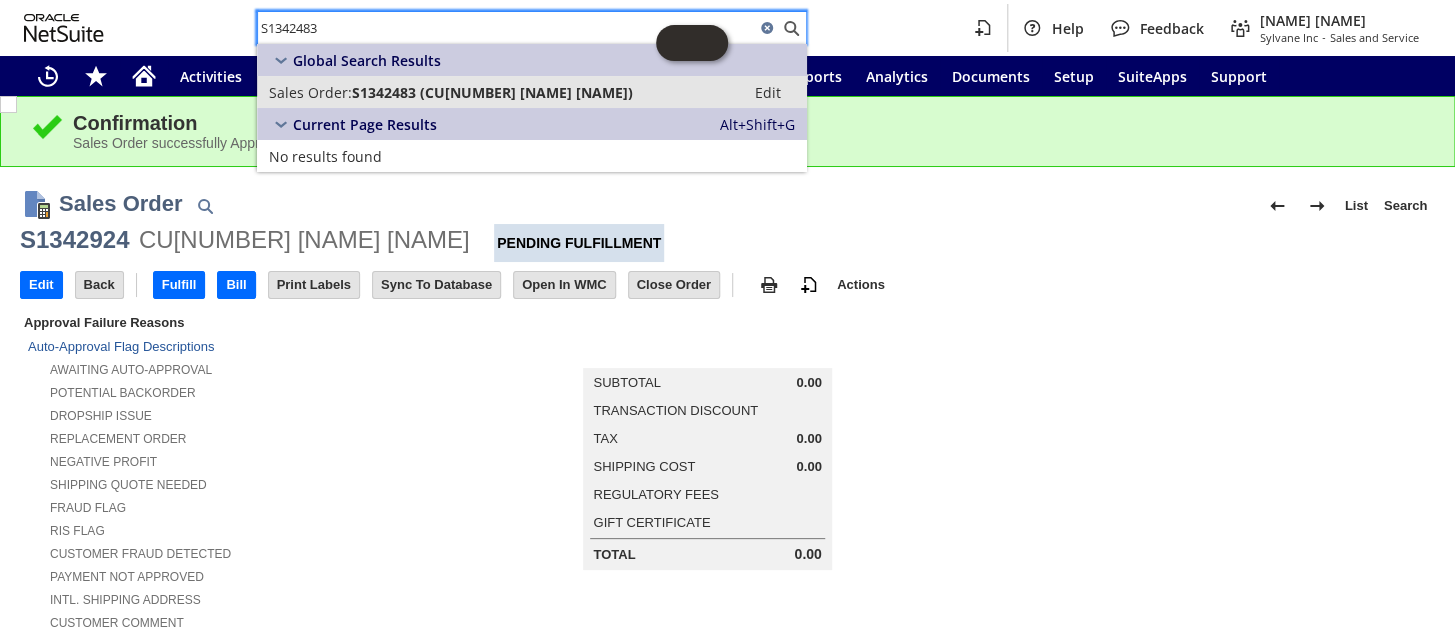 type on "S1342483" 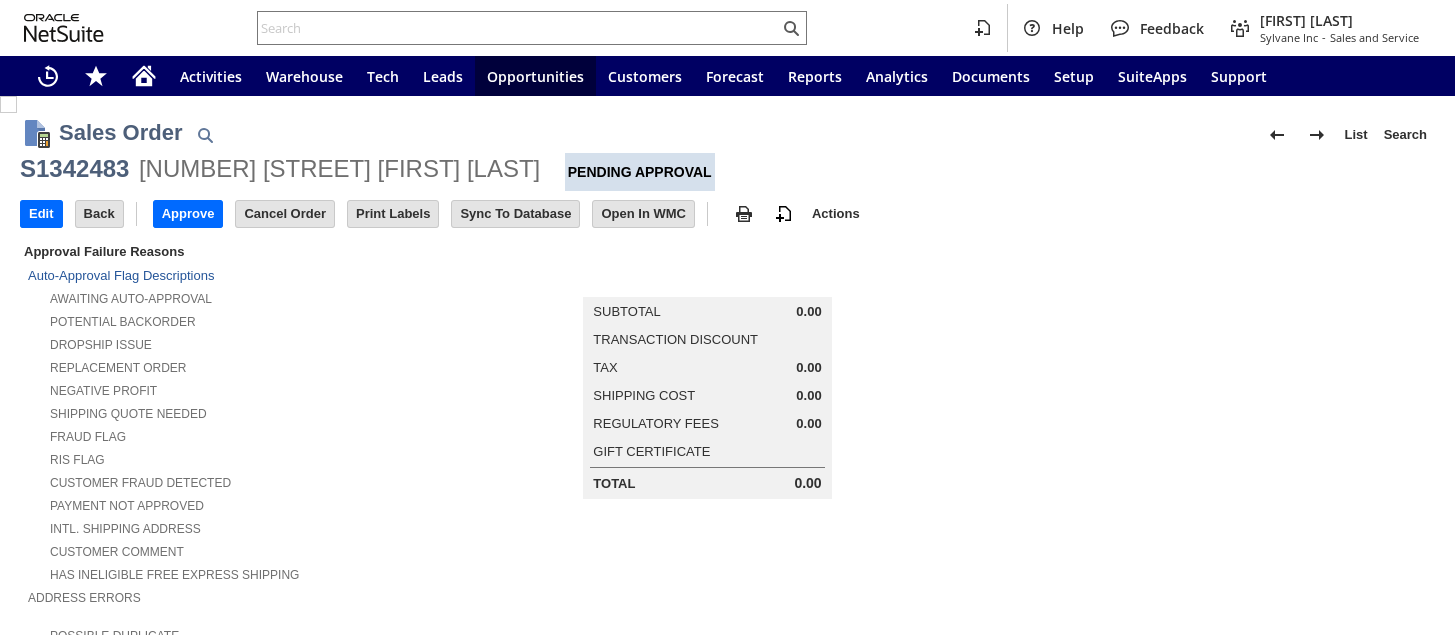 scroll, scrollTop: 0, scrollLeft: 0, axis: both 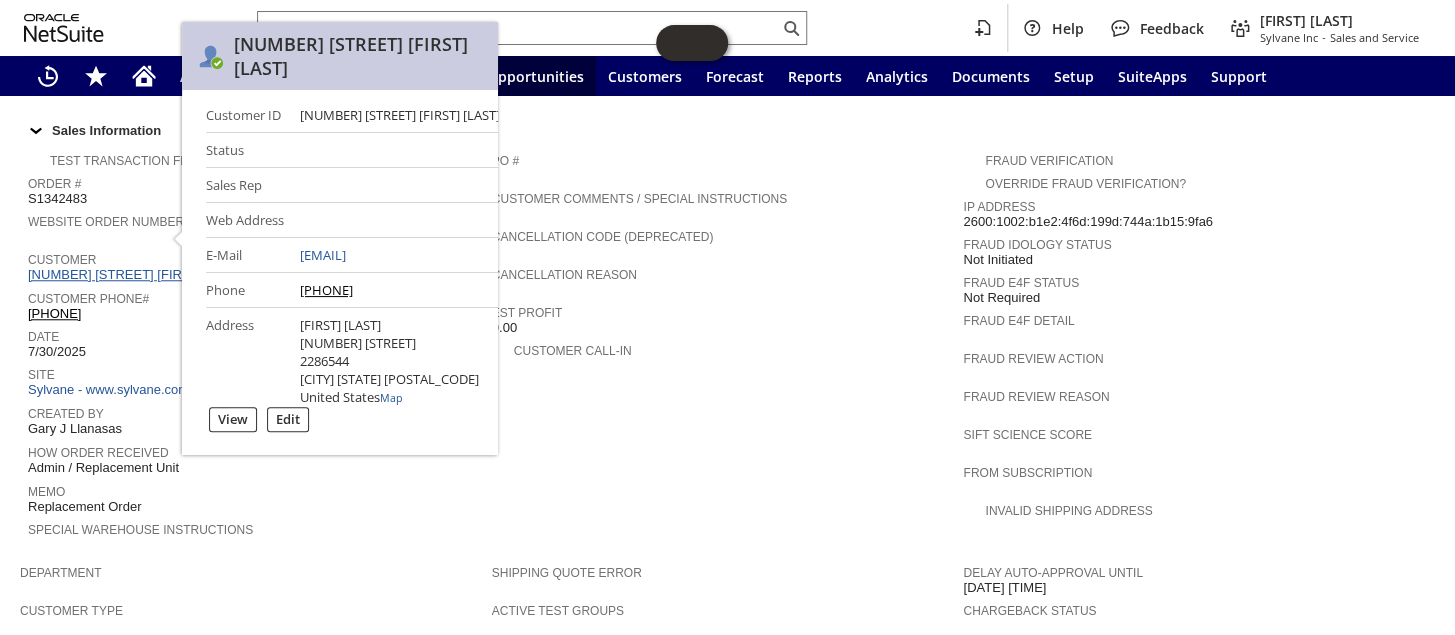 click on "CU1227152 [FIRST] [LAST]" at bounding box center [139, 274] 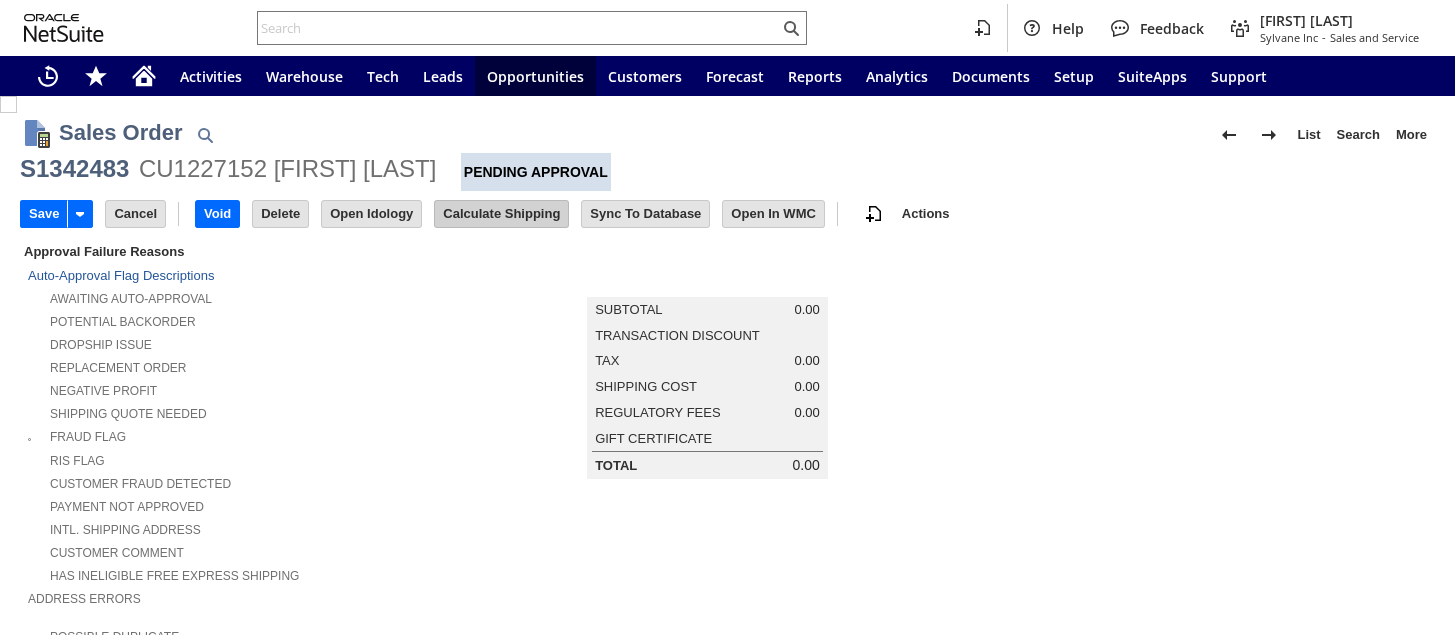 scroll, scrollTop: 0, scrollLeft: 0, axis: both 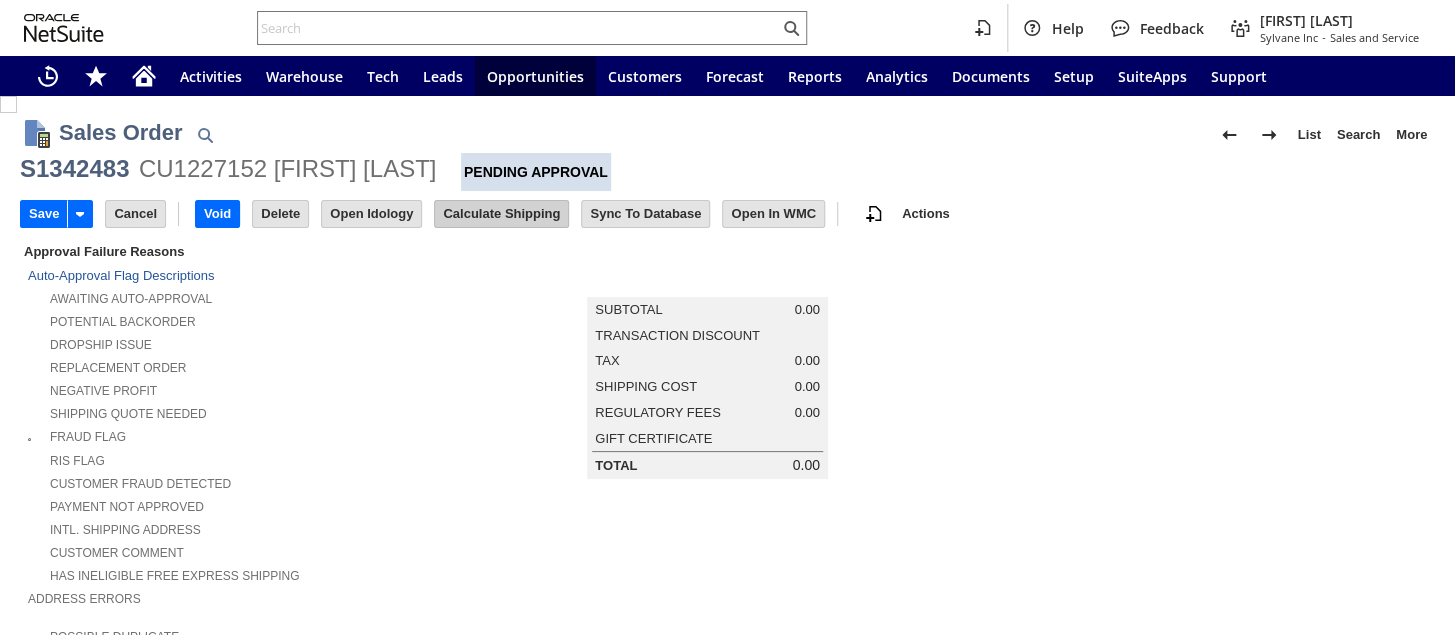 click on "Calculate Shipping" at bounding box center (501, 214) 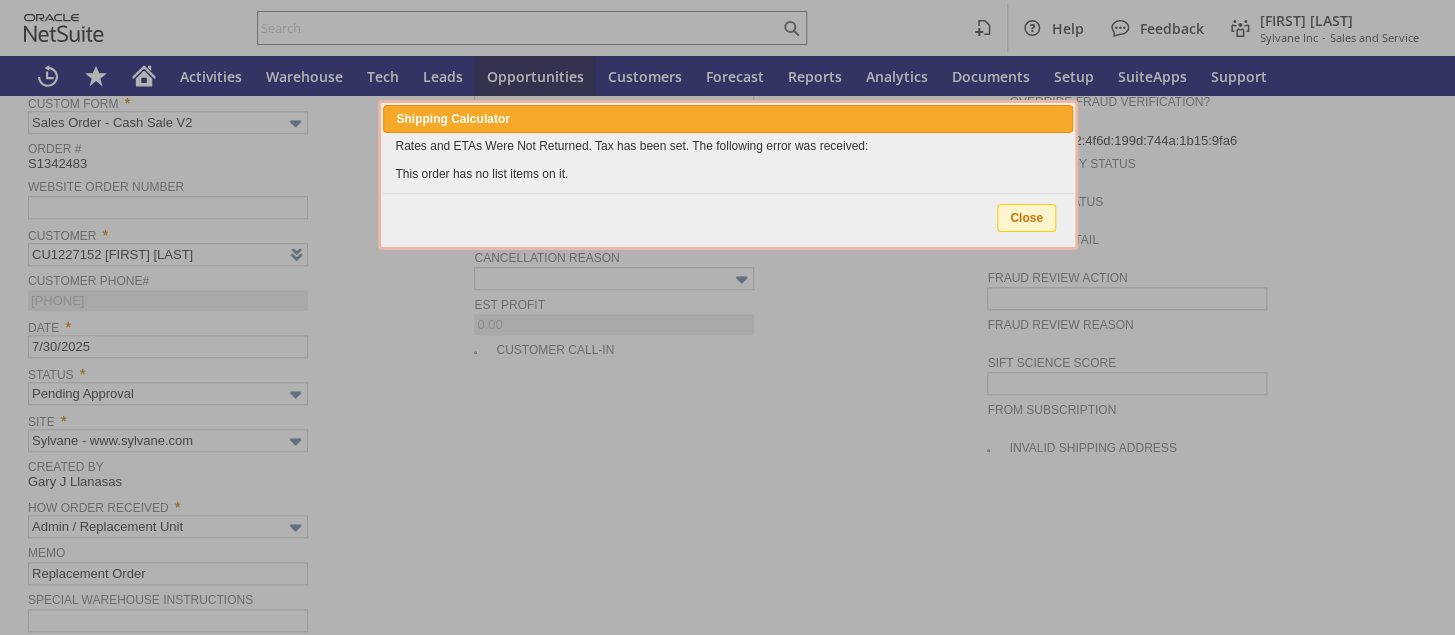 type 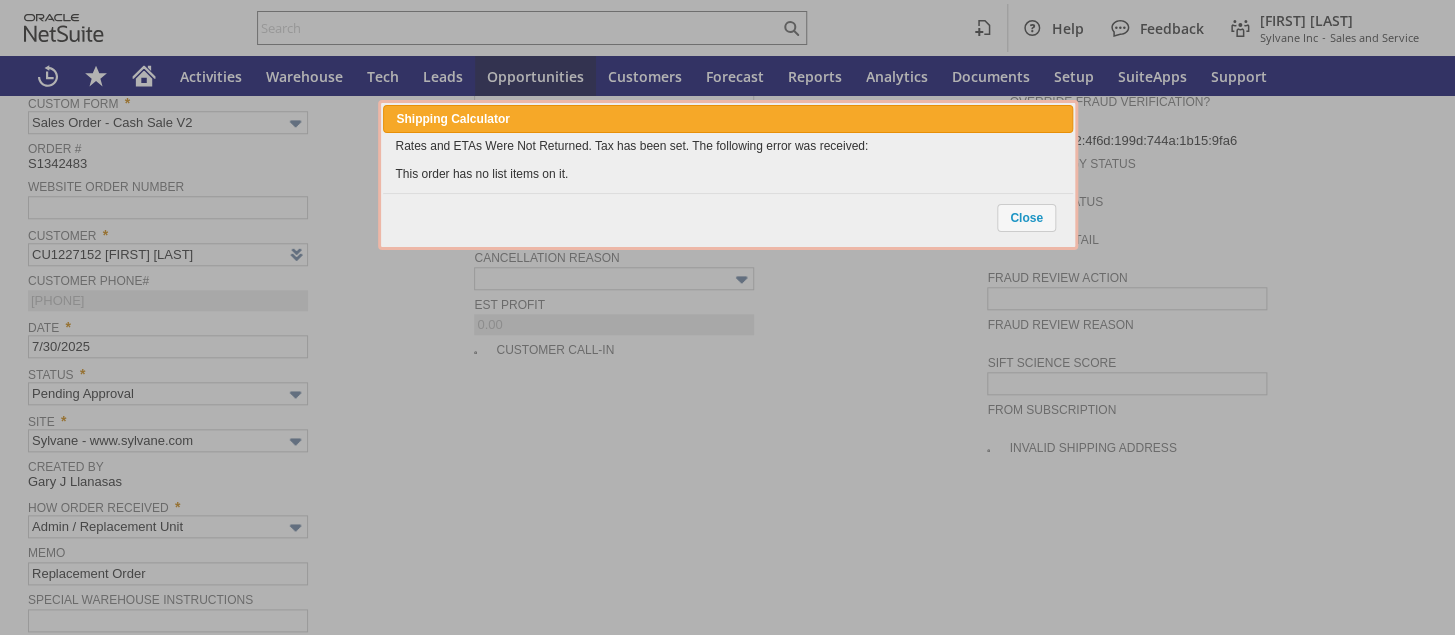 scroll, scrollTop: 1608, scrollLeft: 0, axis: vertical 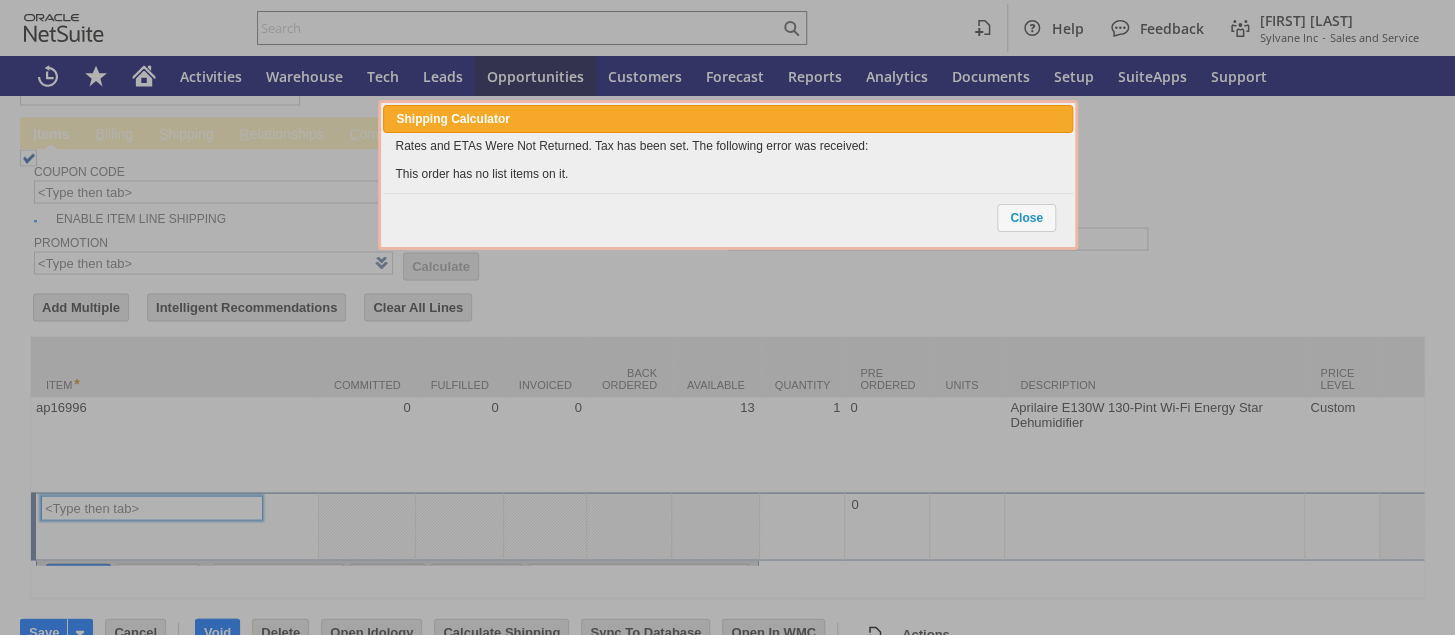type on "Intelligent Recommendations ⁰" 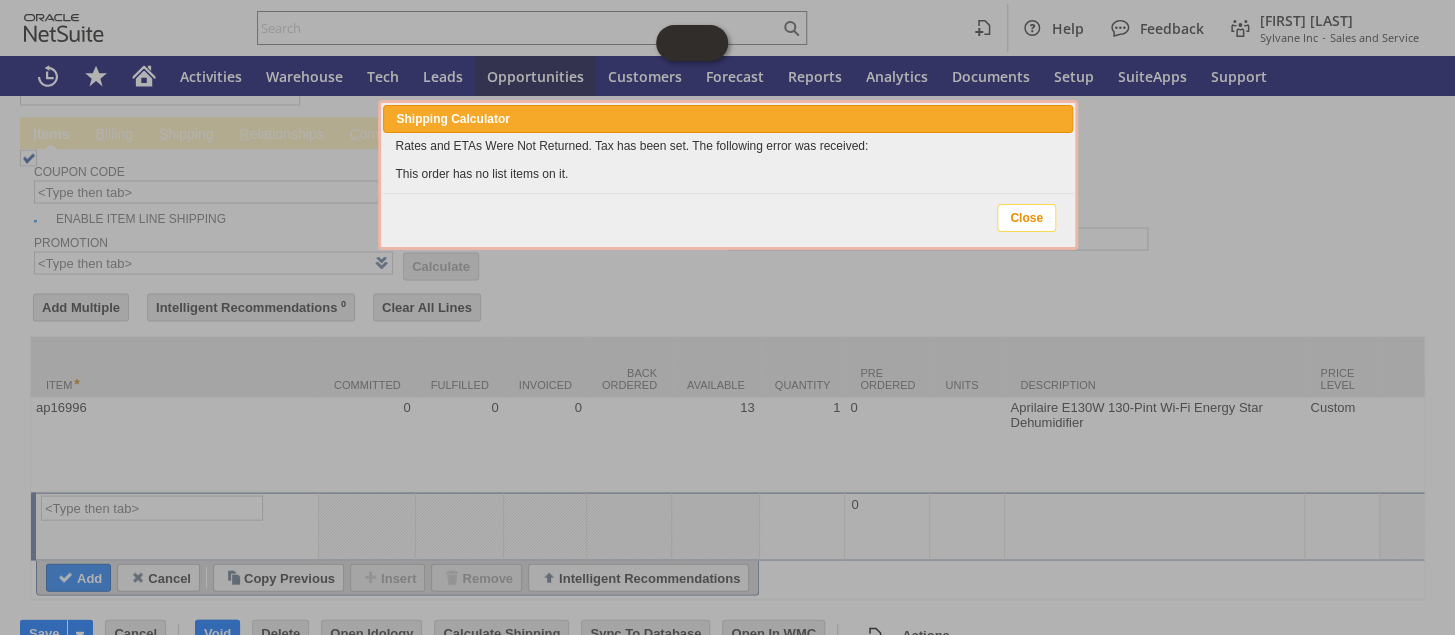 click on "Close" at bounding box center [1026, 218] 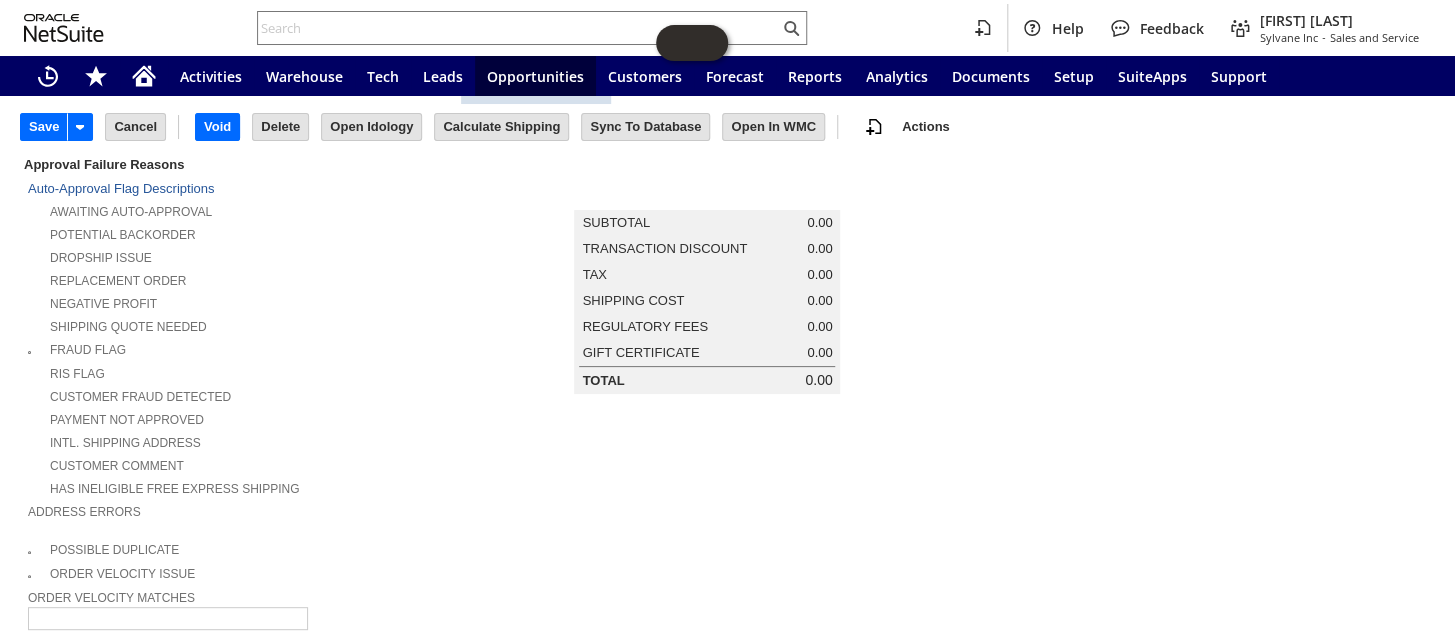 scroll, scrollTop: 0, scrollLeft: 0, axis: both 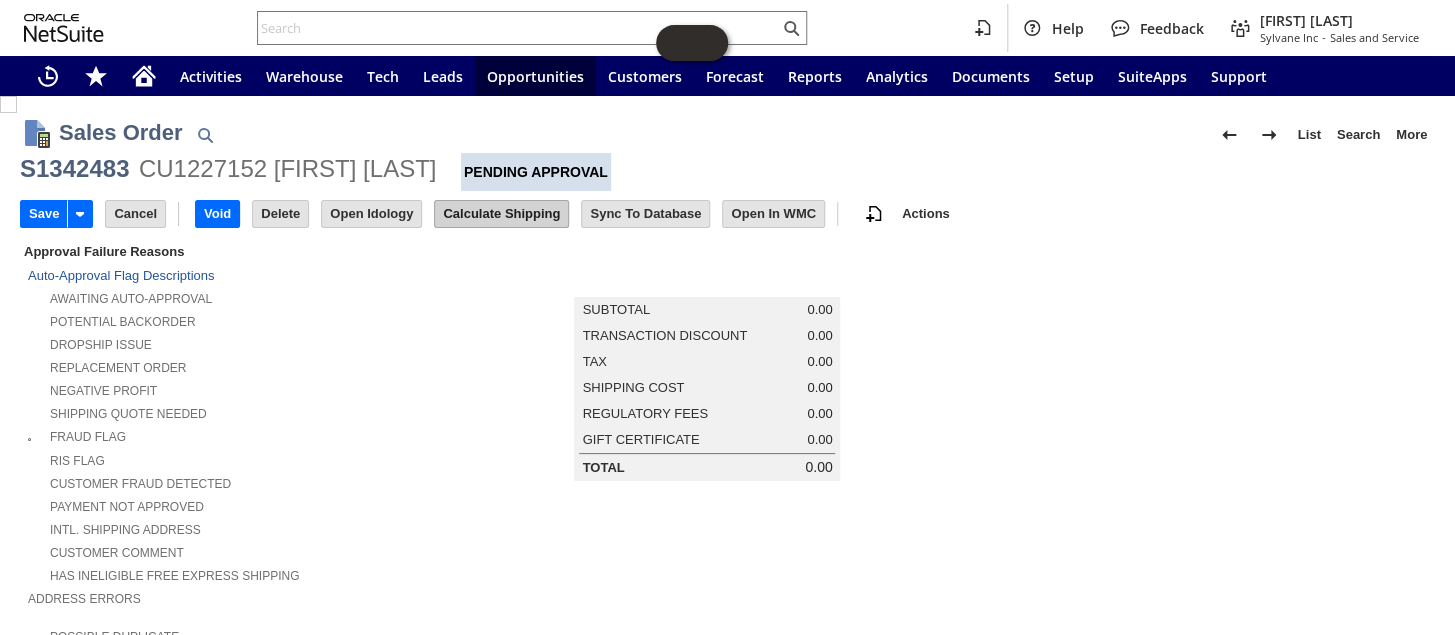 click on "Calculate Shipping" at bounding box center (501, 214) 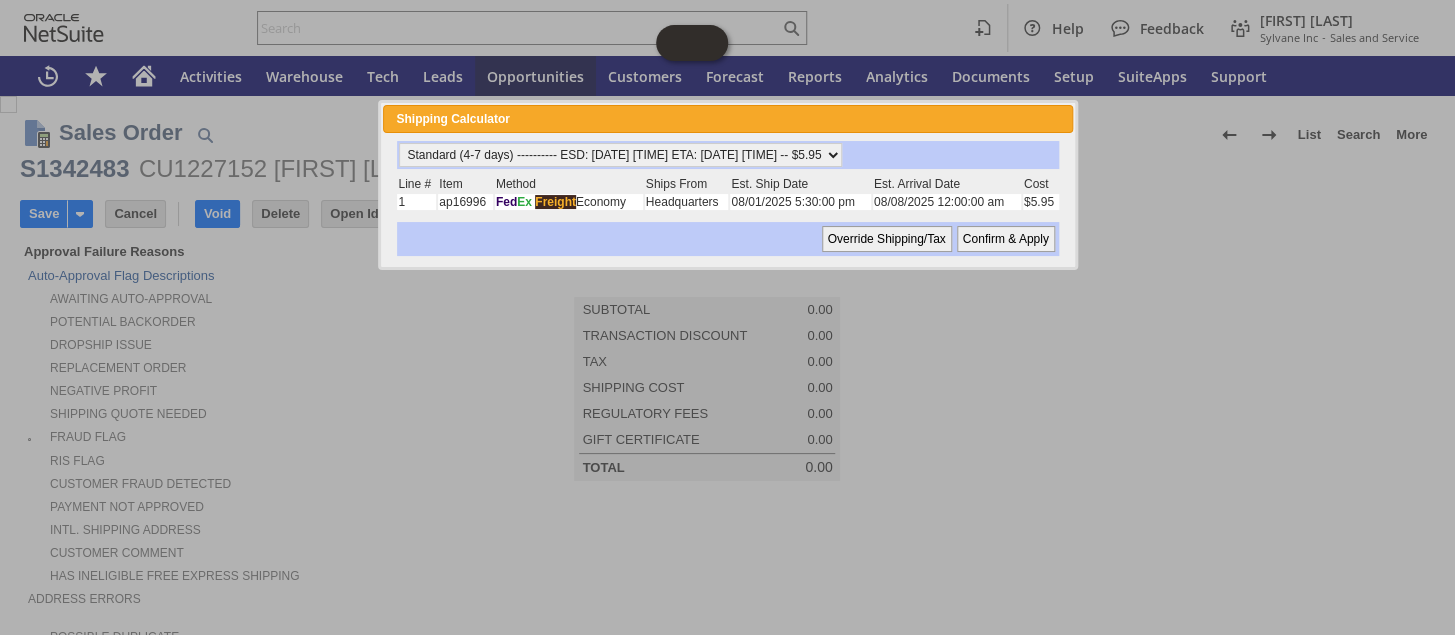 click on "Confirm & Apply" at bounding box center (1006, 239) 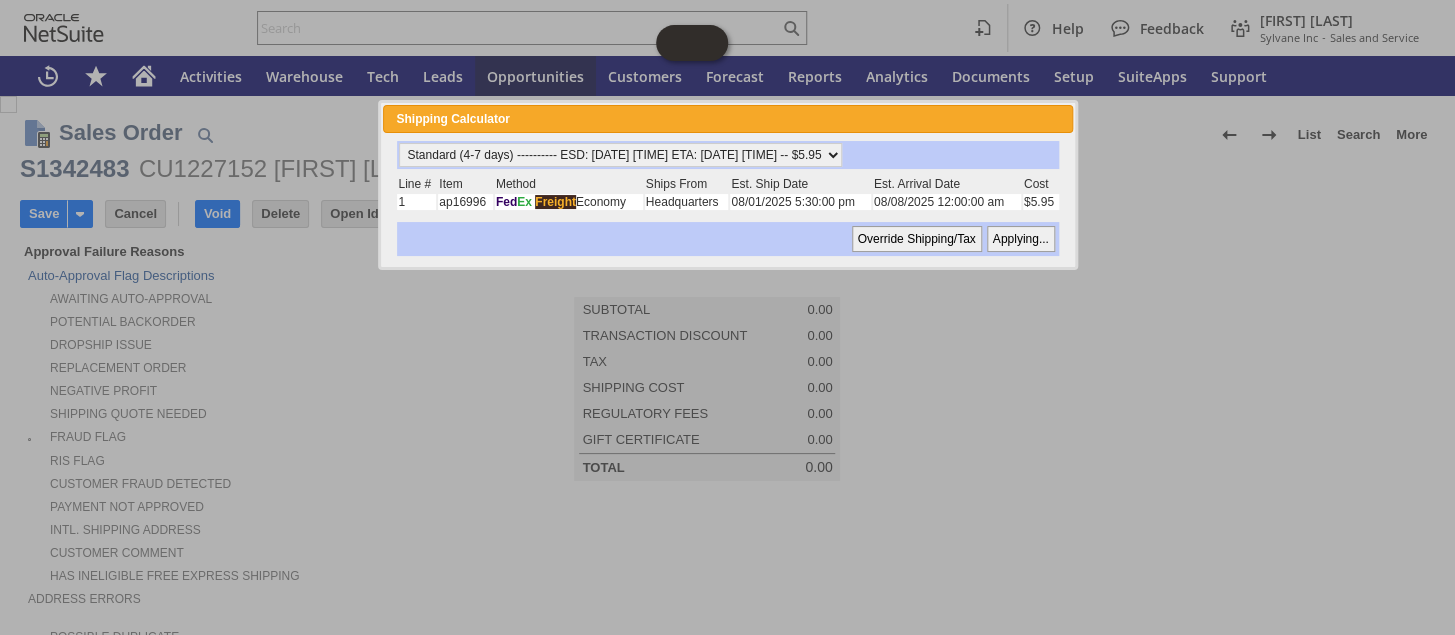 type 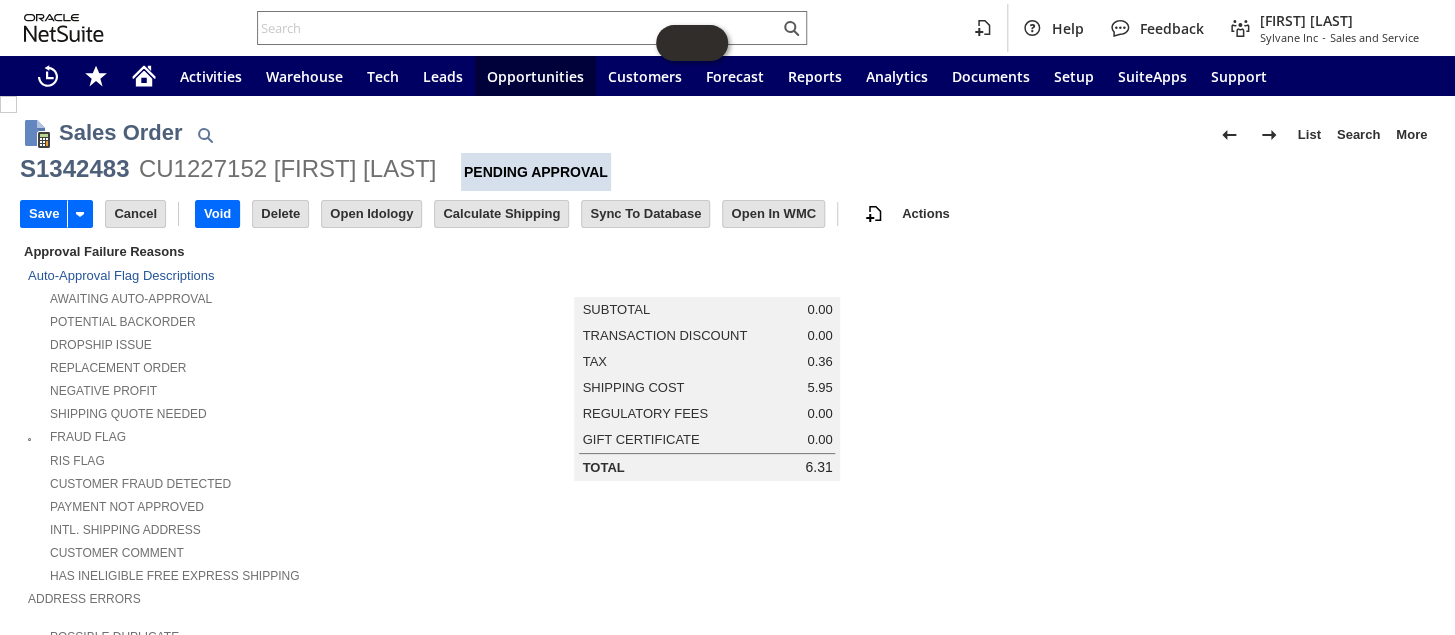 scroll, scrollTop: 1608, scrollLeft: 0, axis: vertical 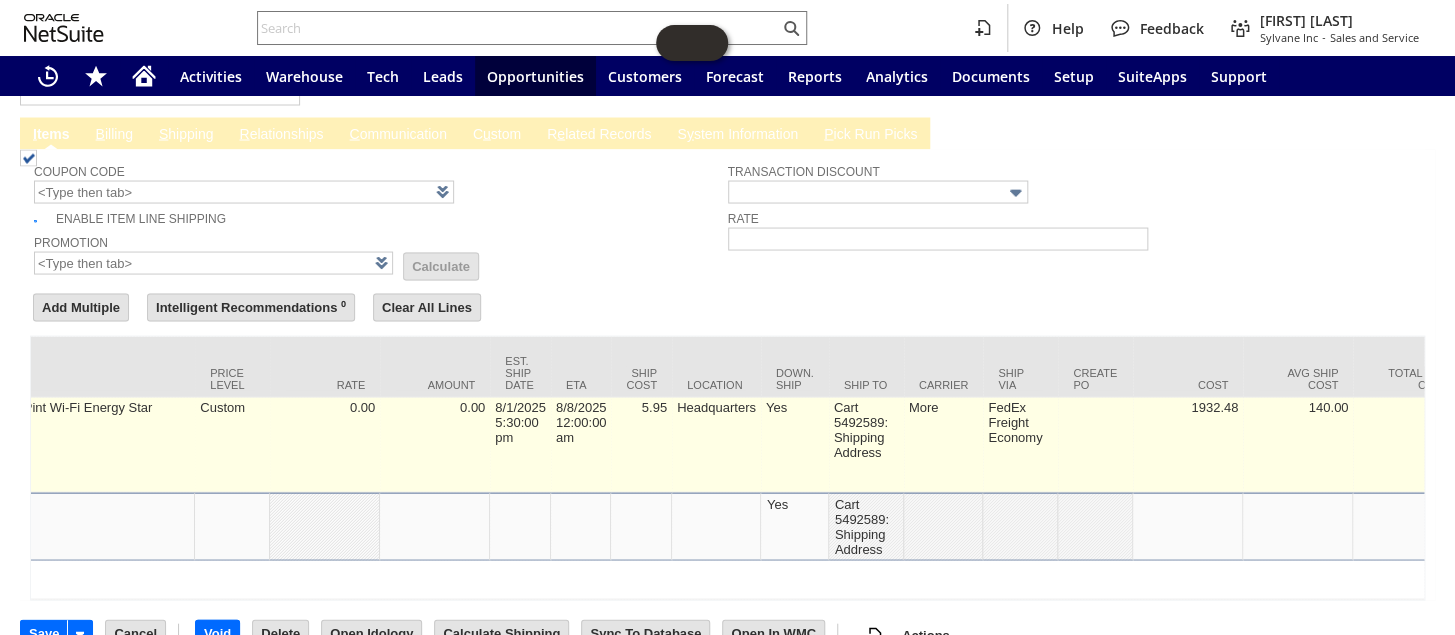 click on "5.95" at bounding box center (641, 444) 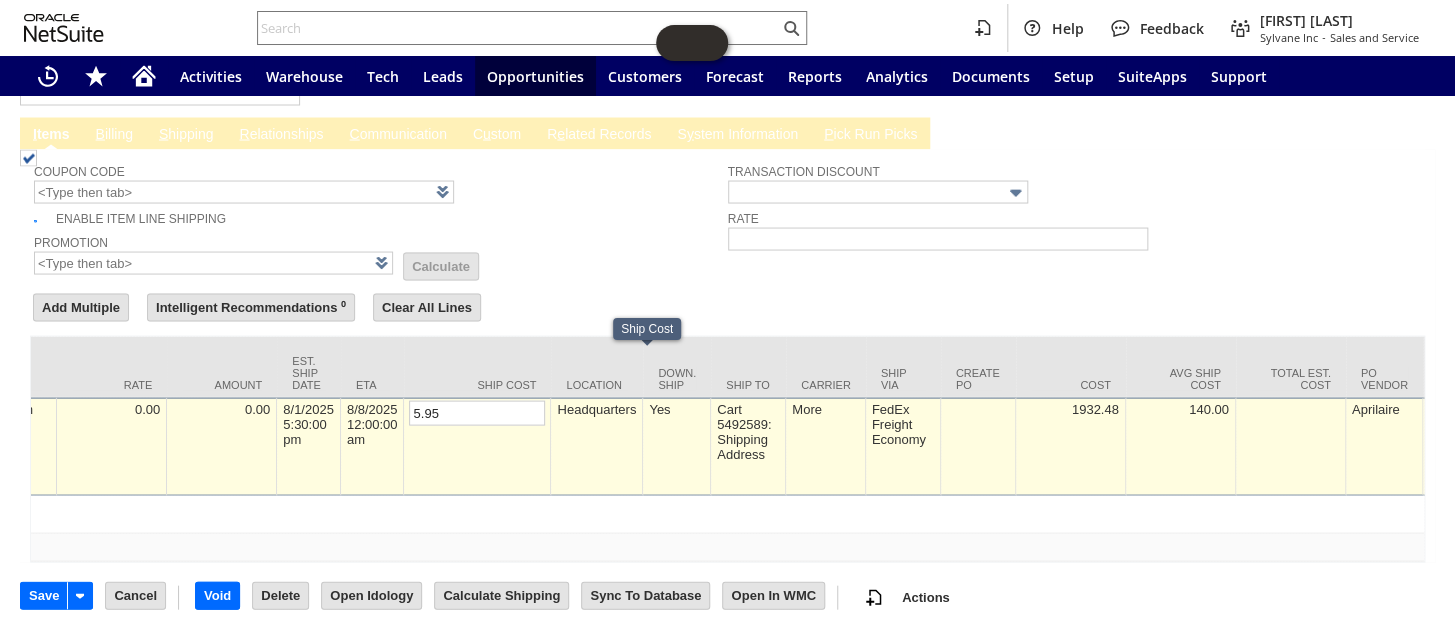 scroll, scrollTop: 1572, scrollLeft: 0, axis: vertical 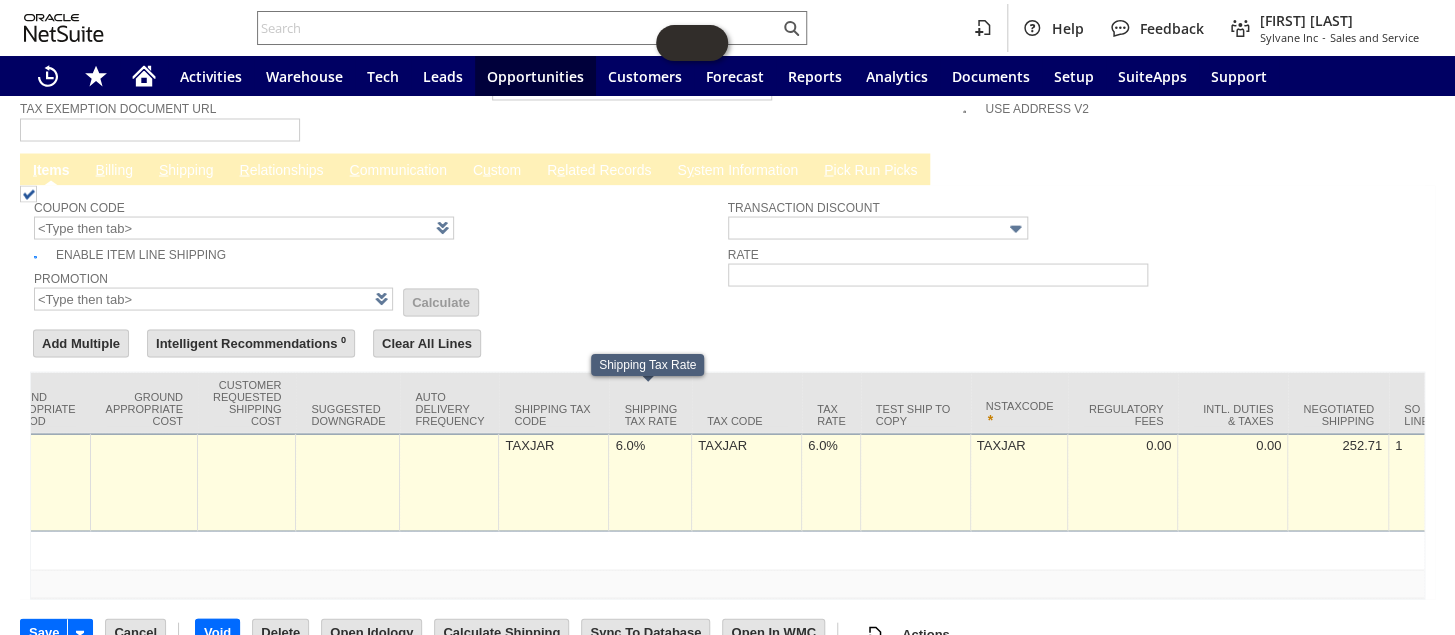 type on "0" 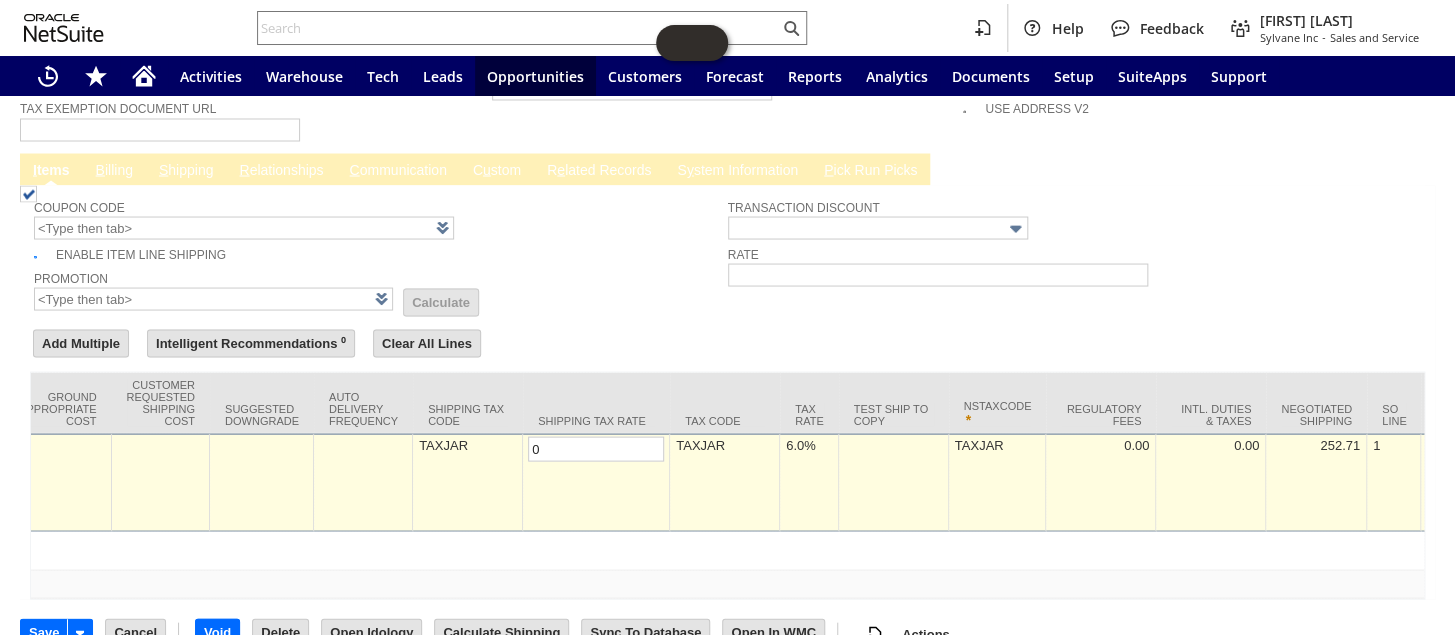 type on "0.0%" 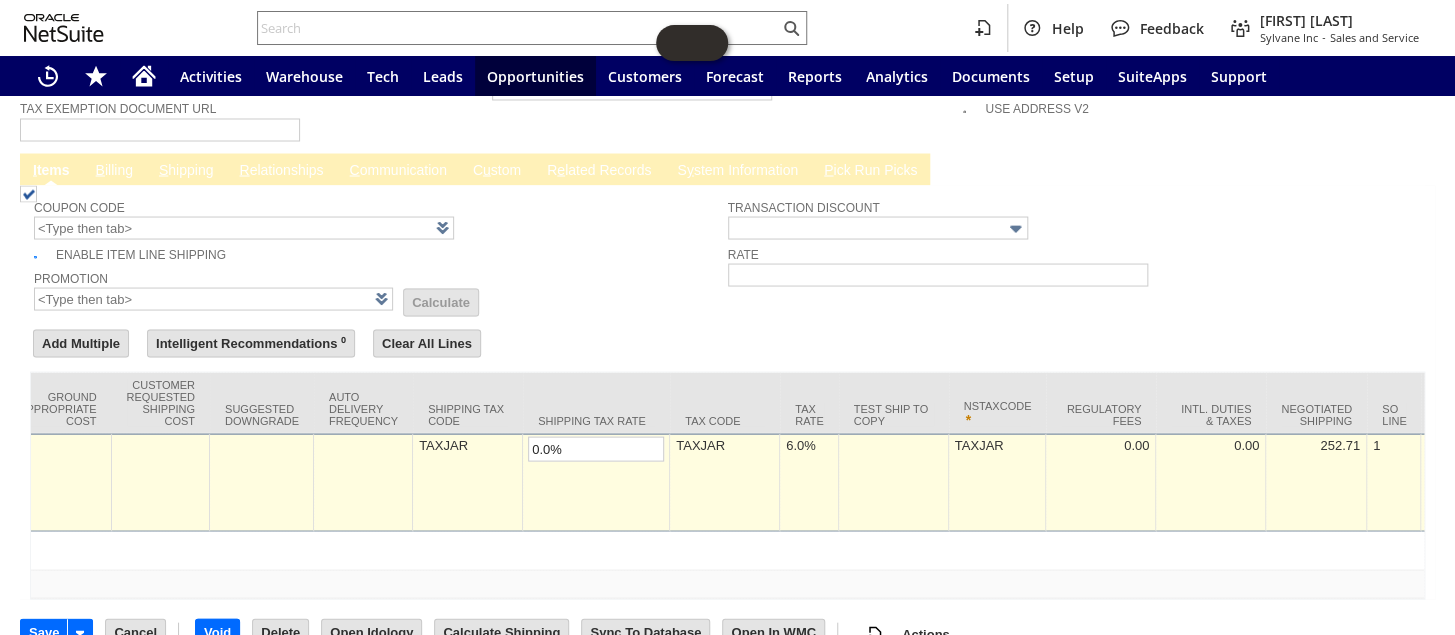 click on "6.0%" at bounding box center (809, 444) 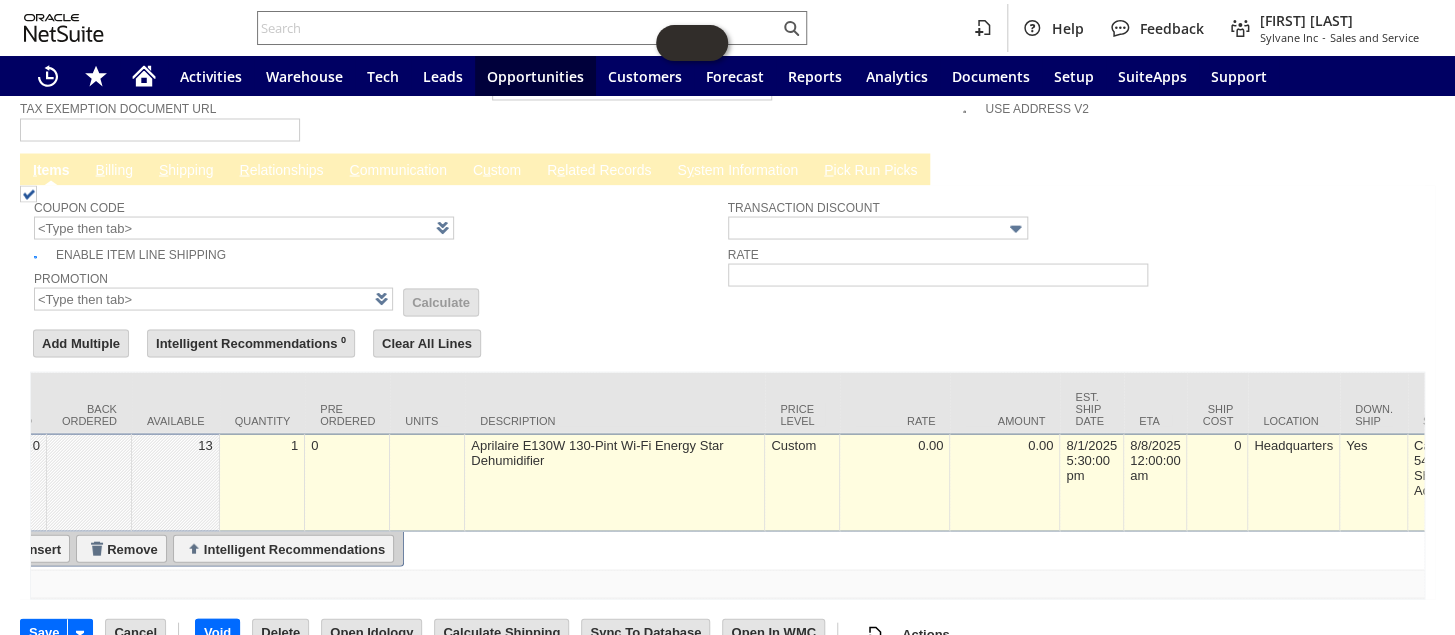 scroll, scrollTop: 0, scrollLeft: 0, axis: both 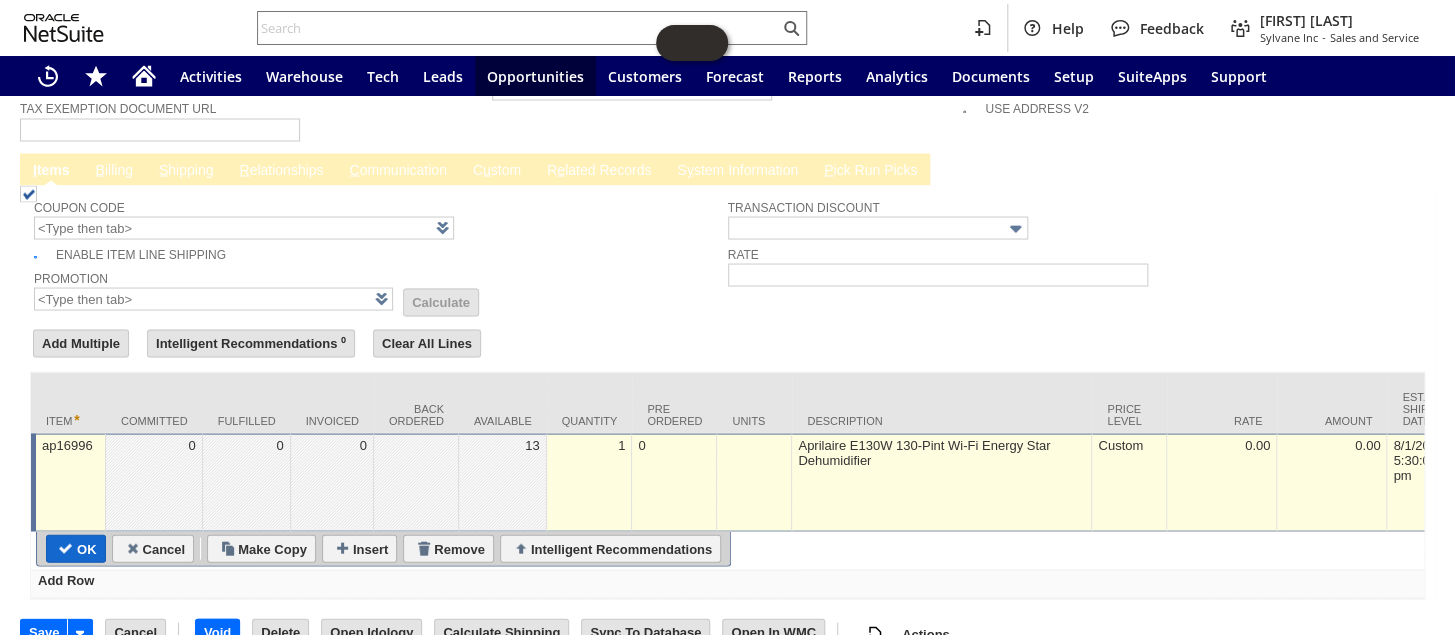 type on "0.0%" 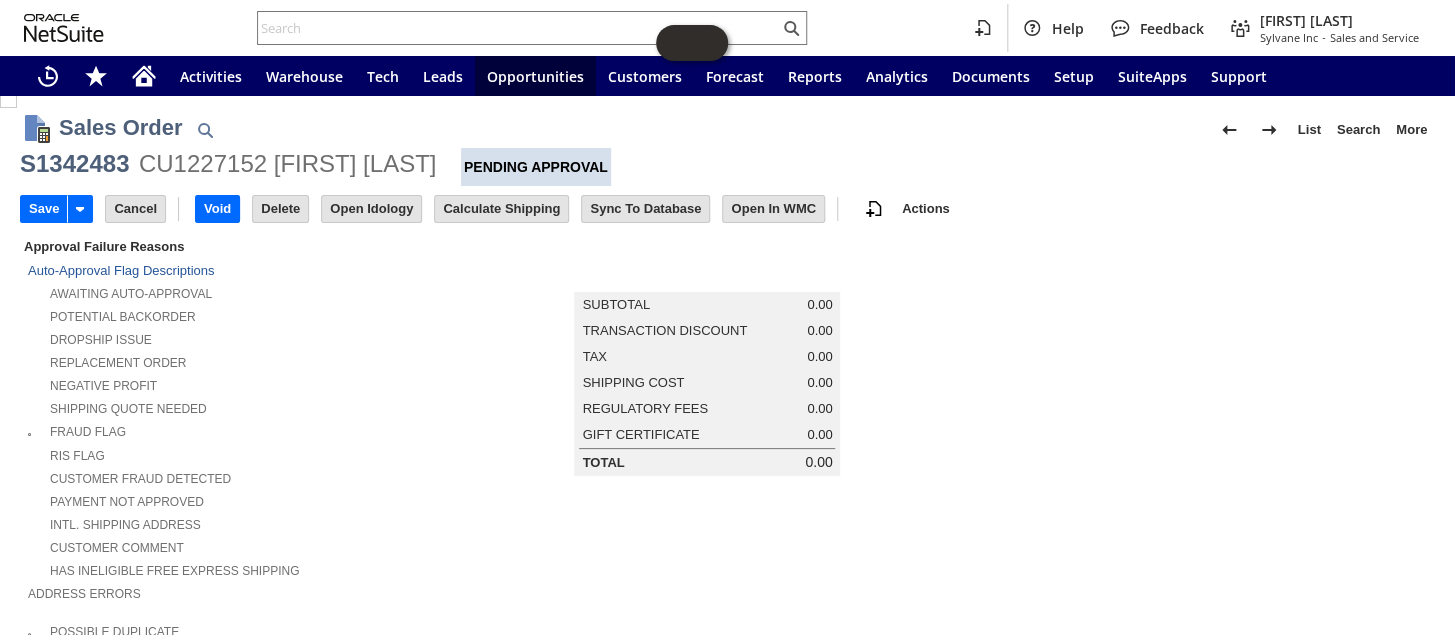 scroll, scrollTop: 0, scrollLeft: 0, axis: both 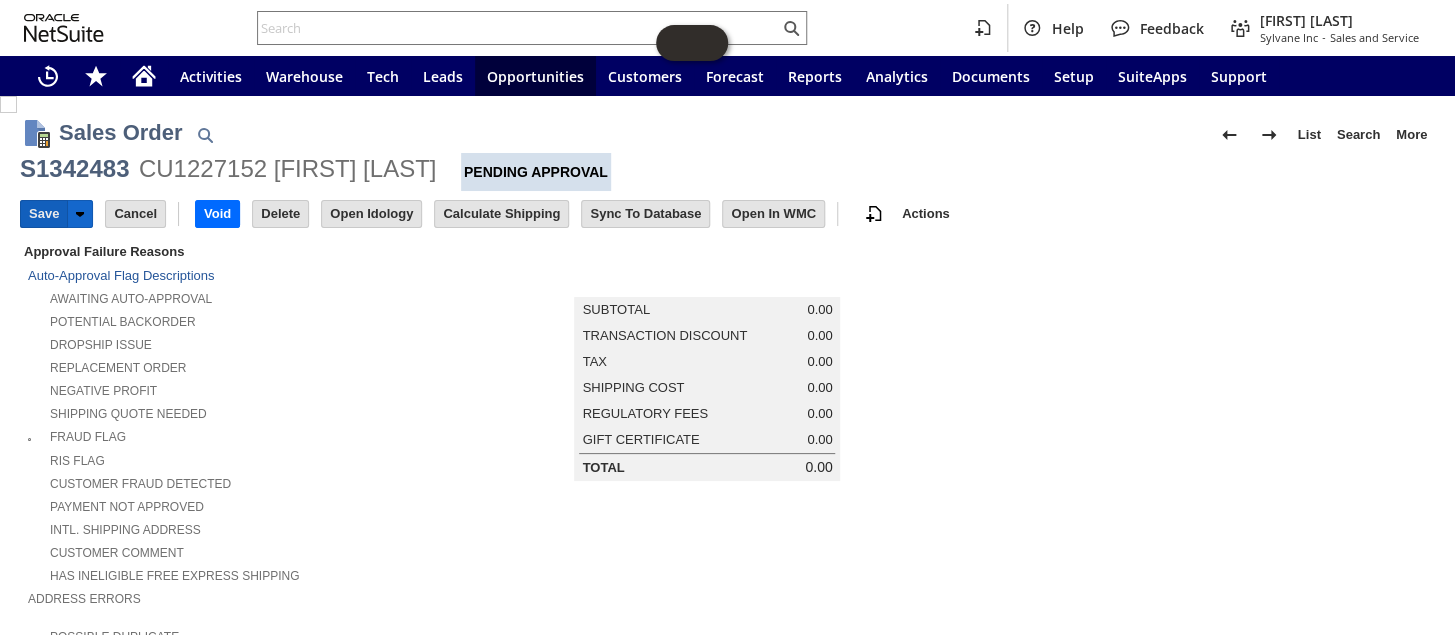 click on "Save" at bounding box center [44, 214] 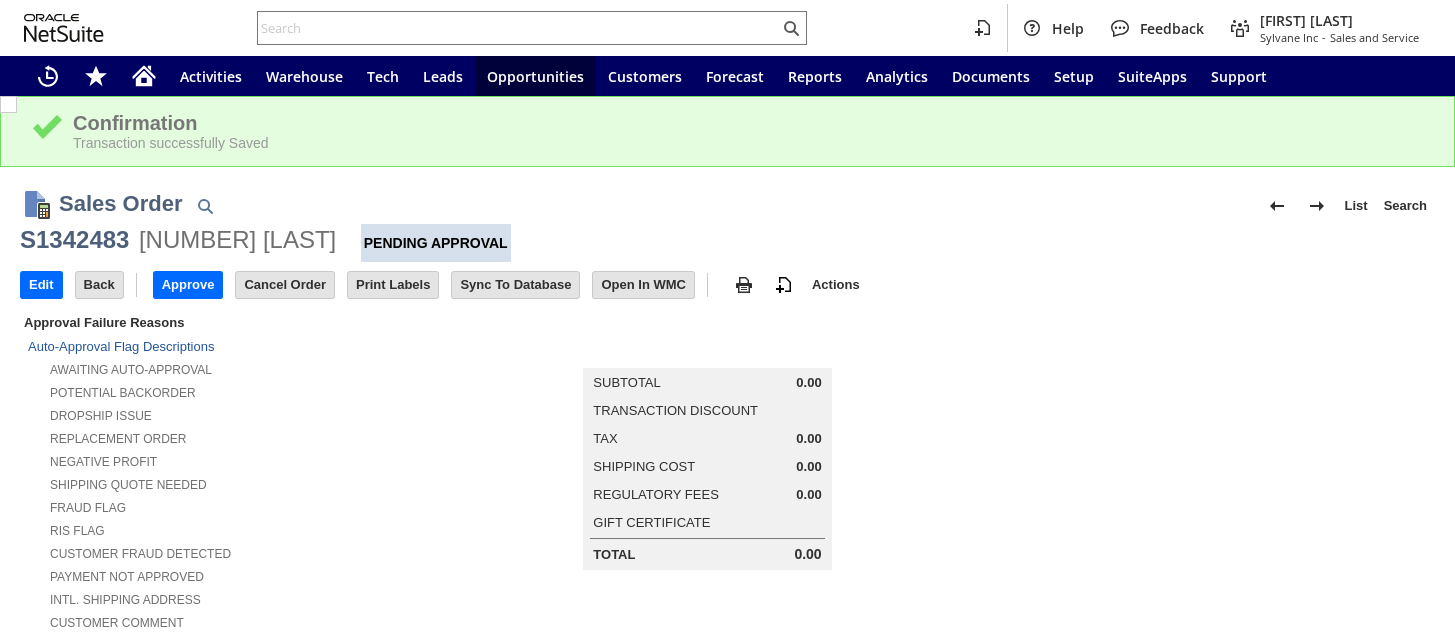 scroll, scrollTop: 0, scrollLeft: 0, axis: both 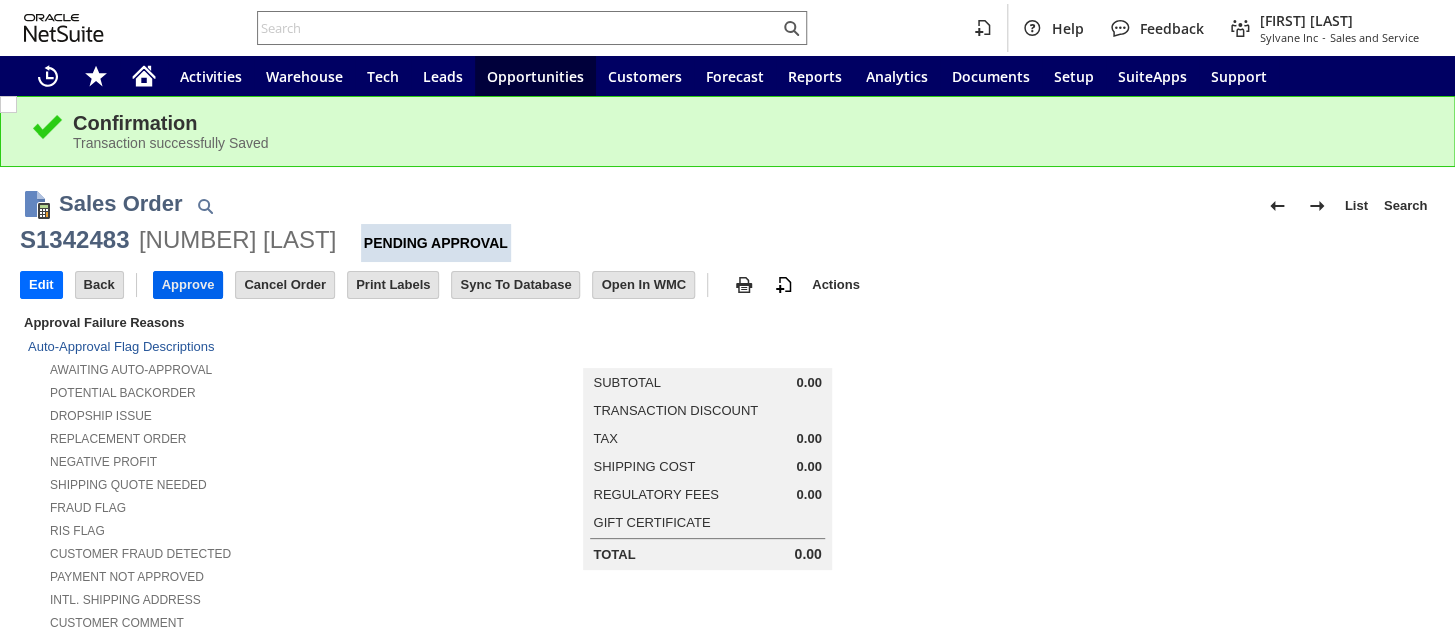 click on "Approve" at bounding box center (188, 285) 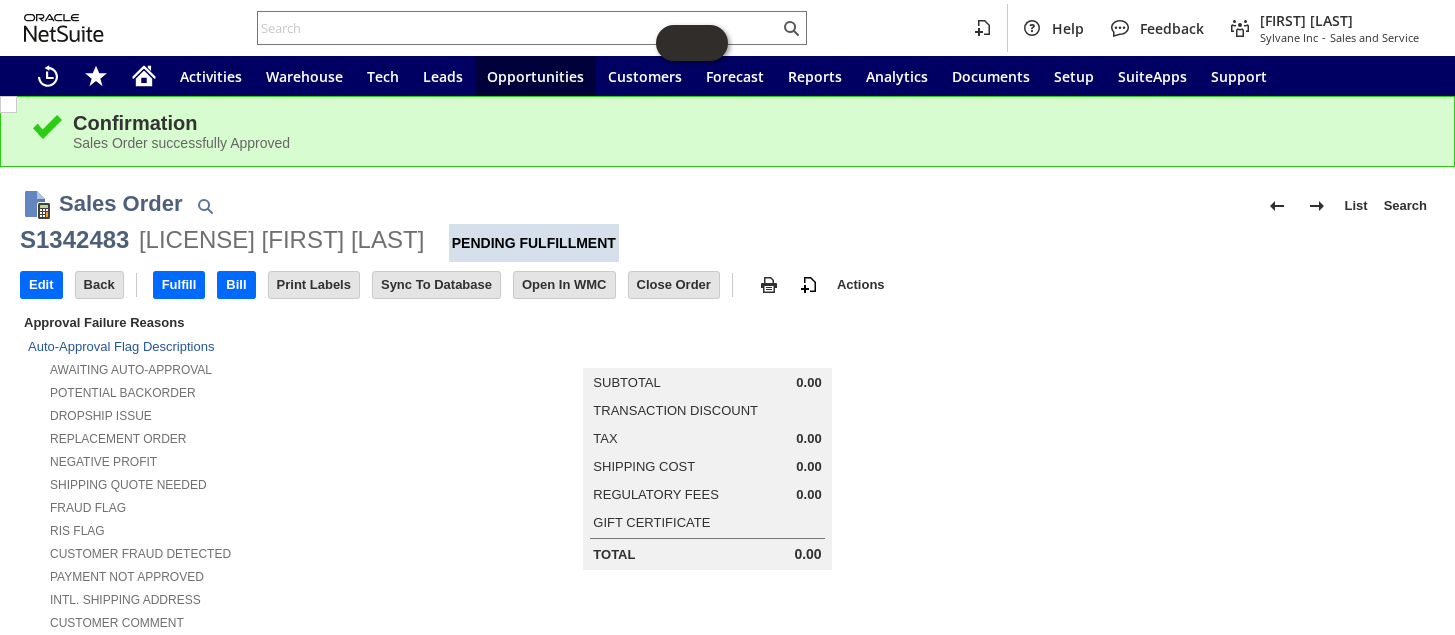 scroll, scrollTop: 0, scrollLeft: 0, axis: both 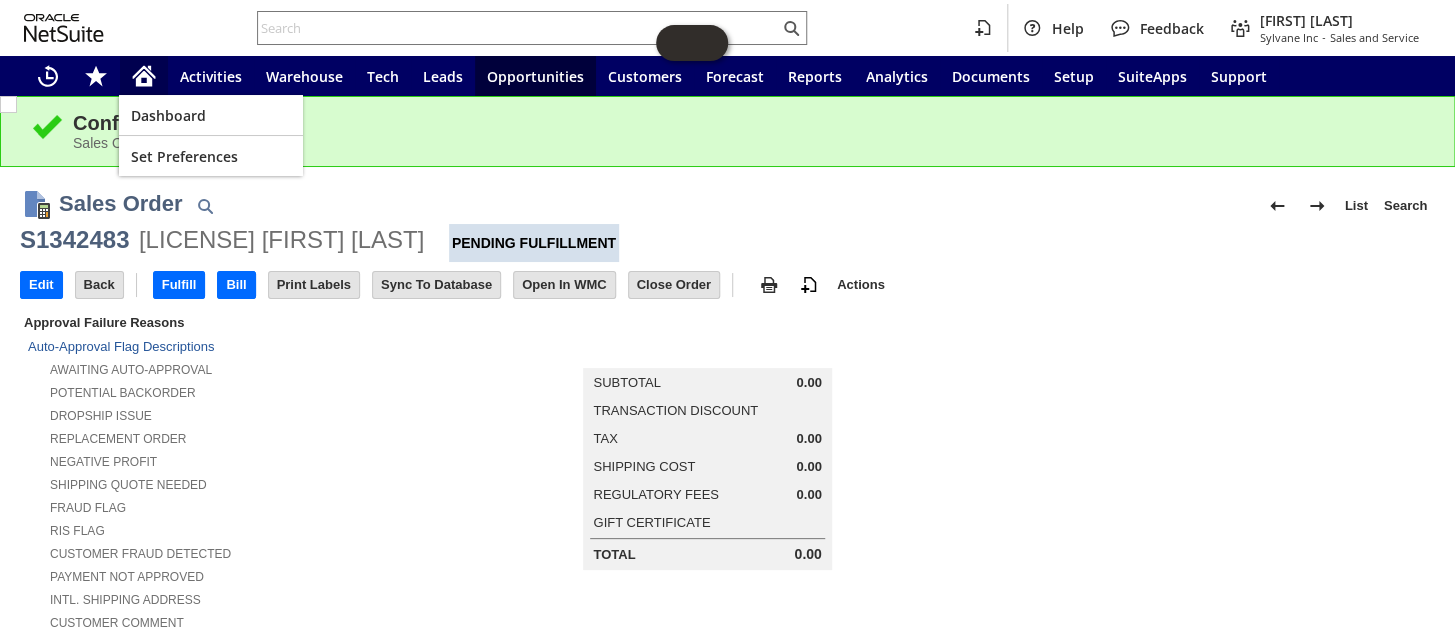 click 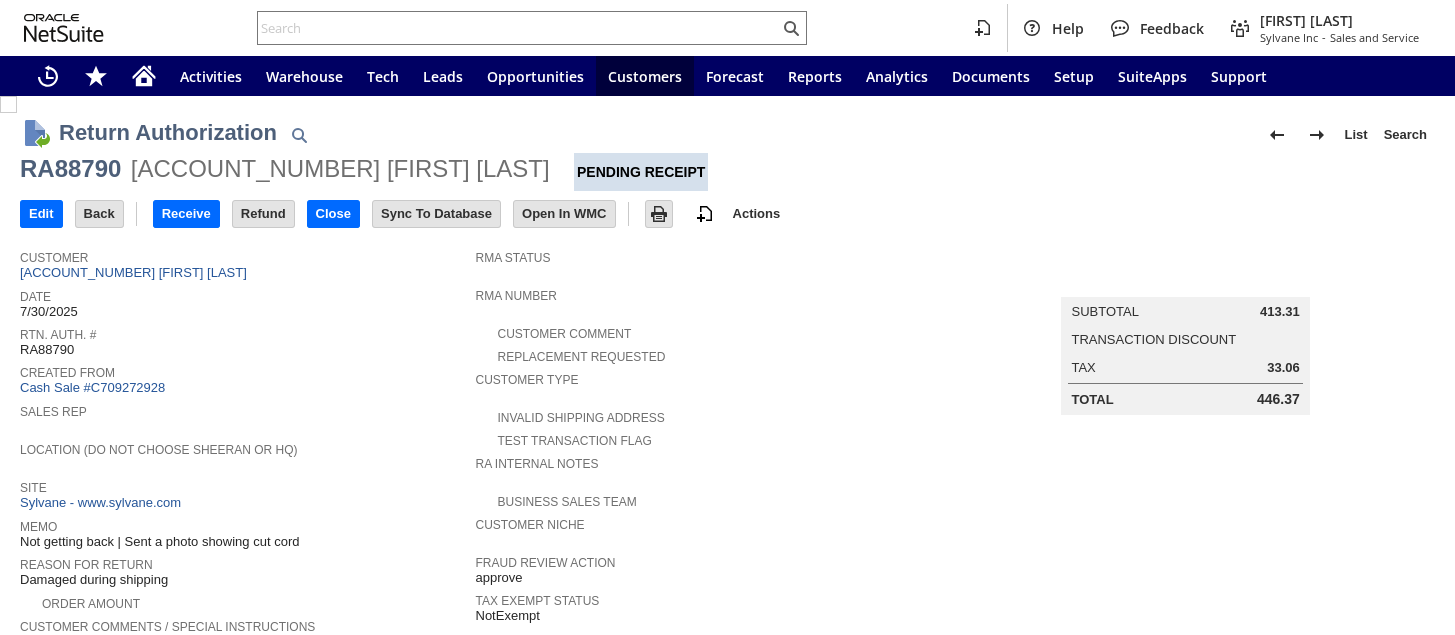 scroll, scrollTop: 0, scrollLeft: 0, axis: both 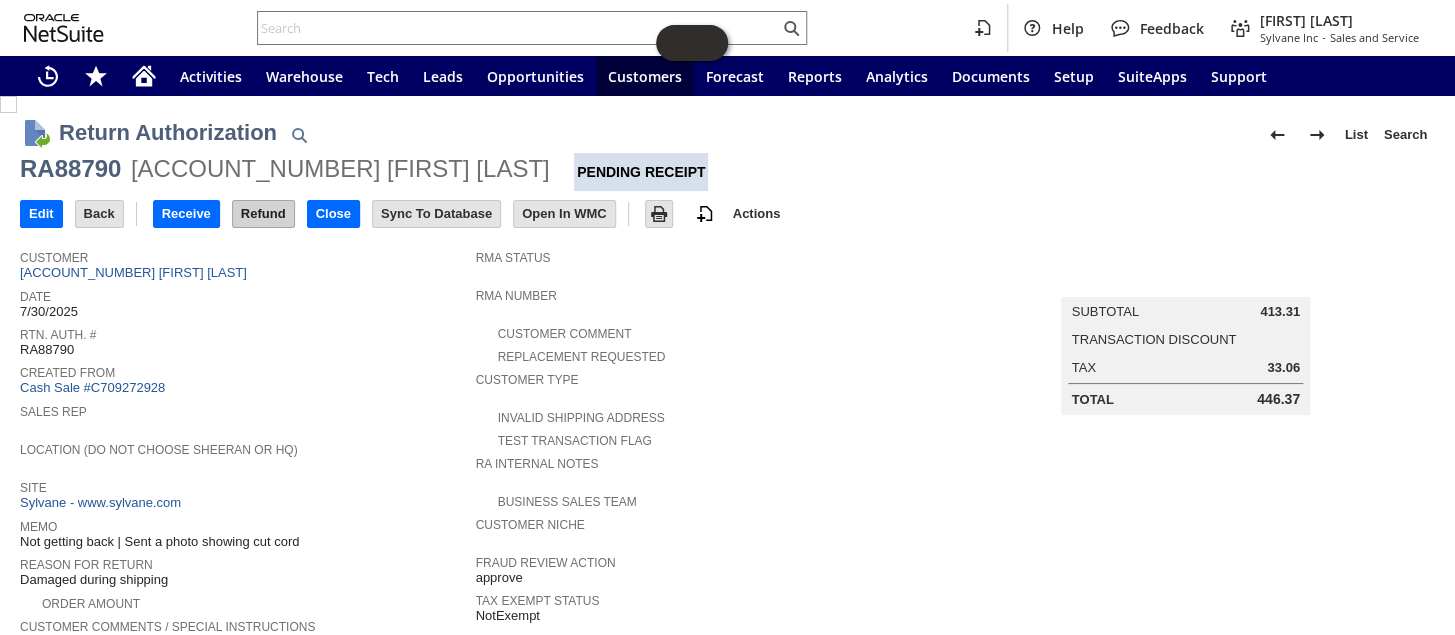 click on "Refund" at bounding box center [263, 214] 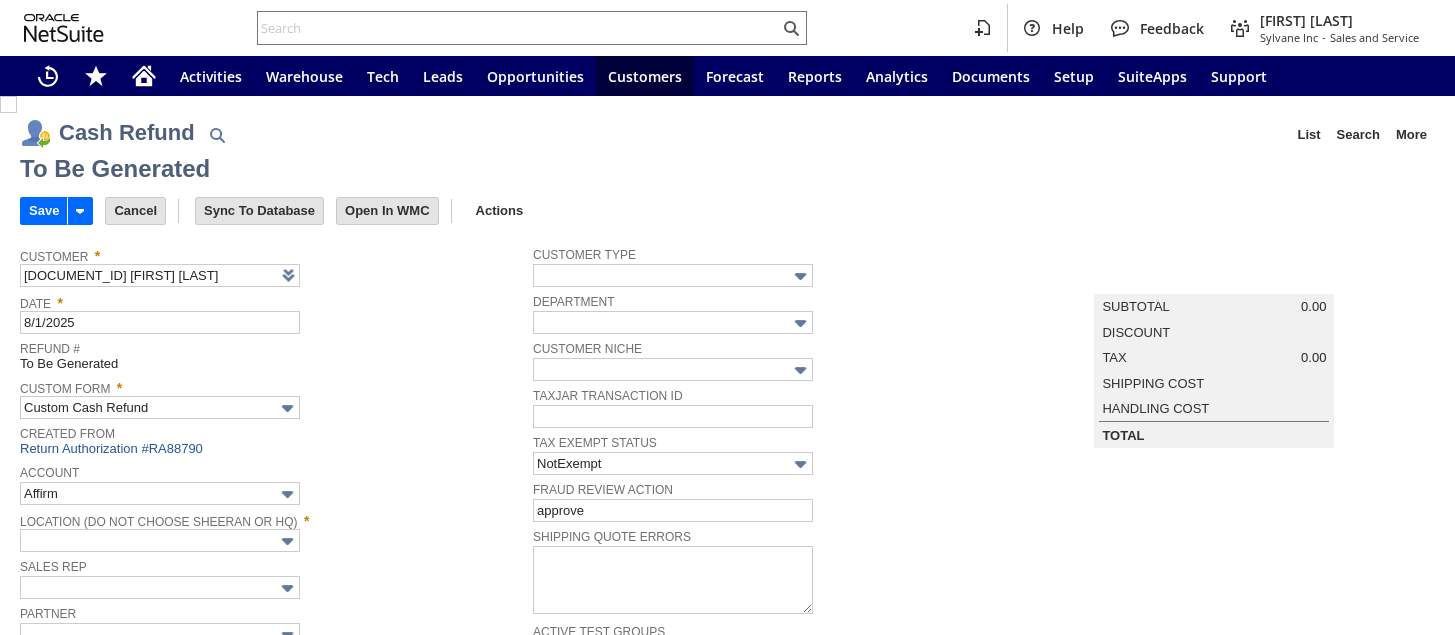 scroll, scrollTop: 0, scrollLeft: 0, axis: both 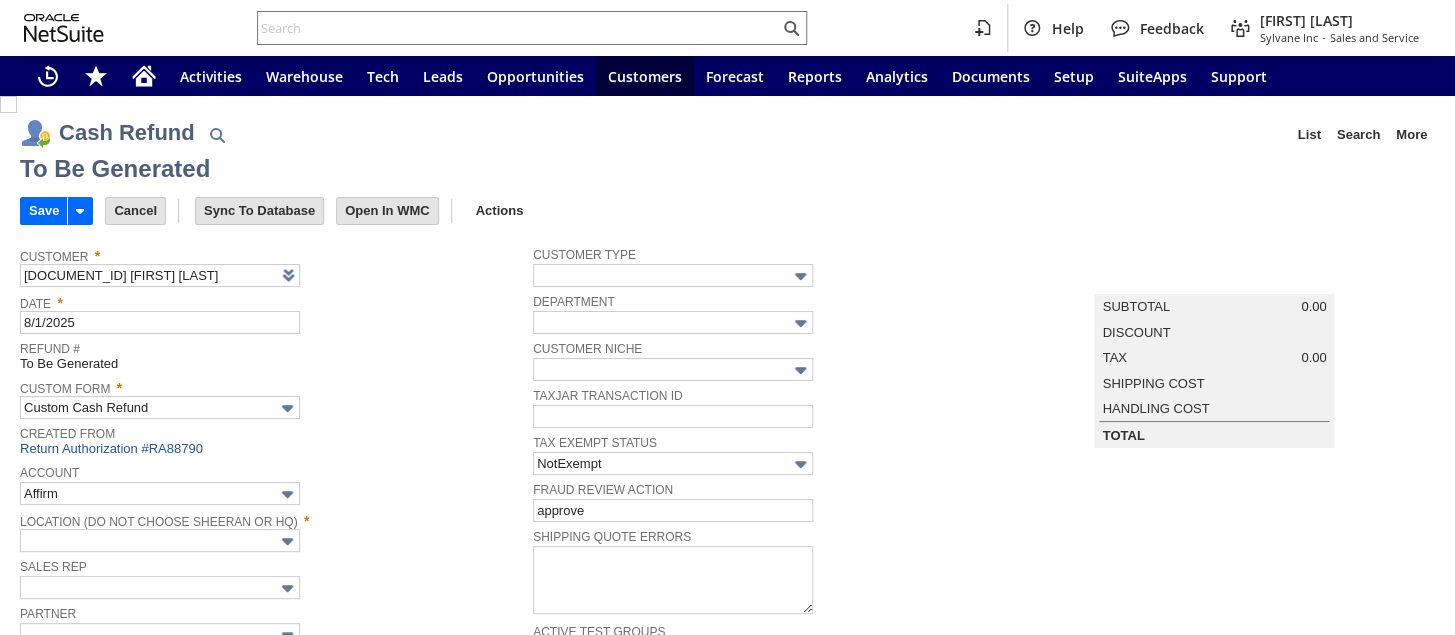 type on "Regions - Merchant 0414" 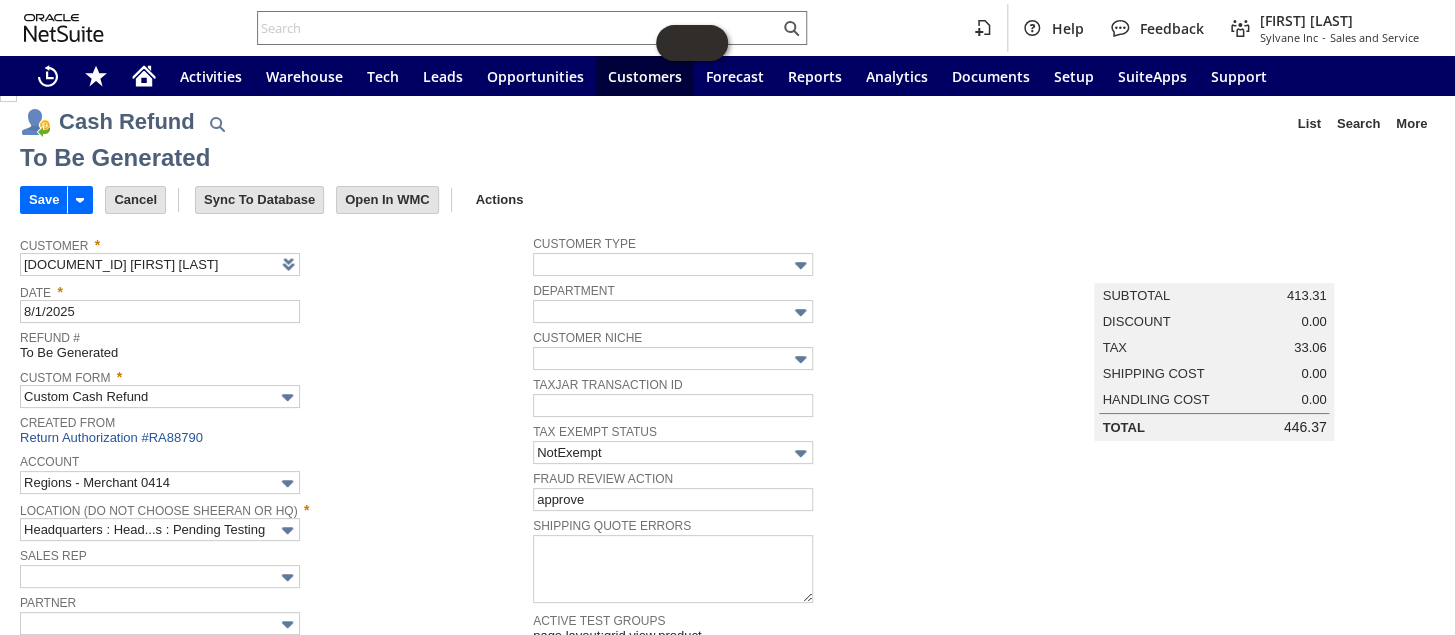 scroll, scrollTop: 0, scrollLeft: 0, axis: both 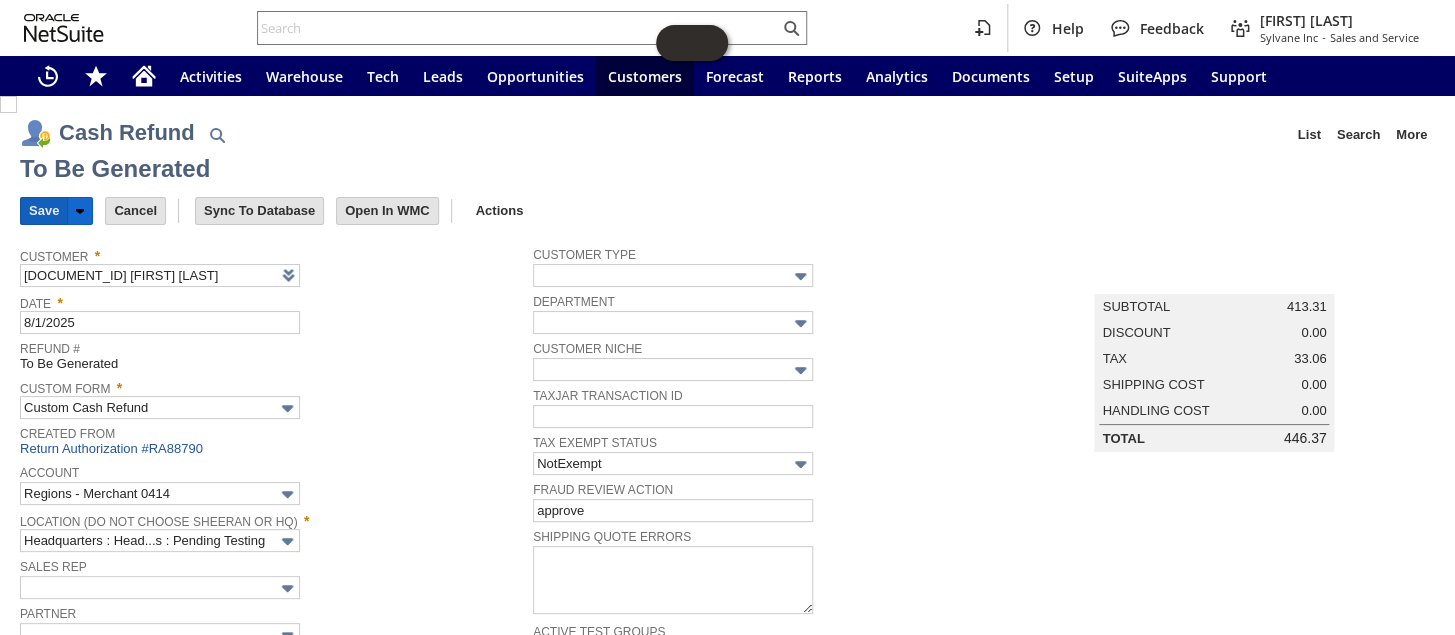 click on "Save" at bounding box center (44, 211) 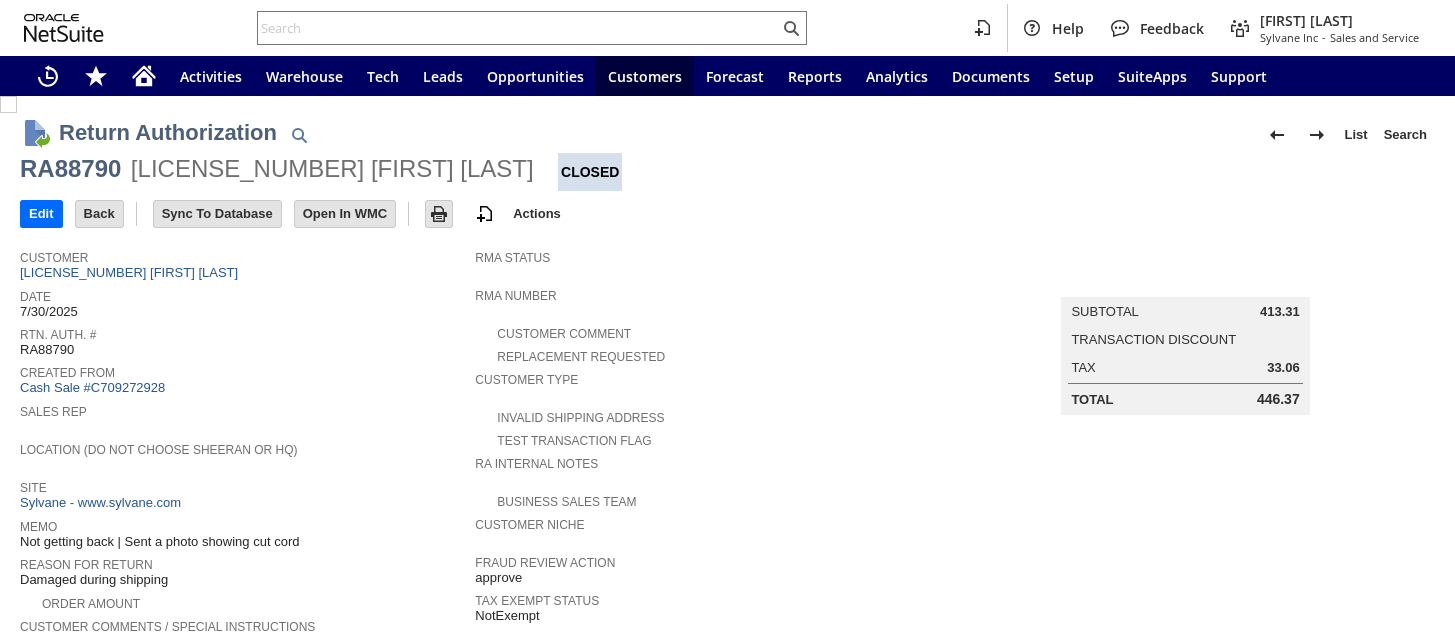 scroll, scrollTop: 0, scrollLeft: 0, axis: both 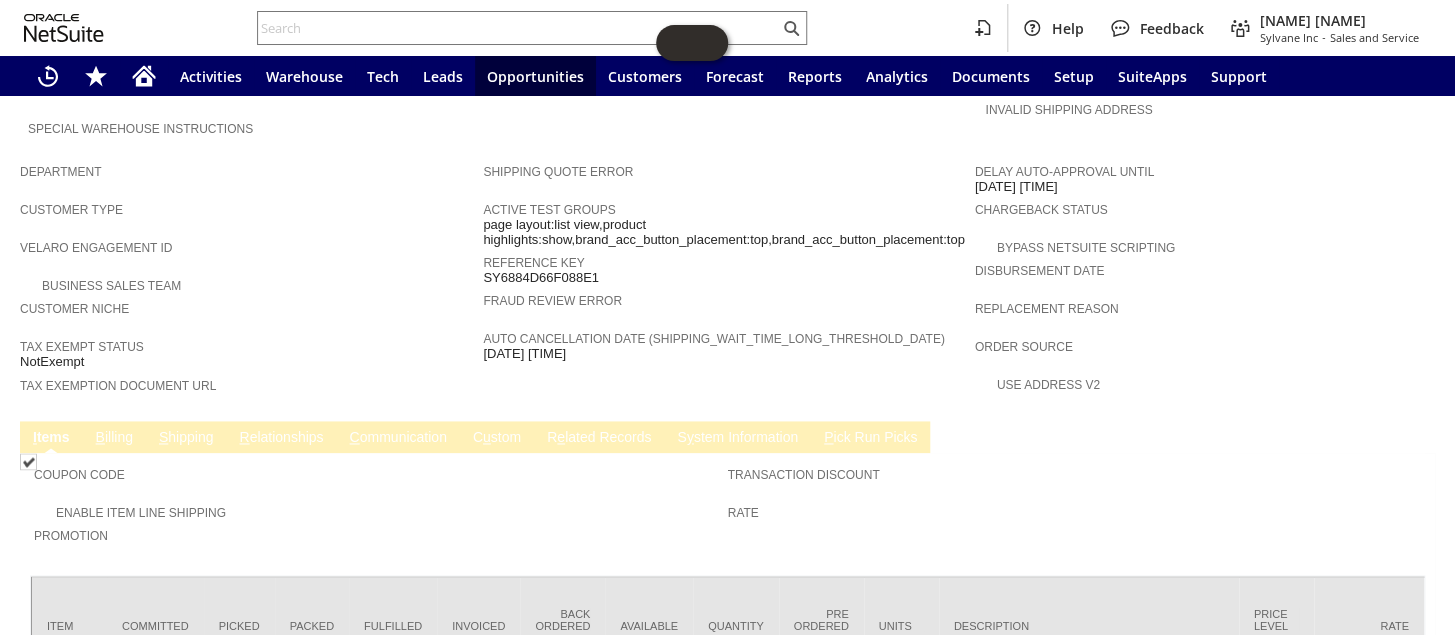 click on "C ommunication" at bounding box center [398, 438] 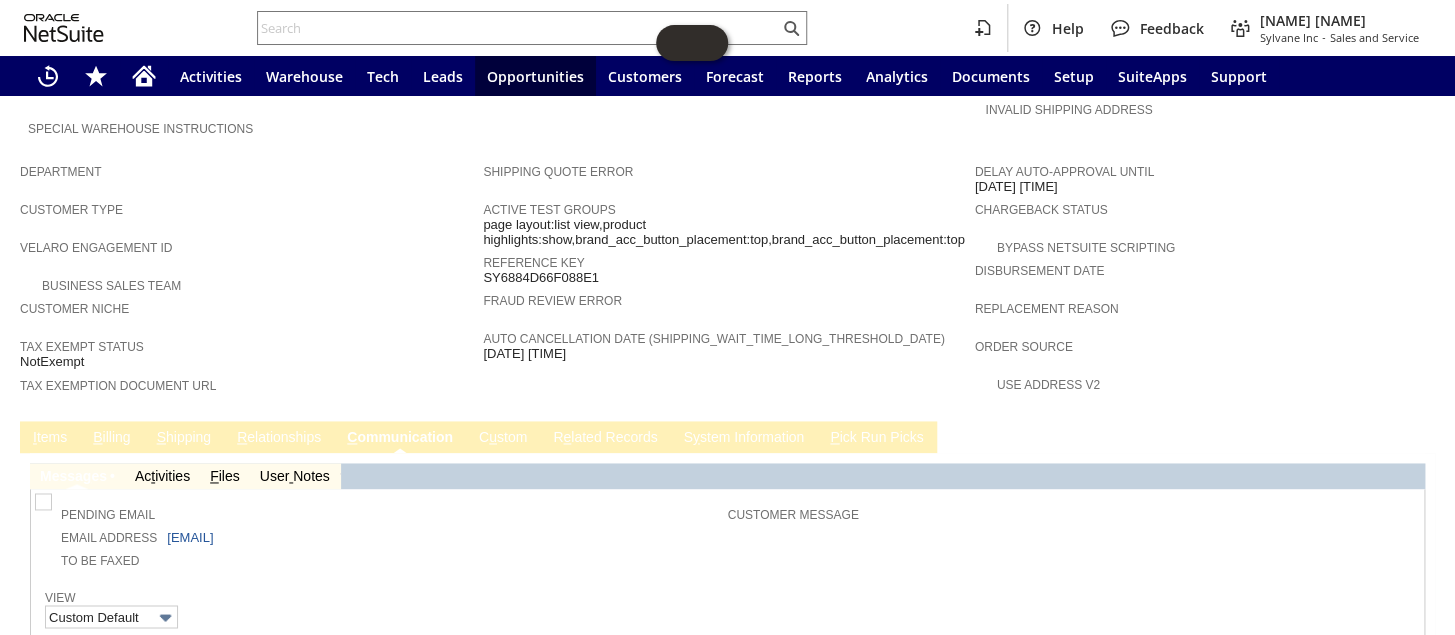 scroll, scrollTop: 0, scrollLeft: 0, axis: both 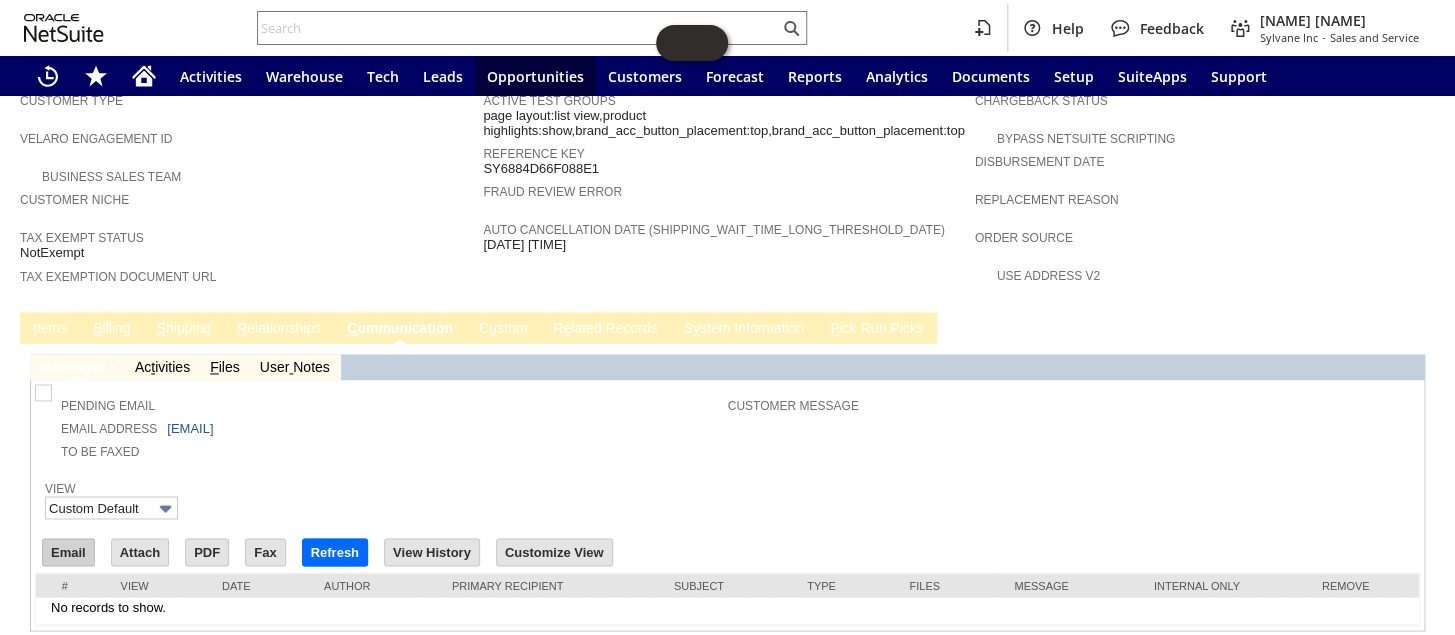 click on "Email" at bounding box center [68, 552] 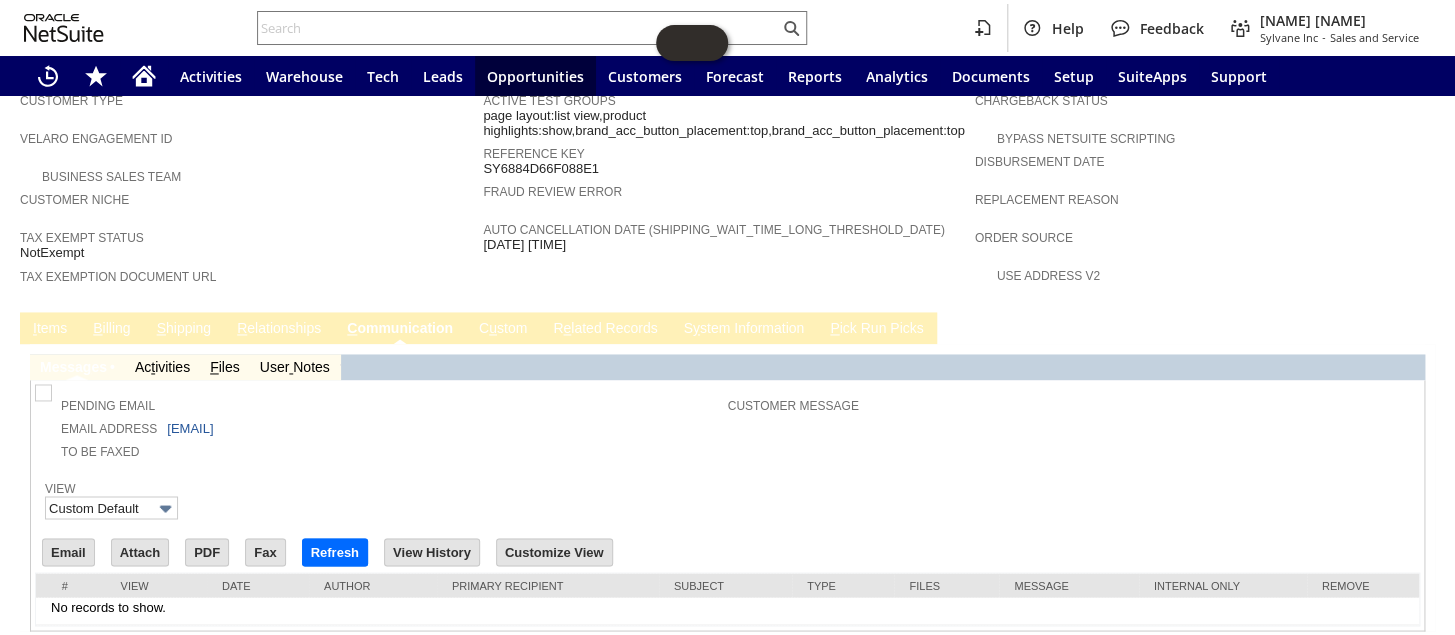 click on "Tax Exempt Status" at bounding box center [246, 235] 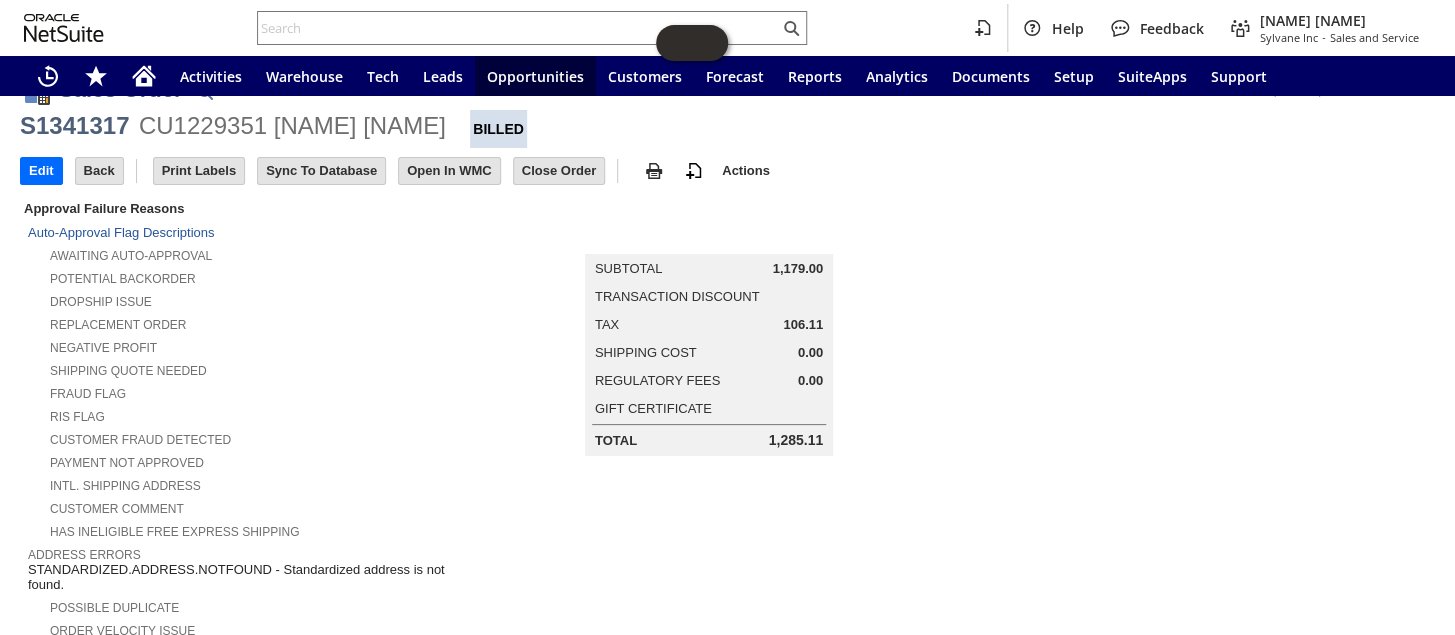 scroll, scrollTop: 0, scrollLeft: 0, axis: both 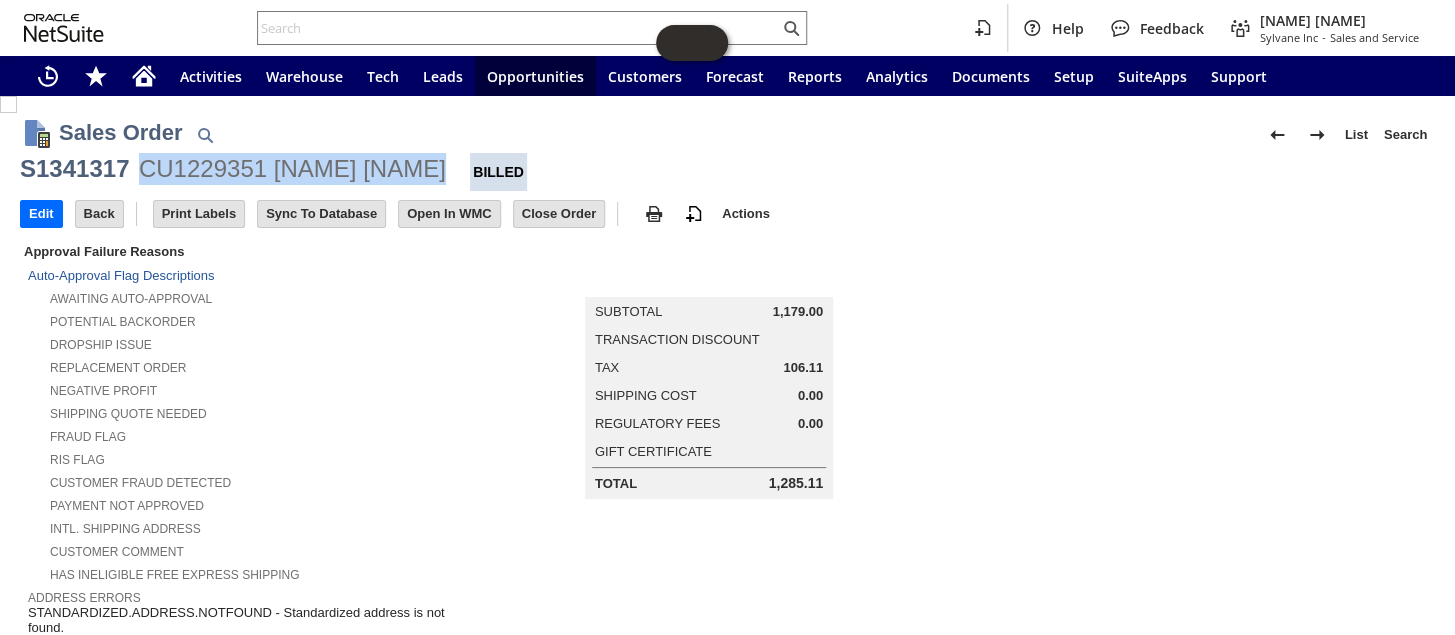 drag, startPoint x: 138, startPoint y: 165, endPoint x: 420, endPoint y: 171, distance: 282.0638 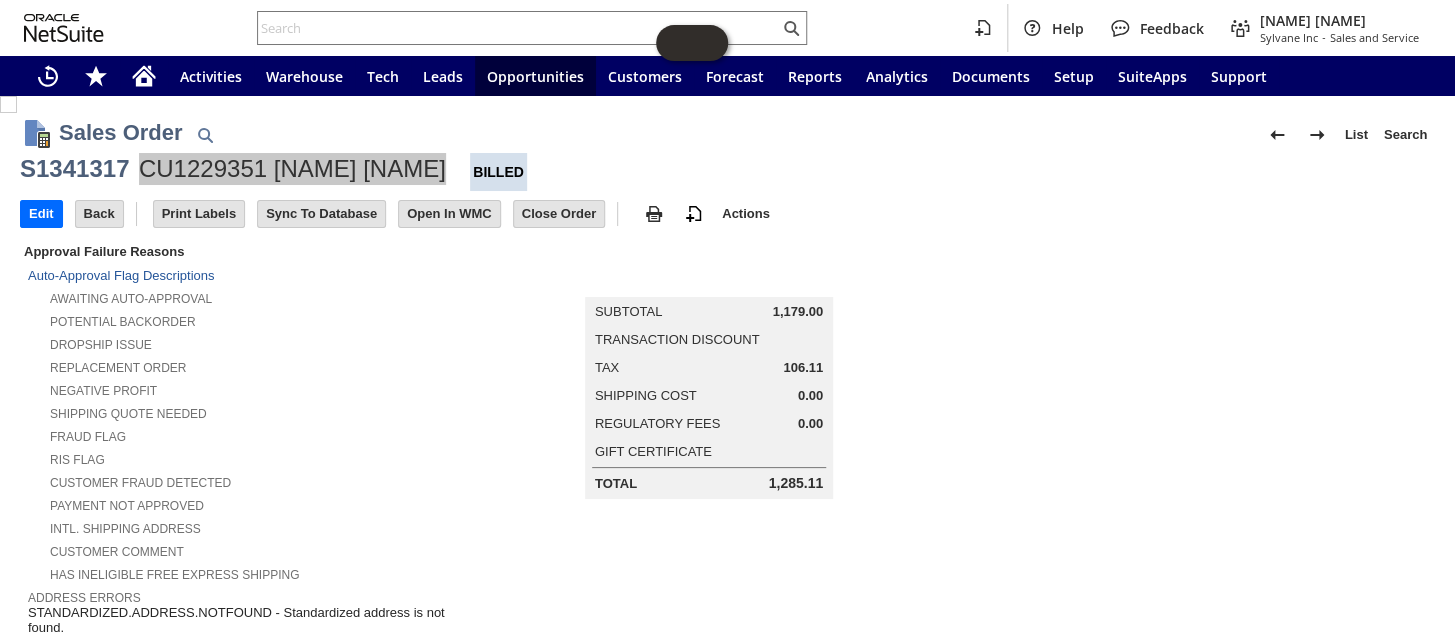 scroll, scrollTop: 0, scrollLeft: 0, axis: both 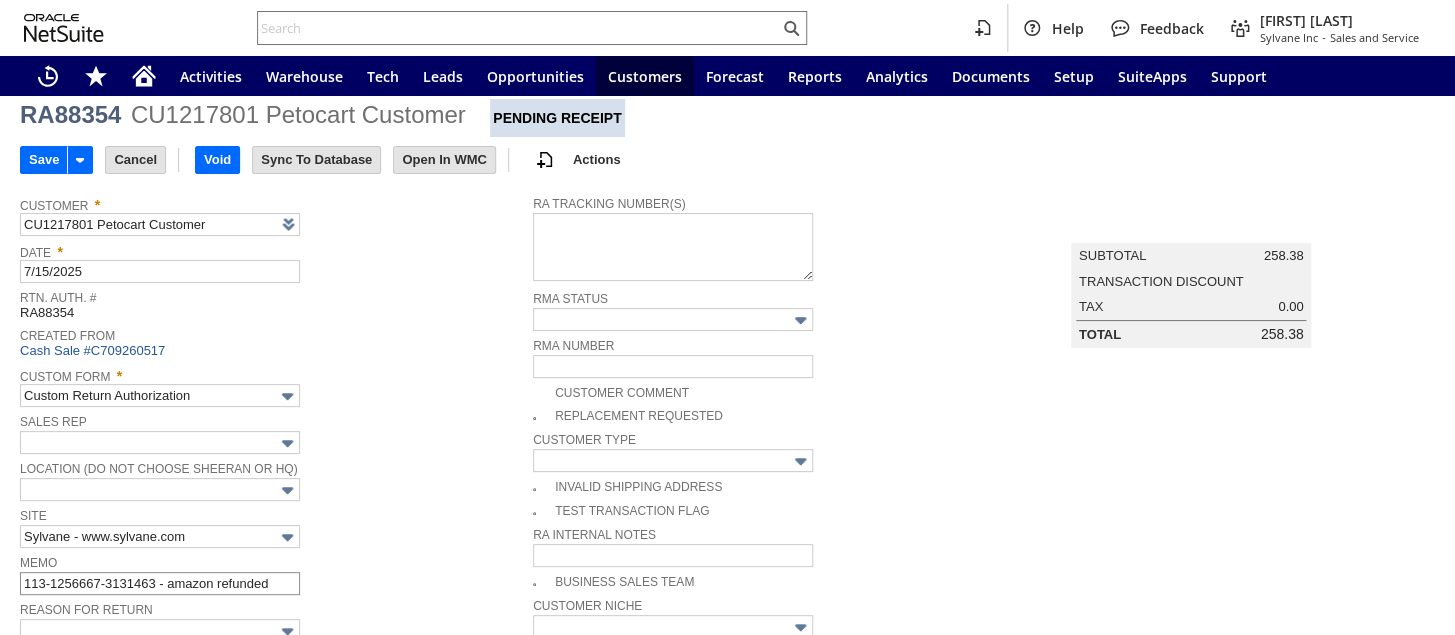 type on "Add" 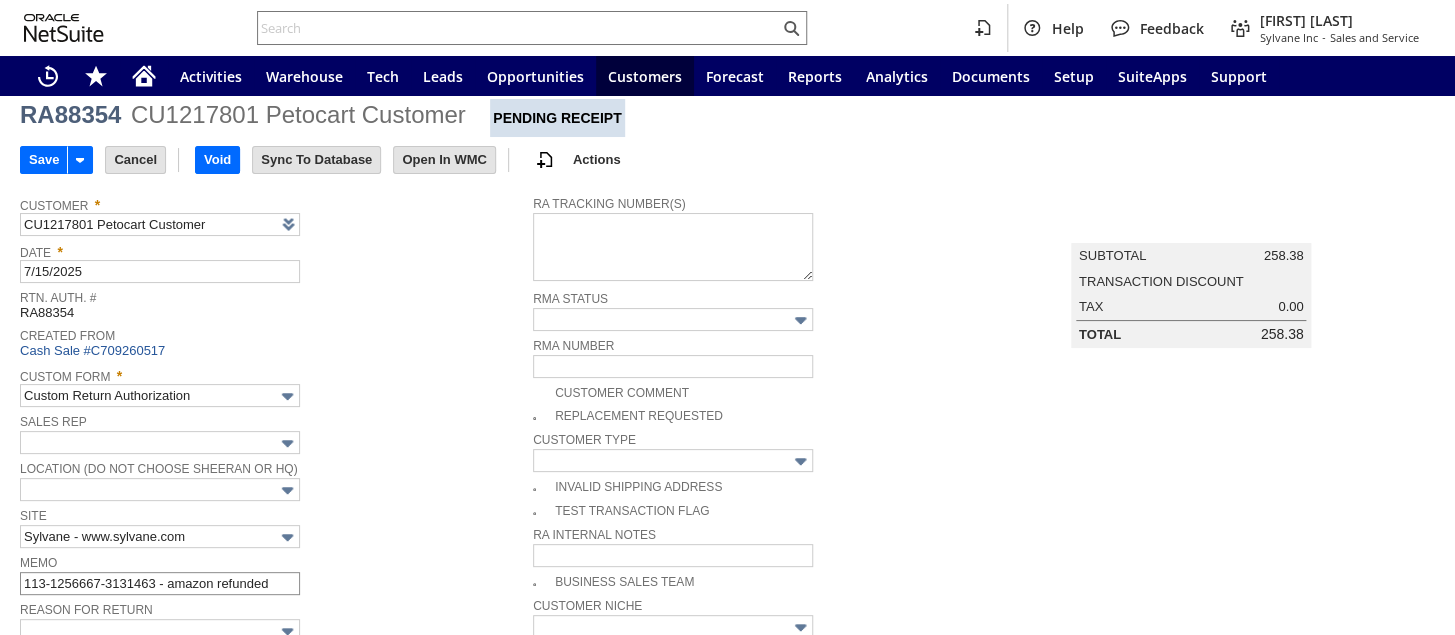 type on "Copy Previous" 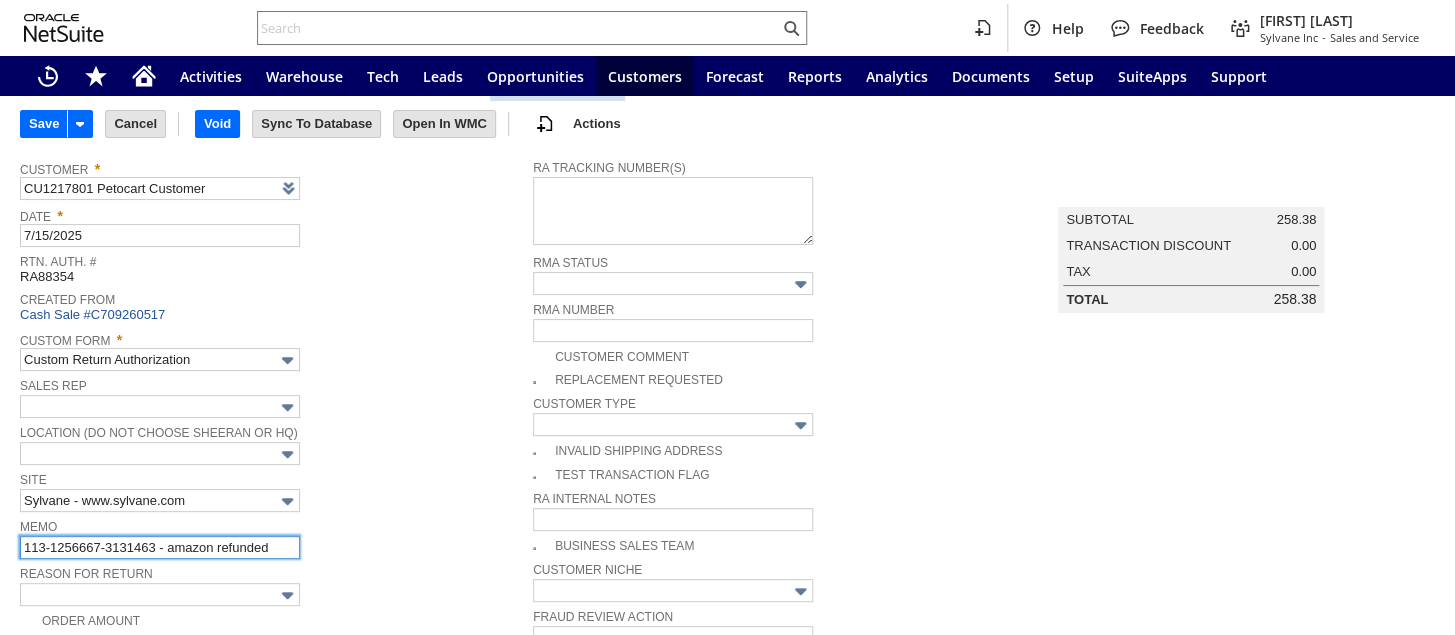 click on "113-1256667-3131463 - amazon refunded" at bounding box center [160, 547] 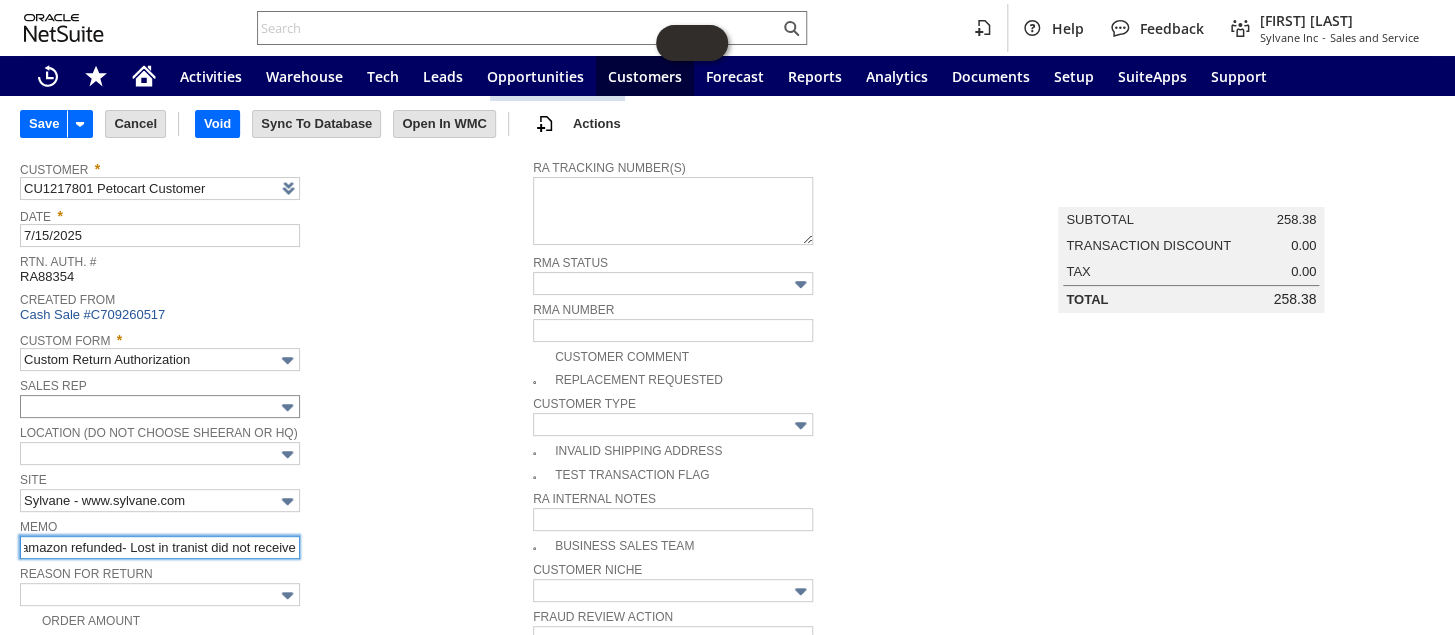 scroll, scrollTop: 0, scrollLeft: 144, axis: horizontal 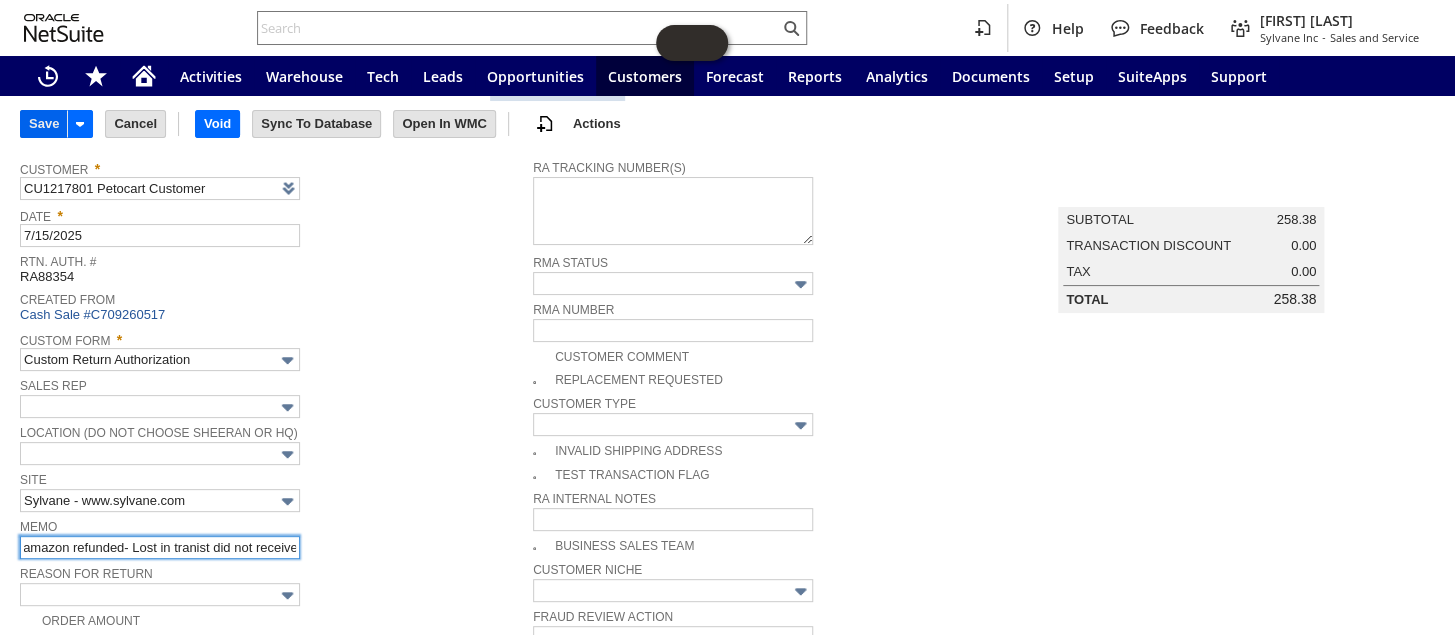 type on "113-1256667-3131463 - amazon refunded- Lost in tranist did not receive" 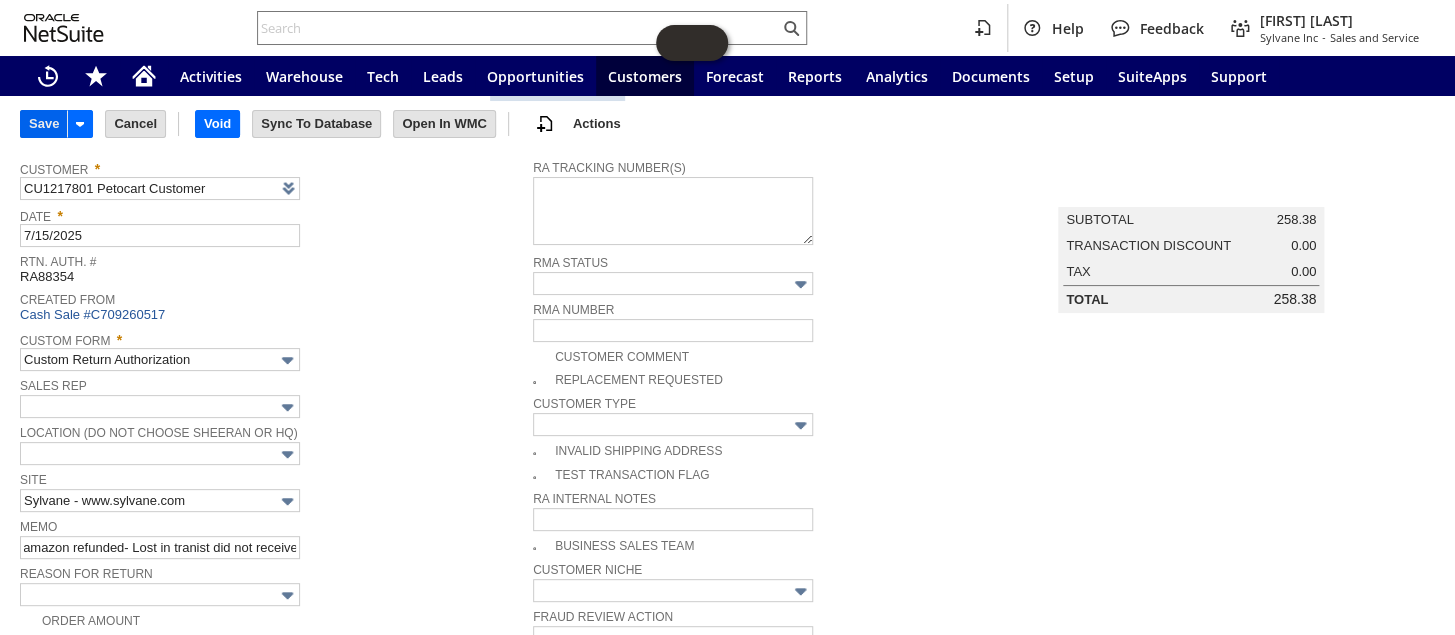 scroll, scrollTop: 0, scrollLeft: 0, axis: both 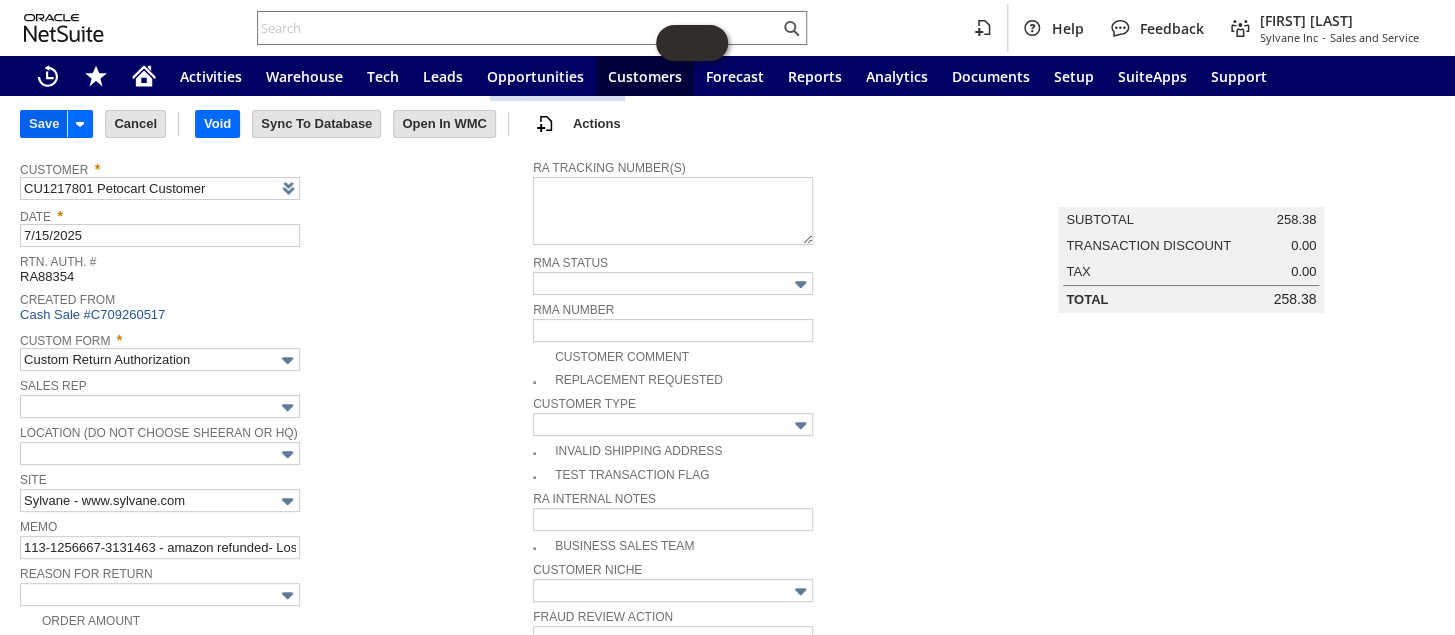 click on "Save" at bounding box center (44, 124) 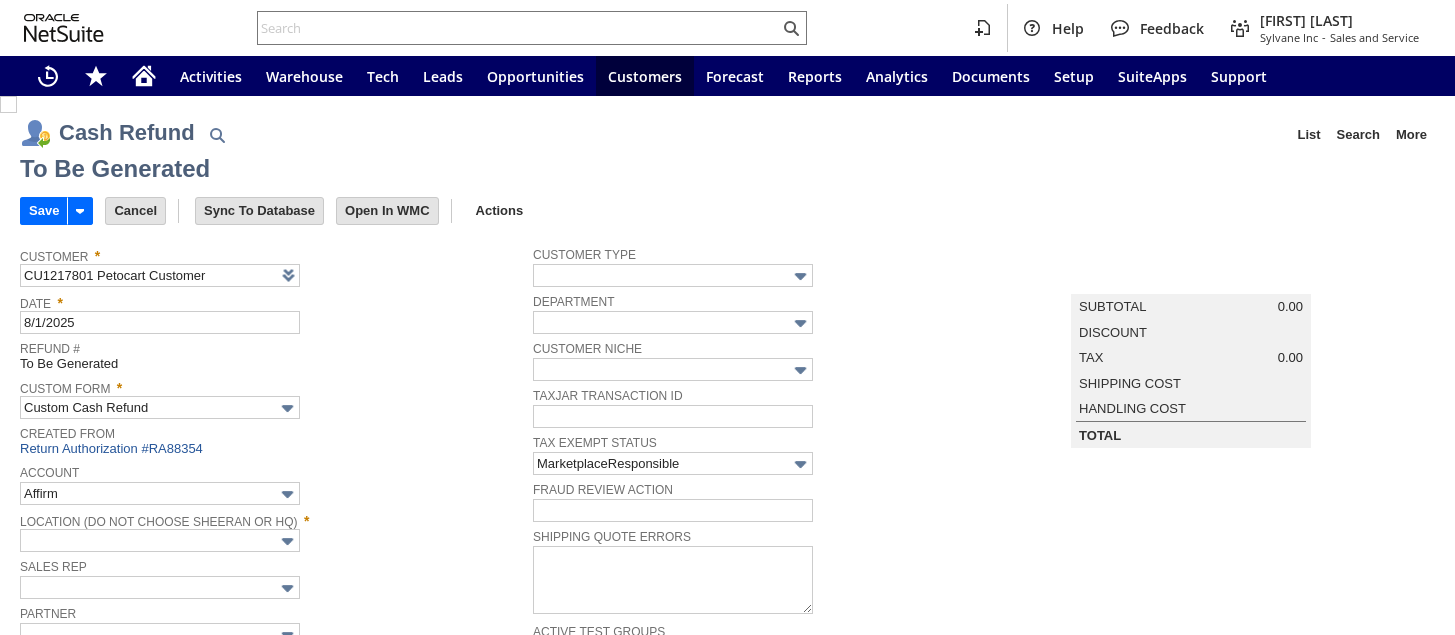 scroll, scrollTop: 0, scrollLeft: 0, axis: both 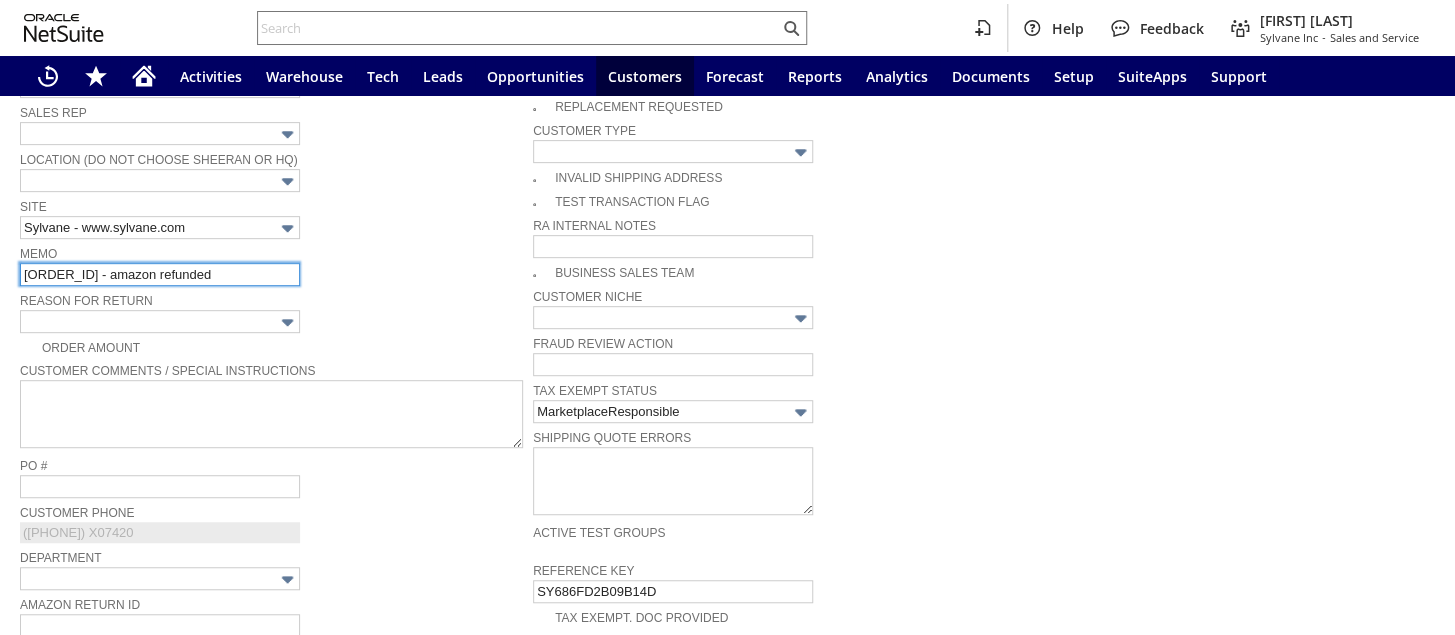 click on "112-4817816-7914602 - amazon refunded" at bounding box center (160, 274) 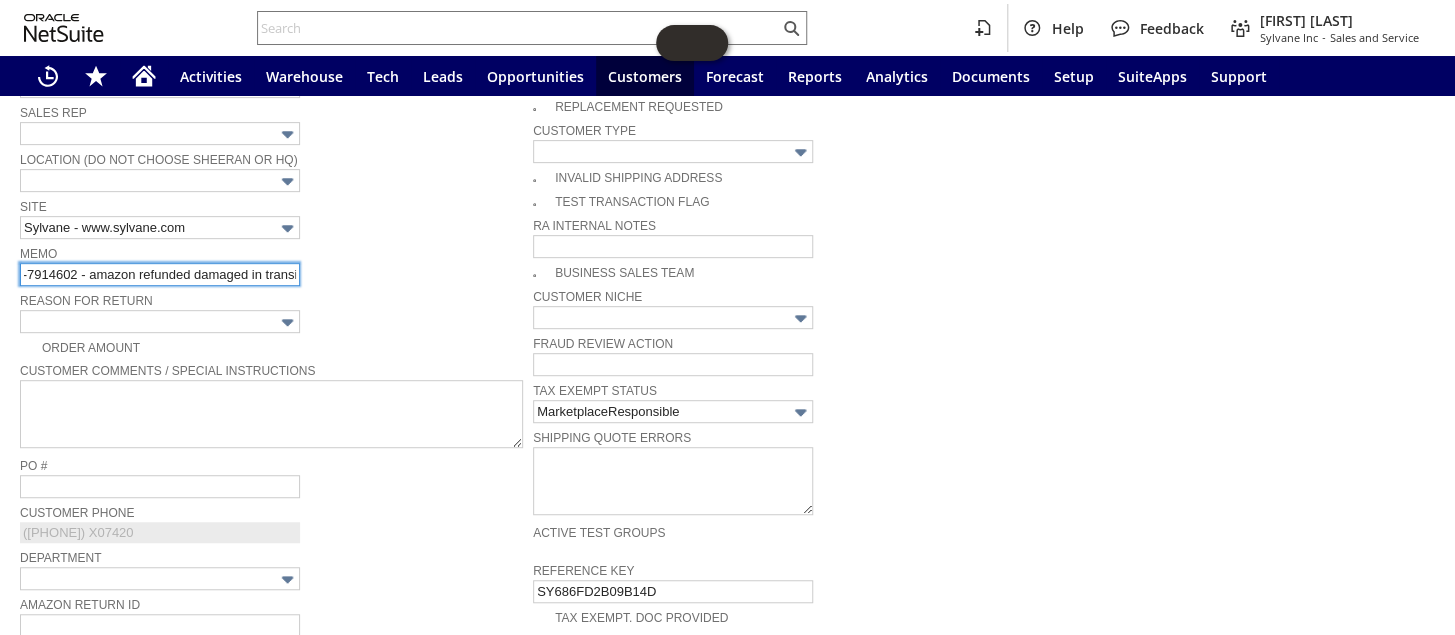 scroll, scrollTop: 0, scrollLeft: 85, axis: horizontal 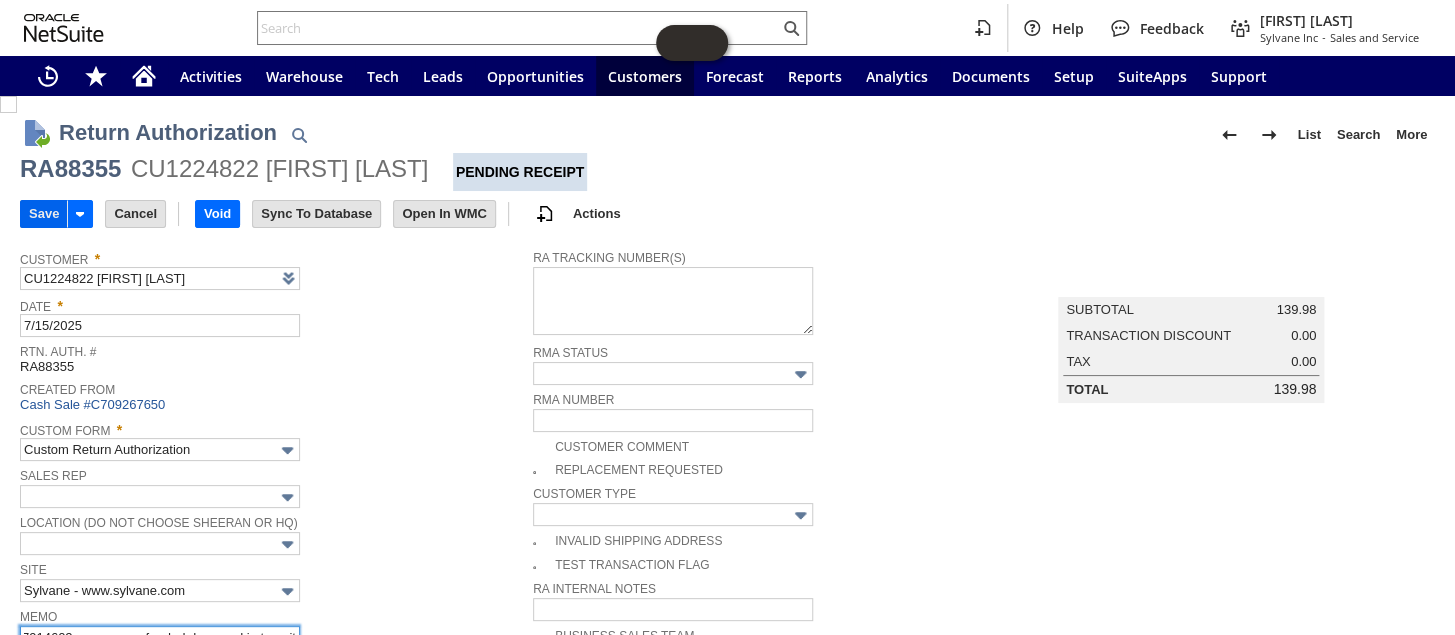 type on "112-4817816-7914602 - amazon refunded damaged in transit" 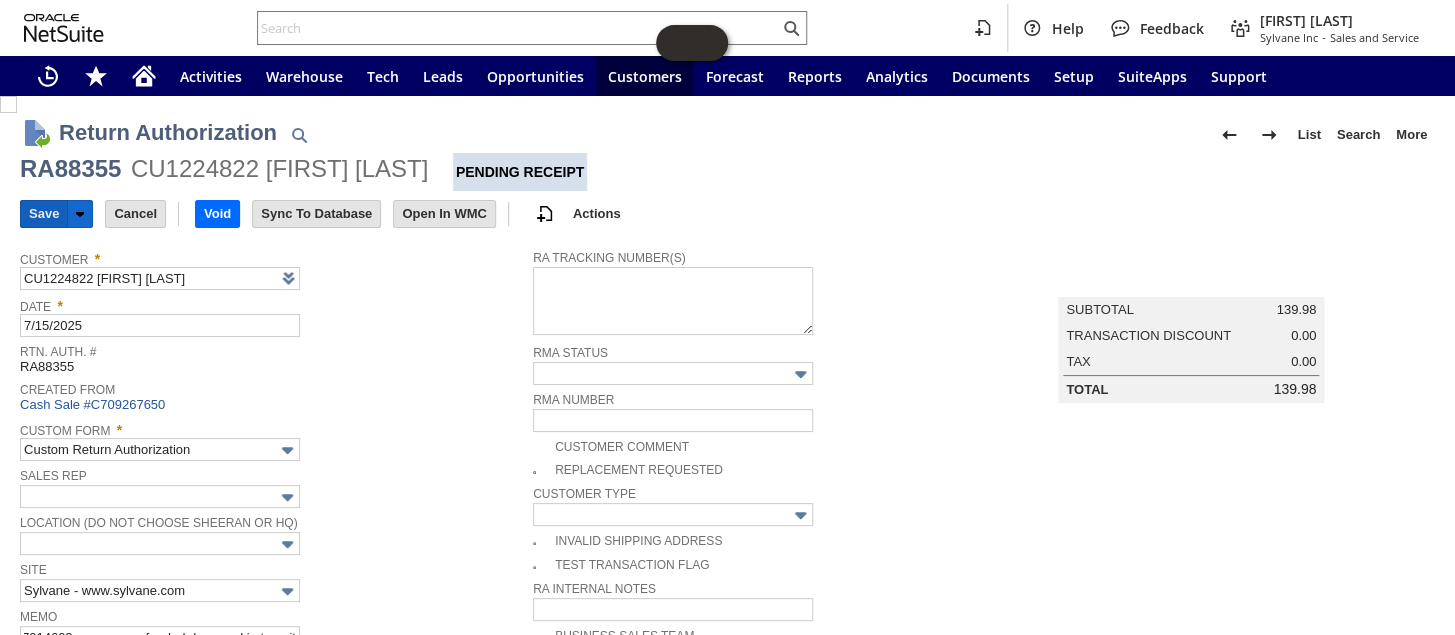 scroll, scrollTop: 0, scrollLeft: 0, axis: both 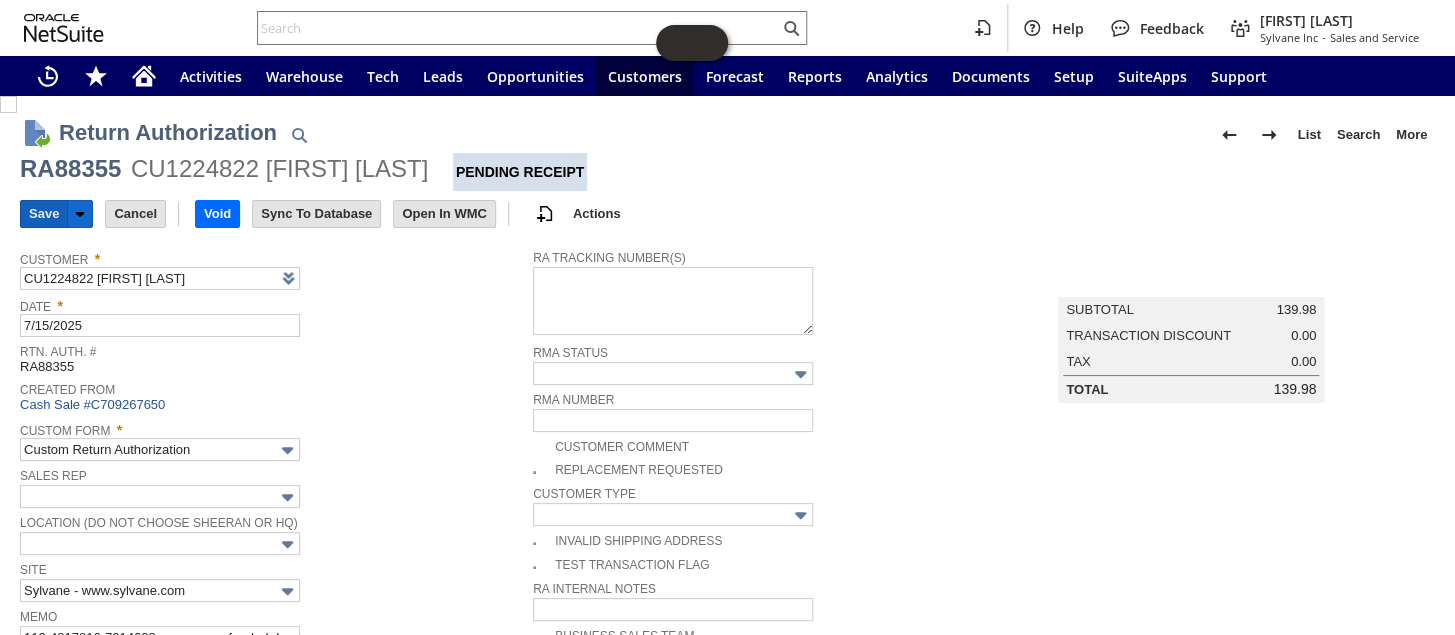 click on "Save" at bounding box center (44, 214) 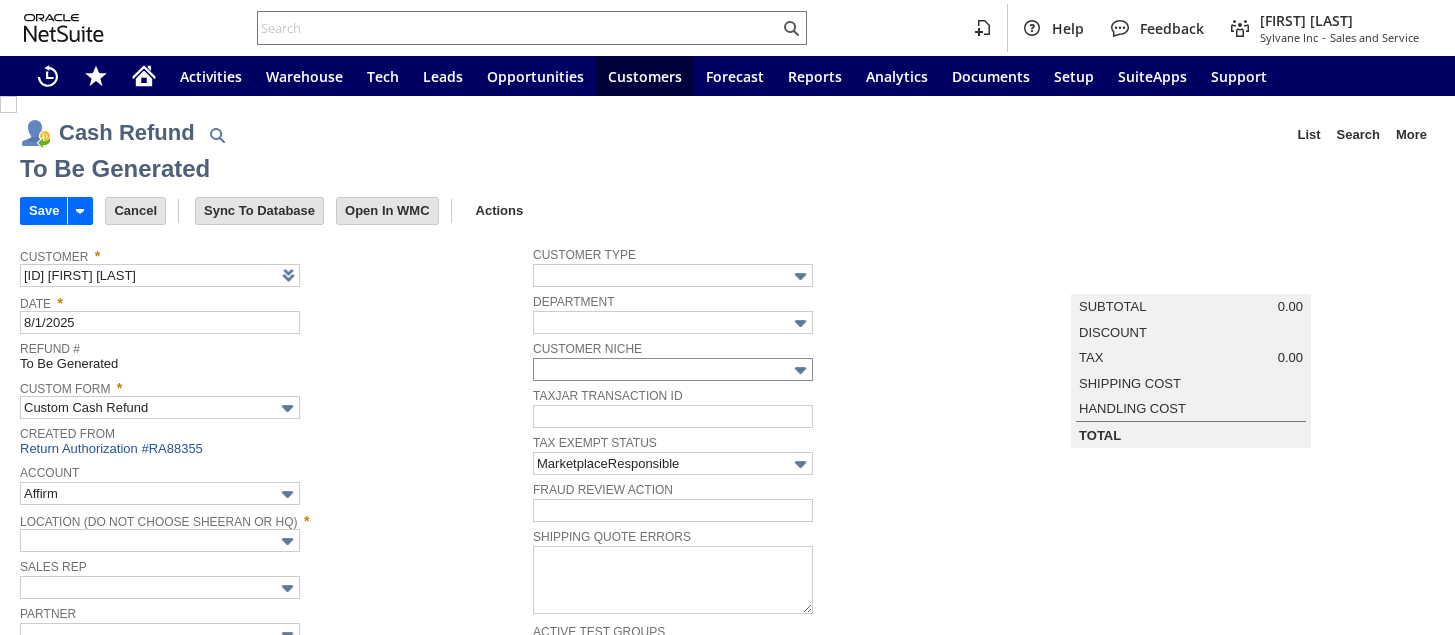 scroll, scrollTop: 0, scrollLeft: 0, axis: both 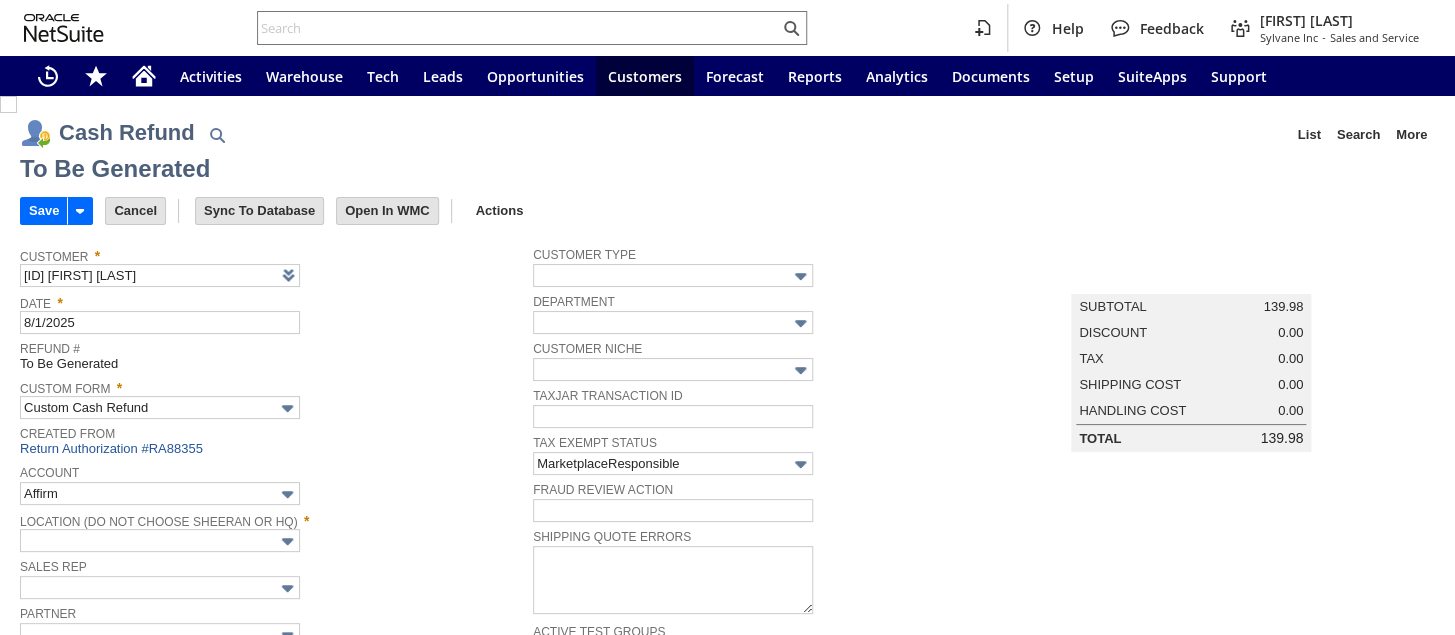 type on "Amazon Undeposited Funds" 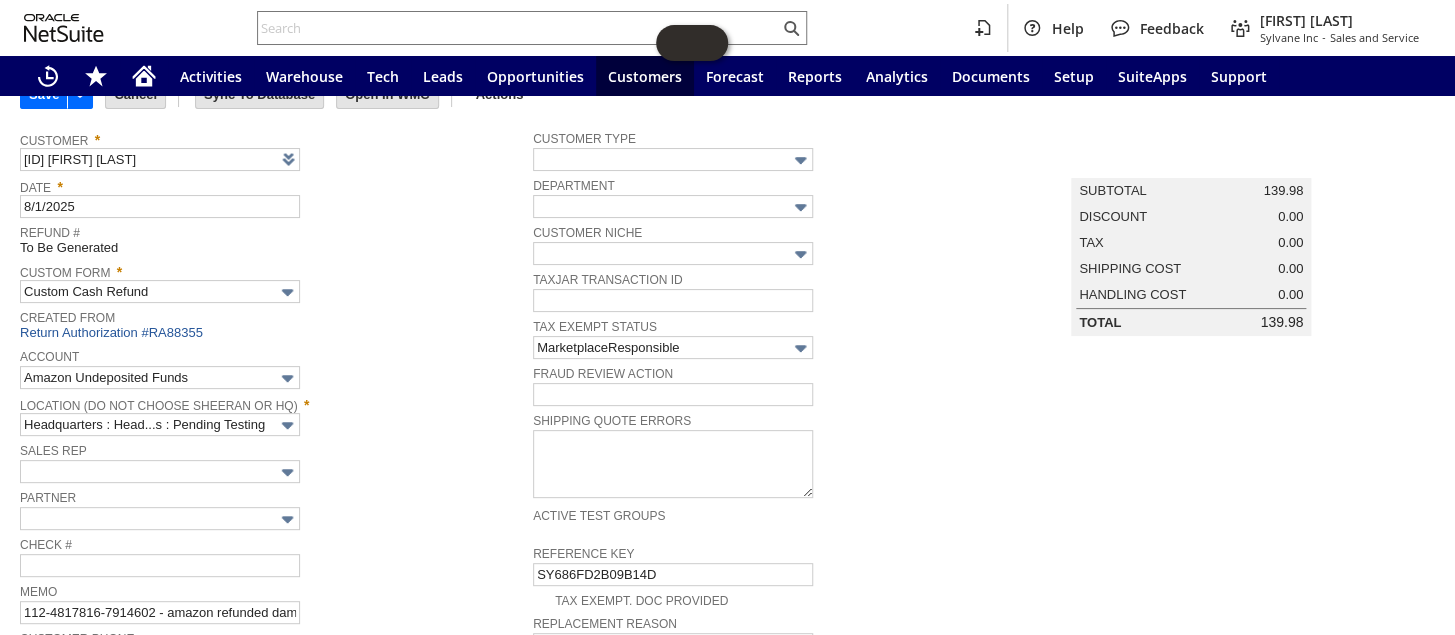 scroll, scrollTop: 7, scrollLeft: 0, axis: vertical 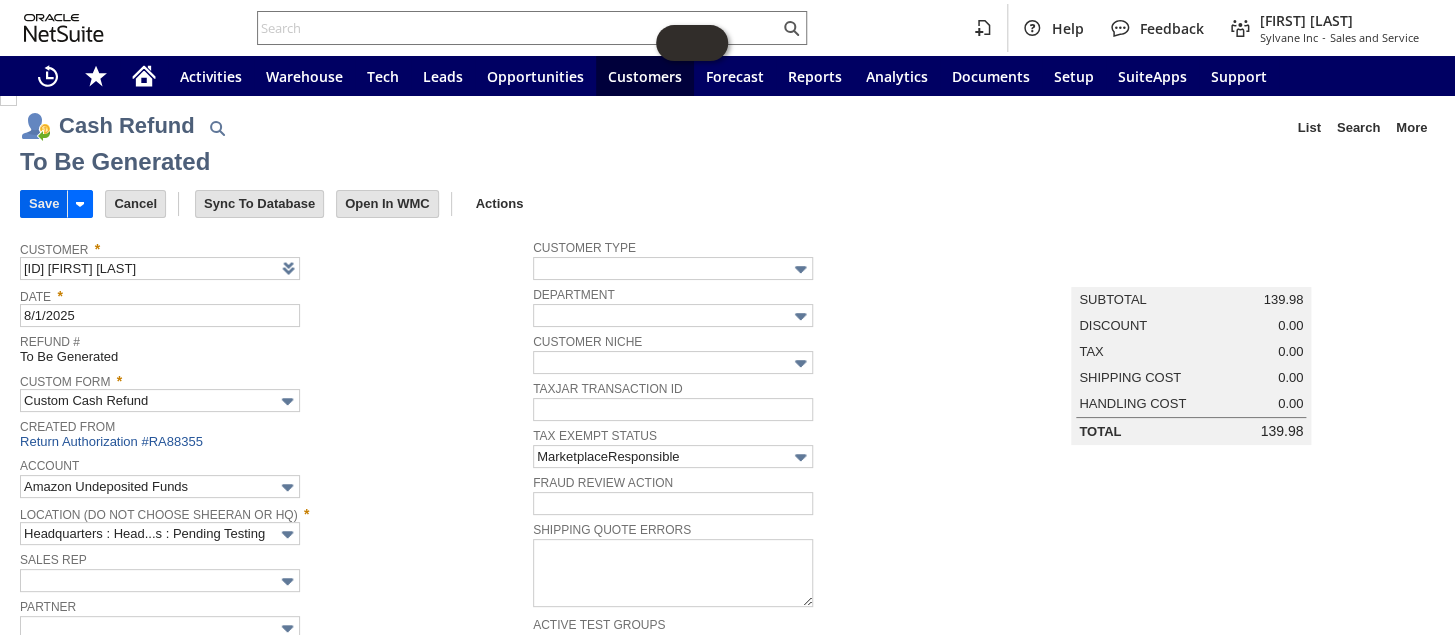 click on "Save" at bounding box center (44, 204) 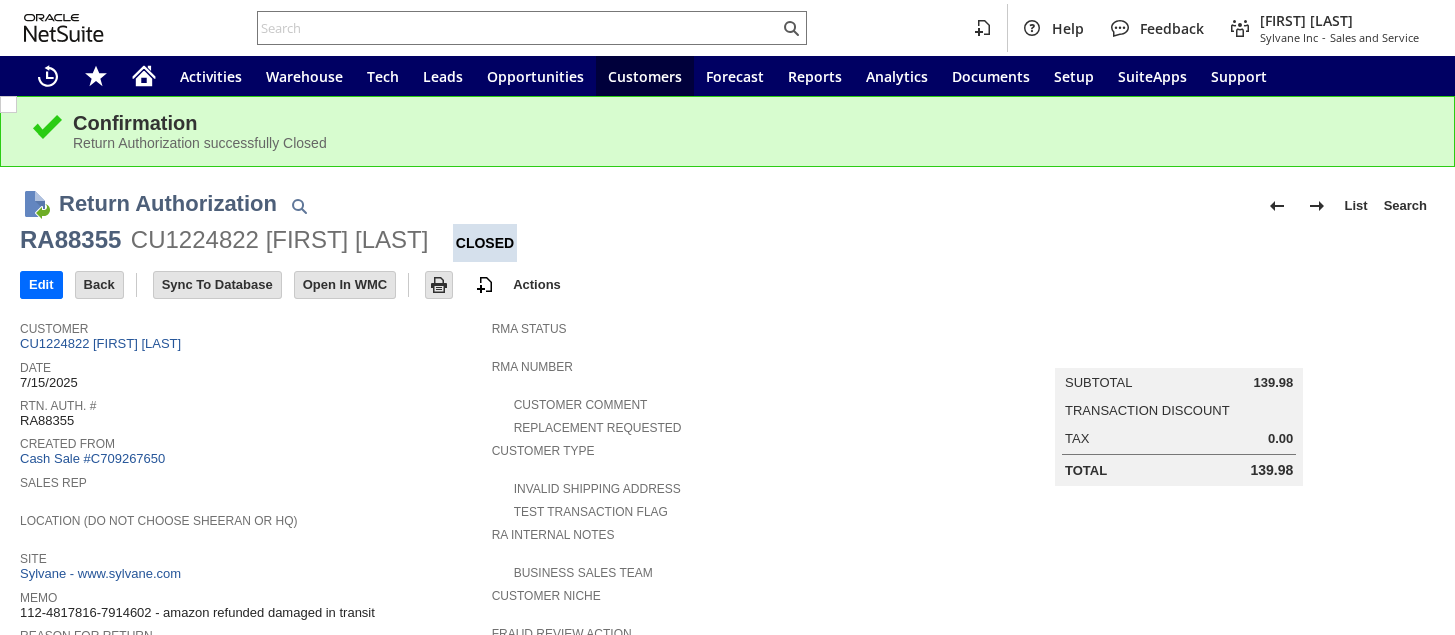 scroll, scrollTop: 0, scrollLeft: 0, axis: both 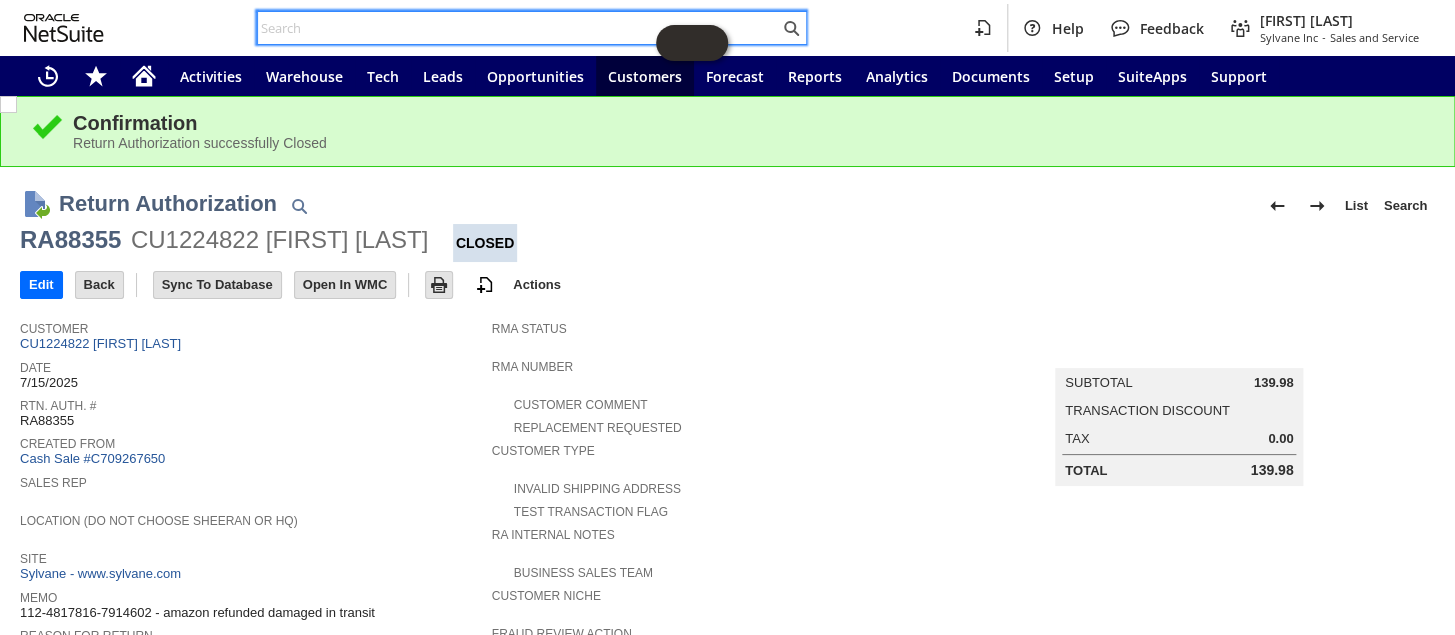 click at bounding box center [518, 28] 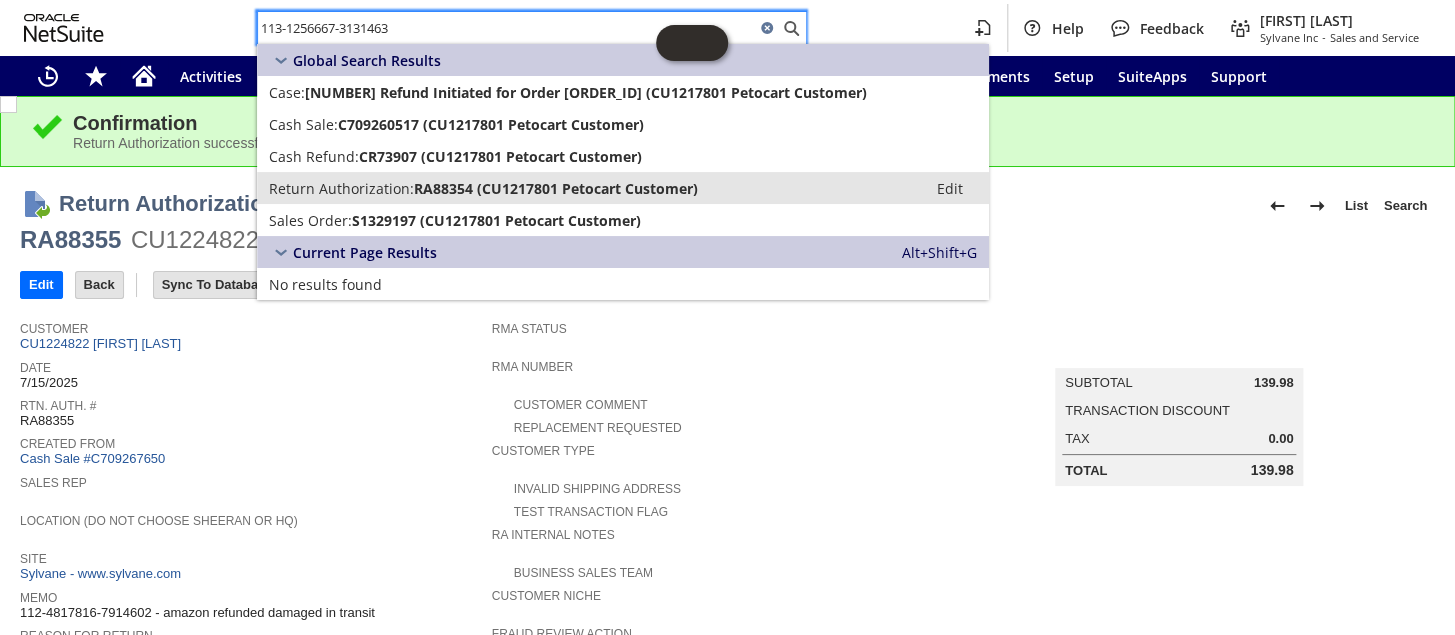type on "113-1256667-3131463" 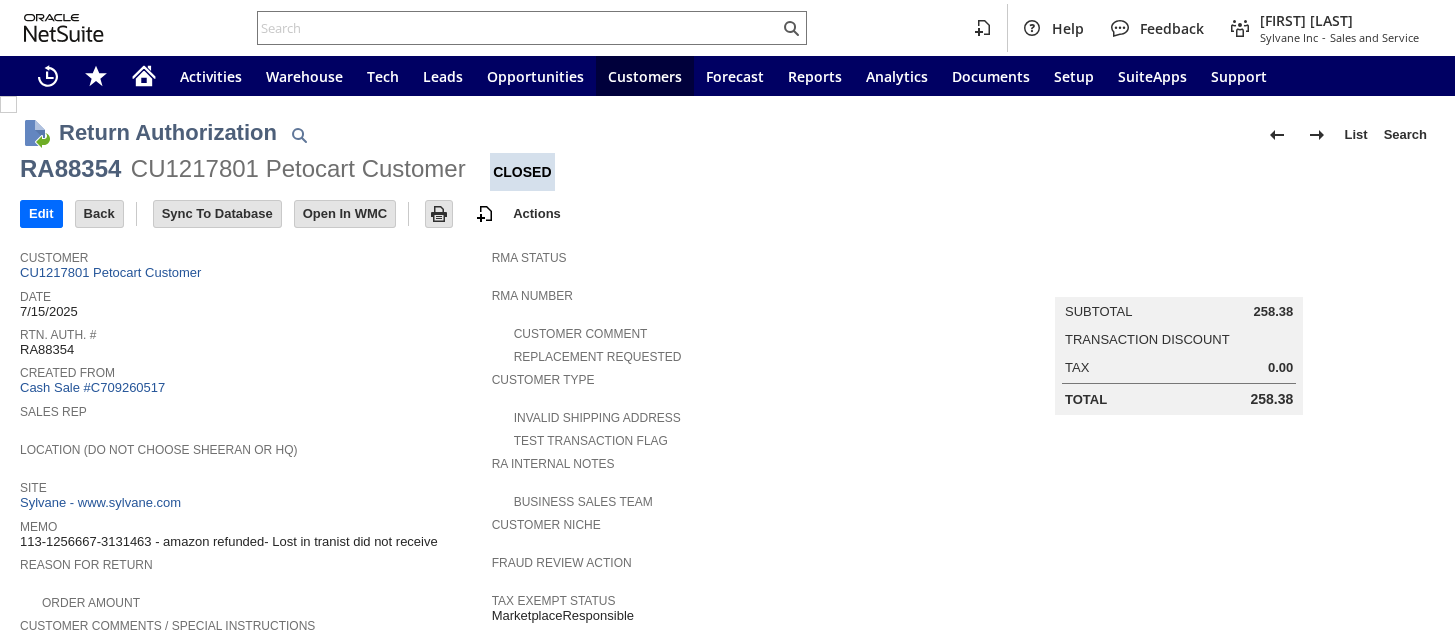 scroll, scrollTop: 0, scrollLeft: 0, axis: both 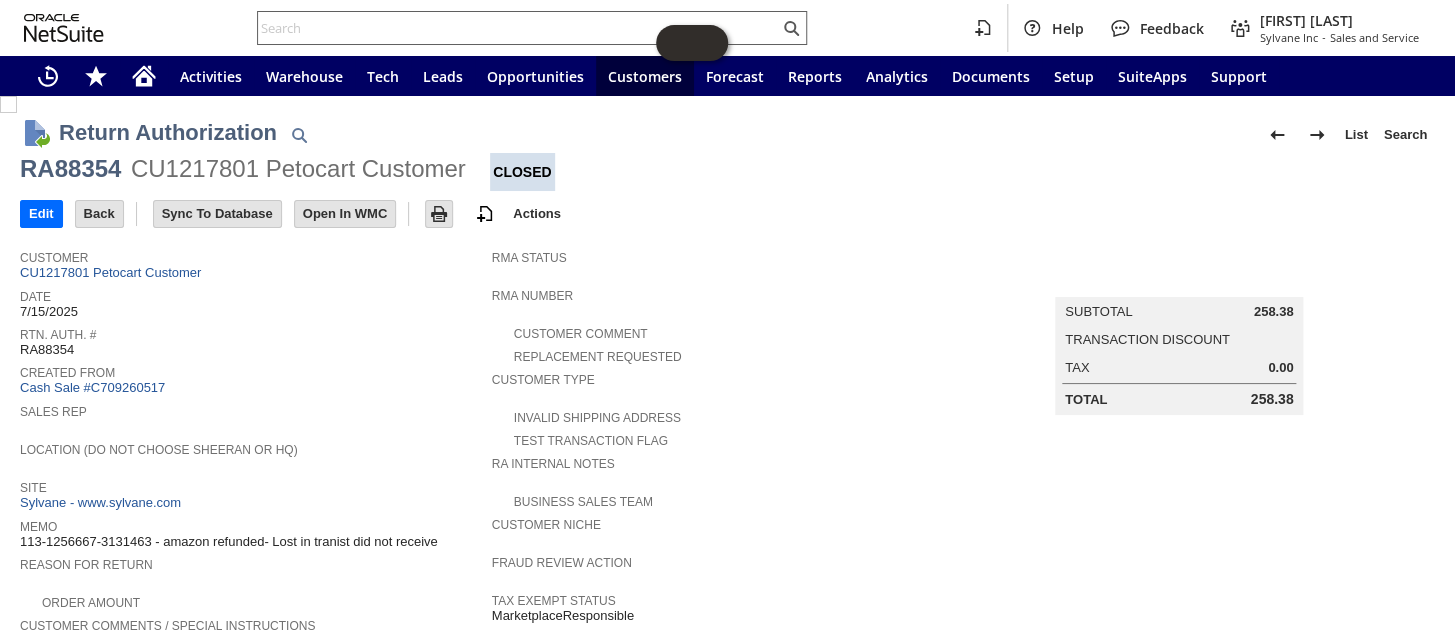 click at bounding box center [518, 28] 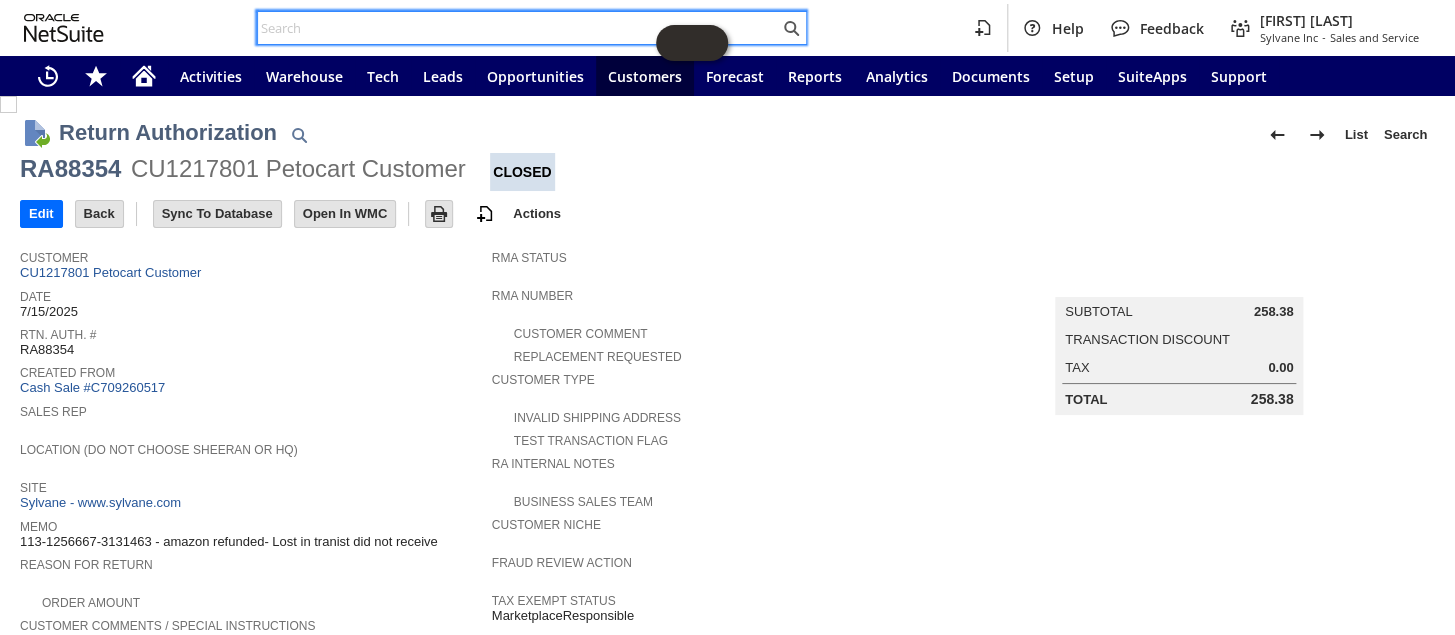 paste on "114-9944094-3658608" 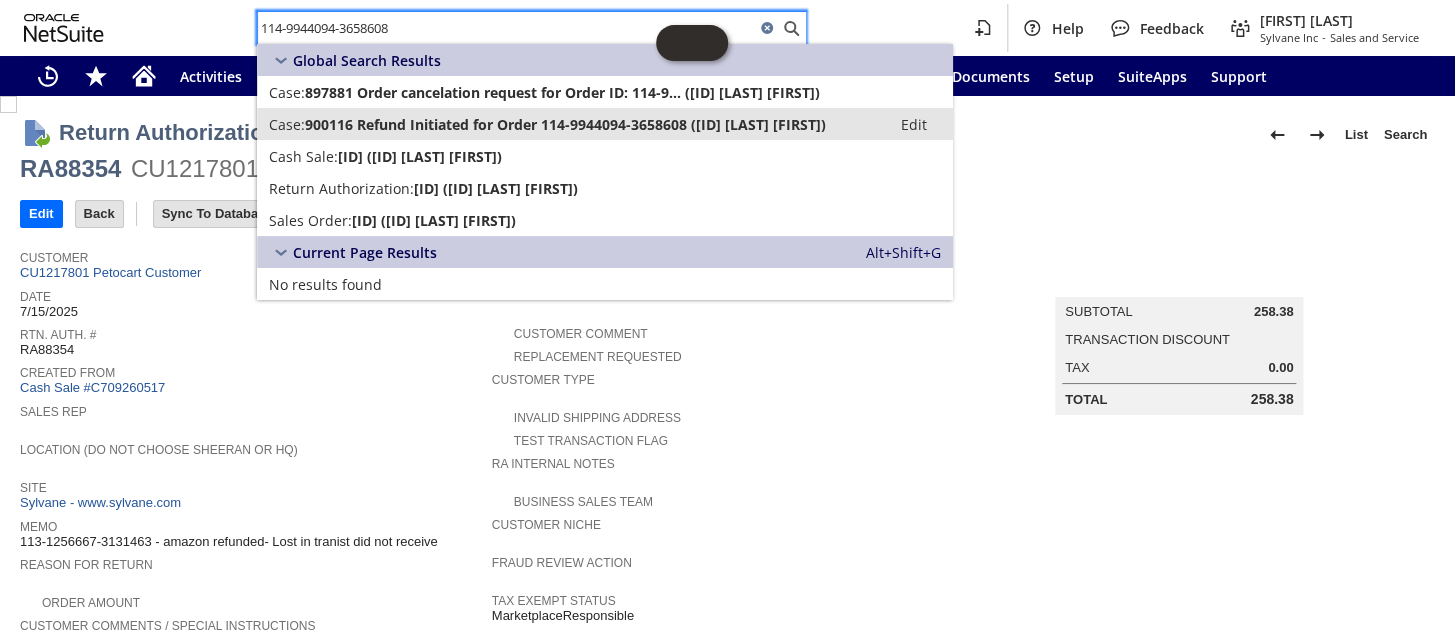 type on "114-9944094-3658608" 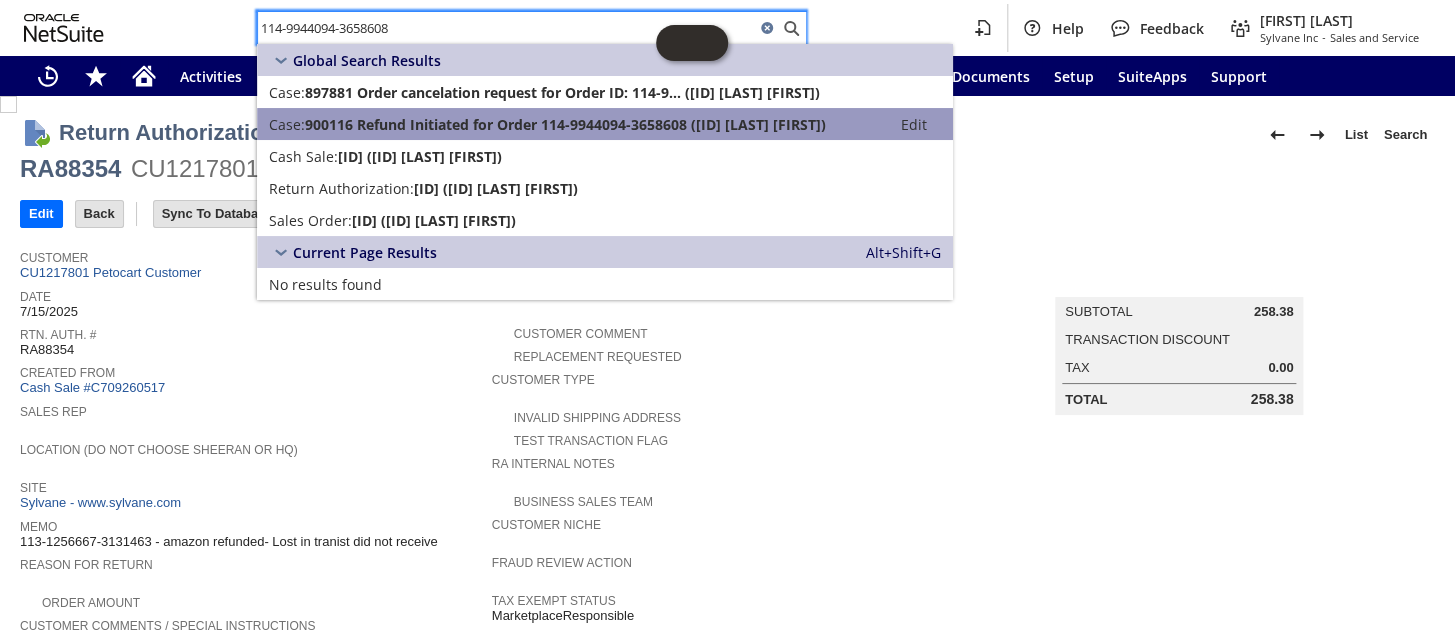 click on "900116 Refund Initiated for Order 114-9944094-3658608 (CU1221846 Rusu O Eugen)" at bounding box center [565, 124] 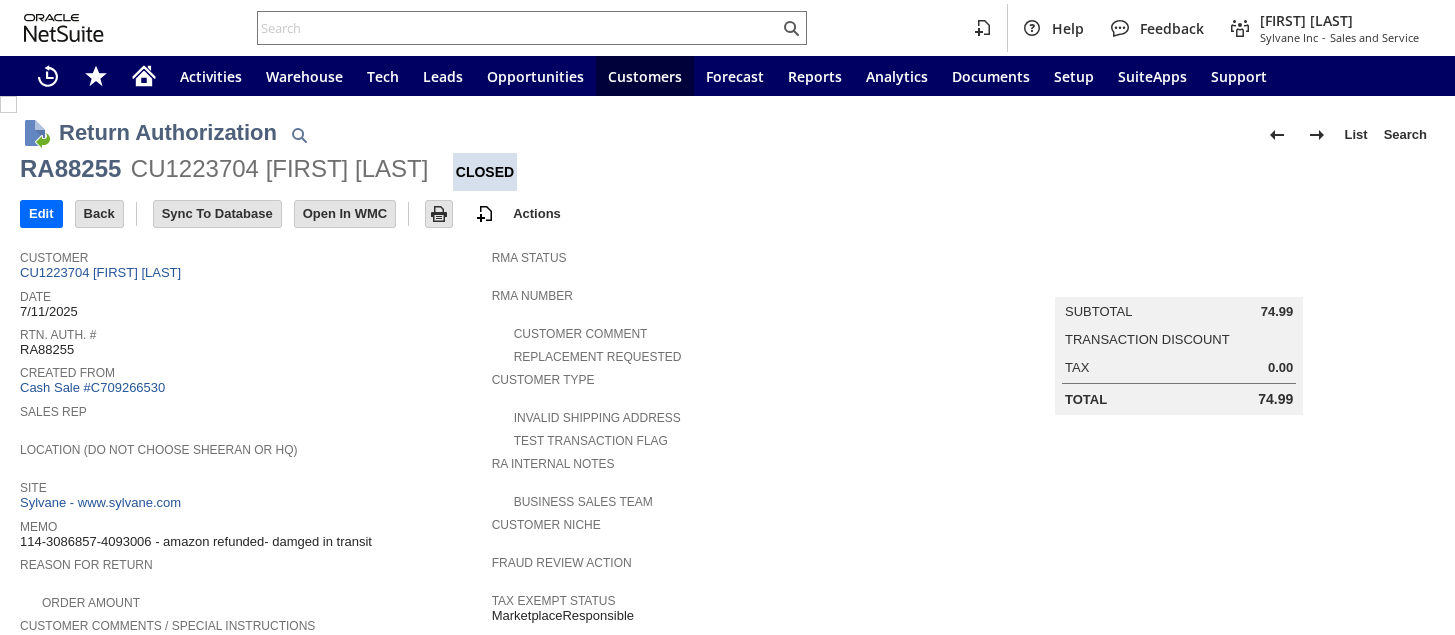scroll, scrollTop: 0, scrollLeft: 0, axis: both 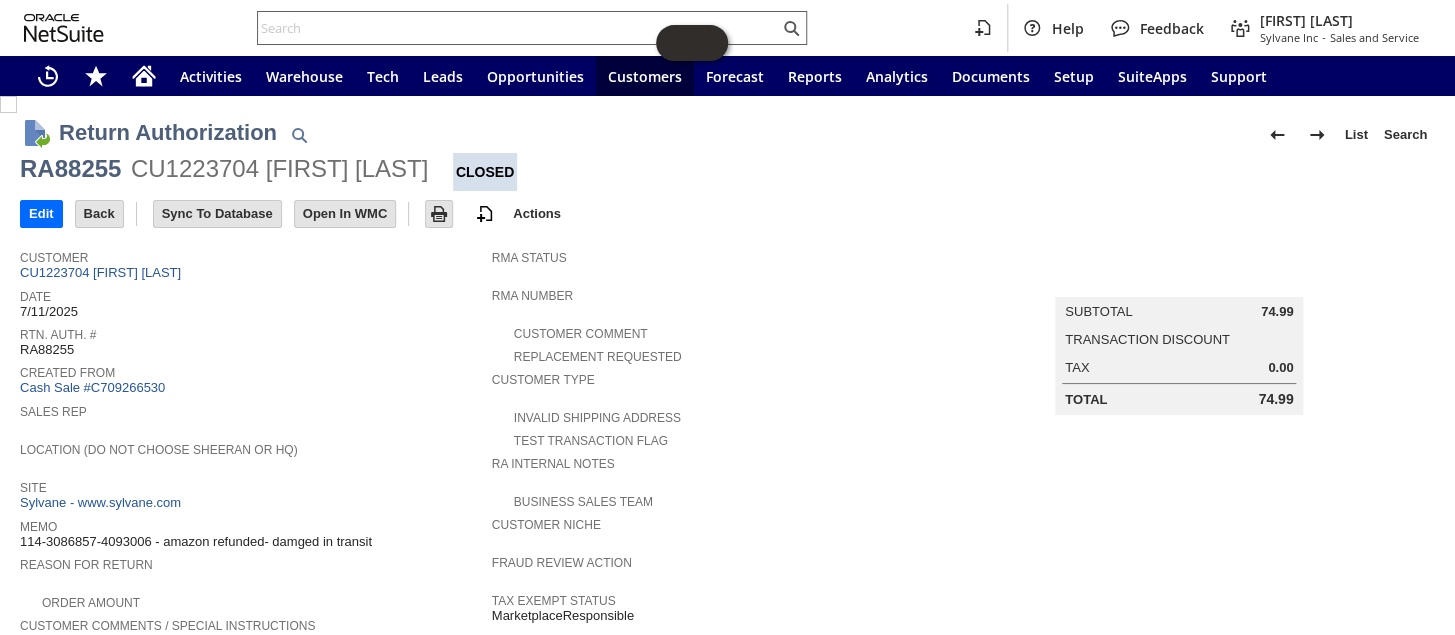 click at bounding box center (518, 28) 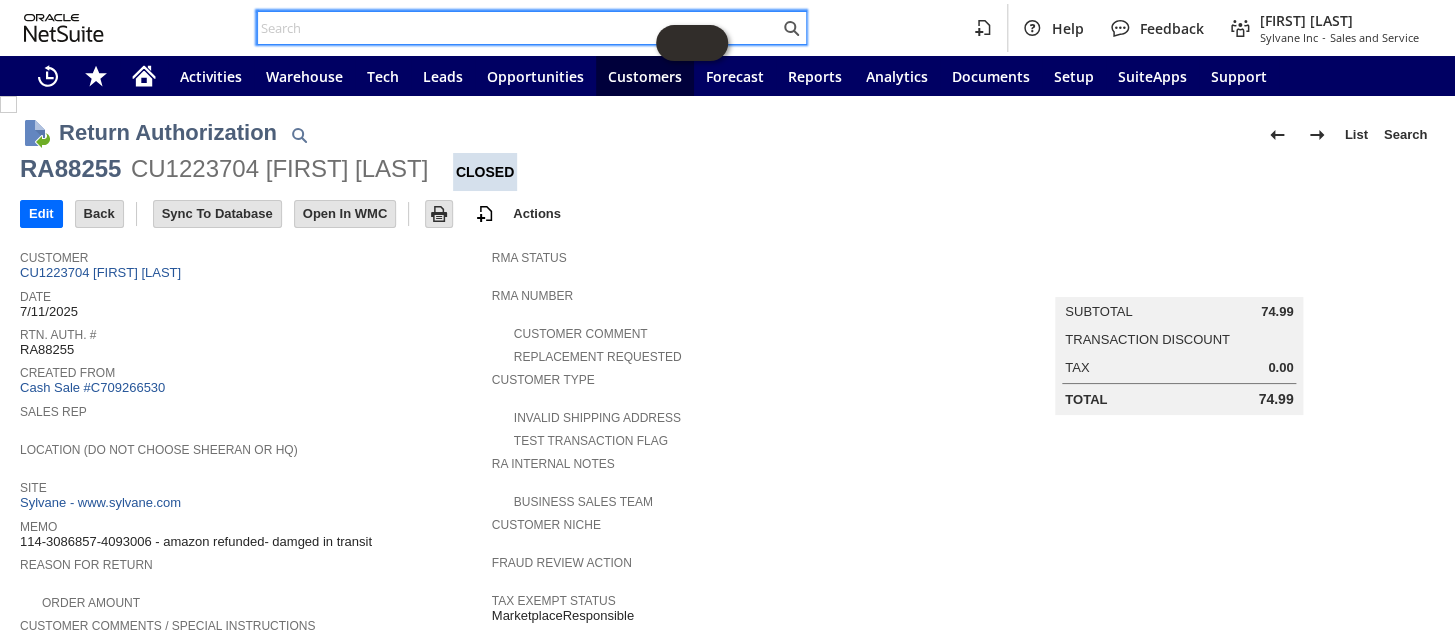 paste on "[CREDIT CARD]" 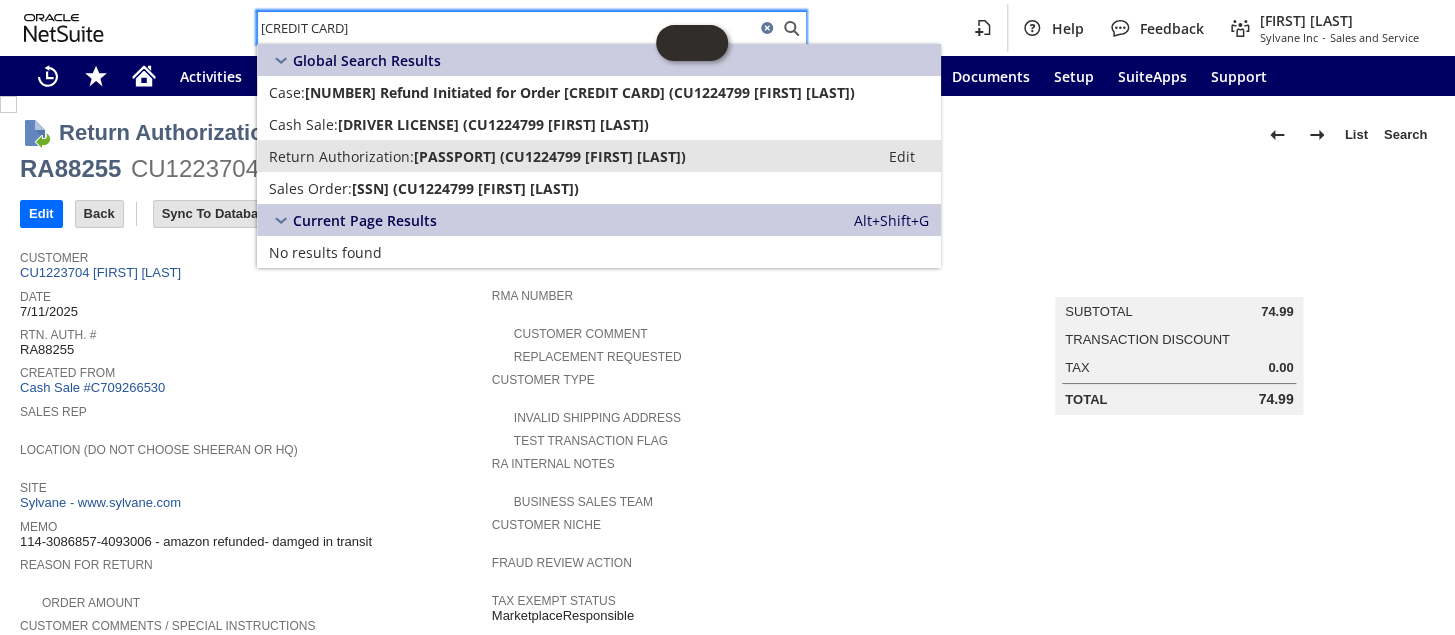 type on "[CREDIT CARD]" 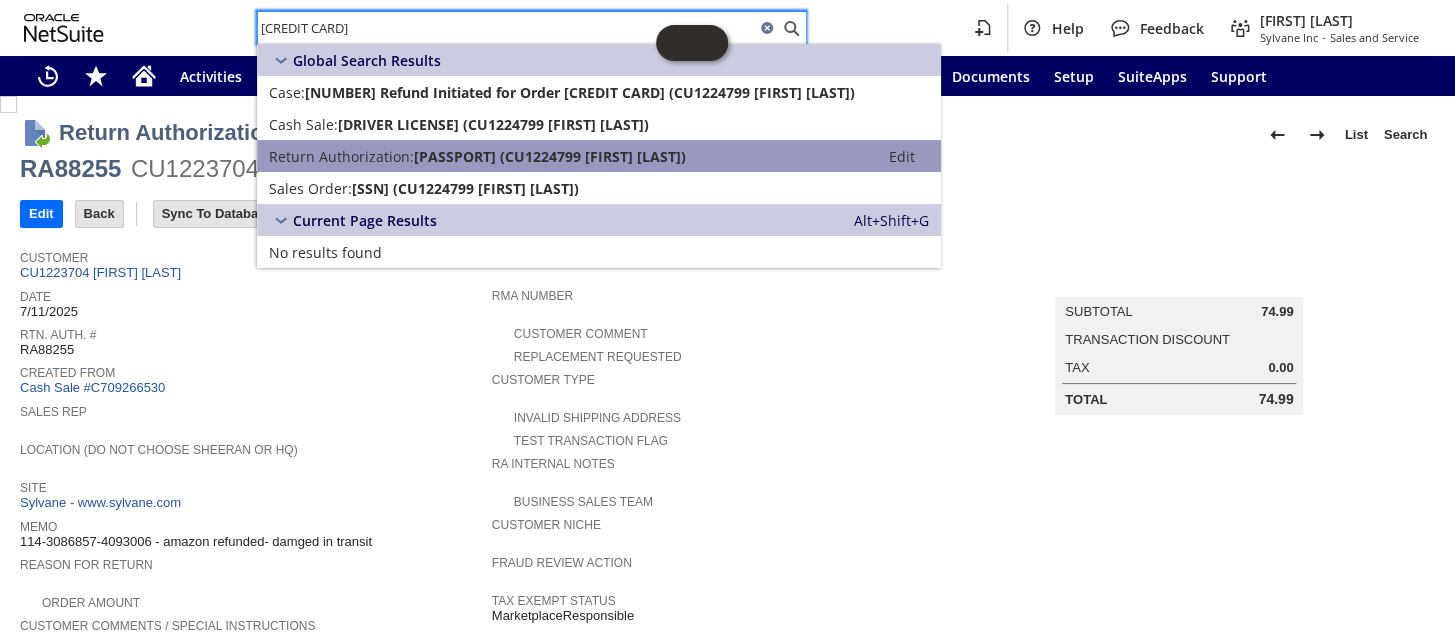 click on "[PASSPORT] (CU1224799 [FIRST] [LAST])" at bounding box center [550, 156] 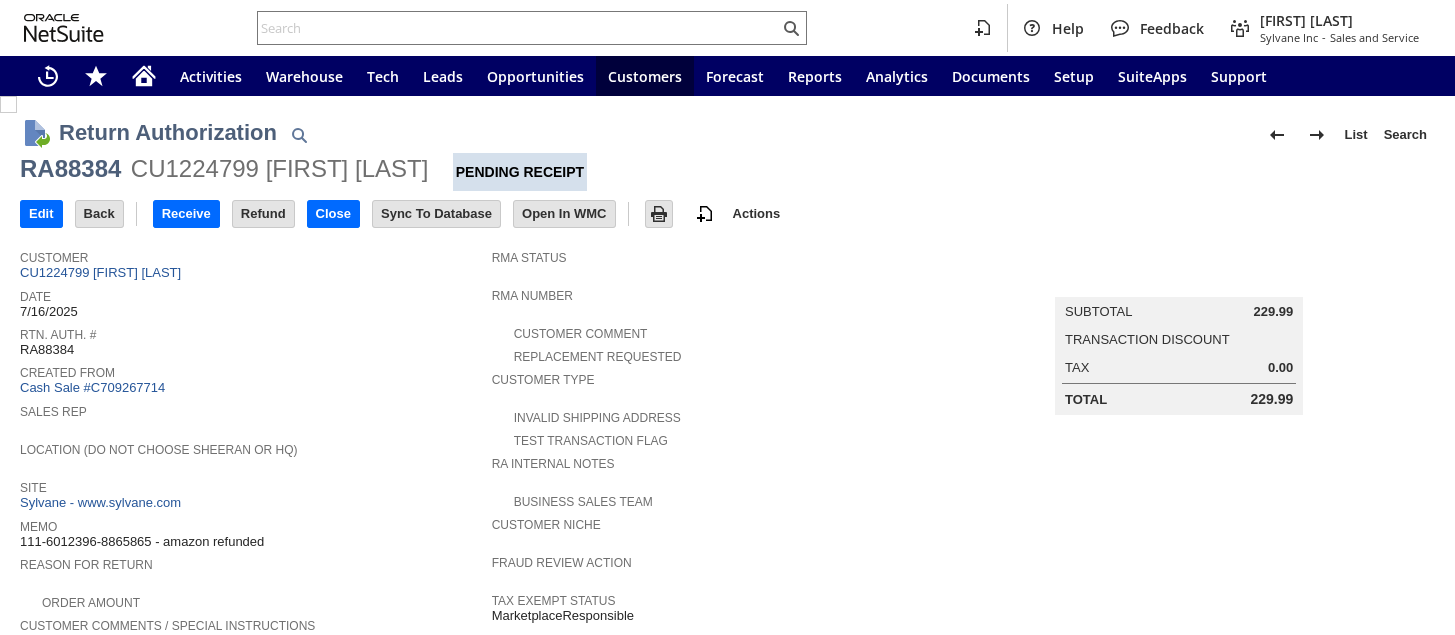 scroll, scrollTop: 0, scrollLeft: 0, axis: both 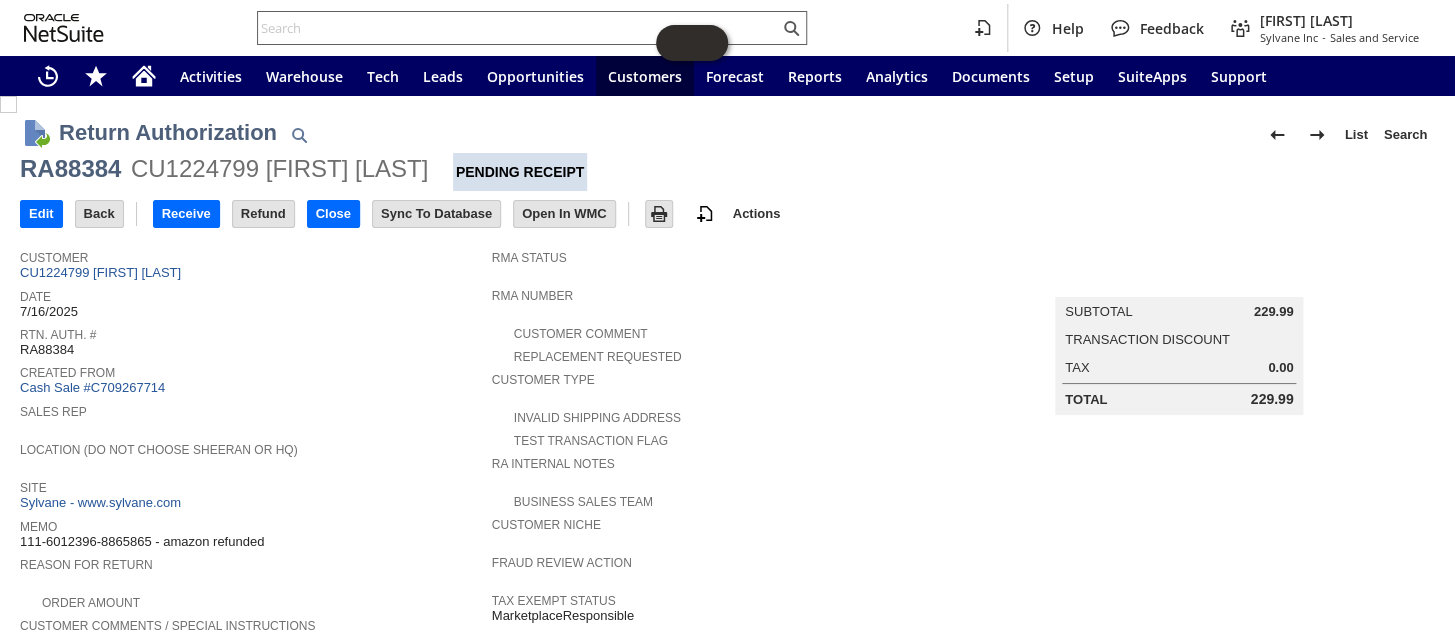 click at bounding box center [518, 28] 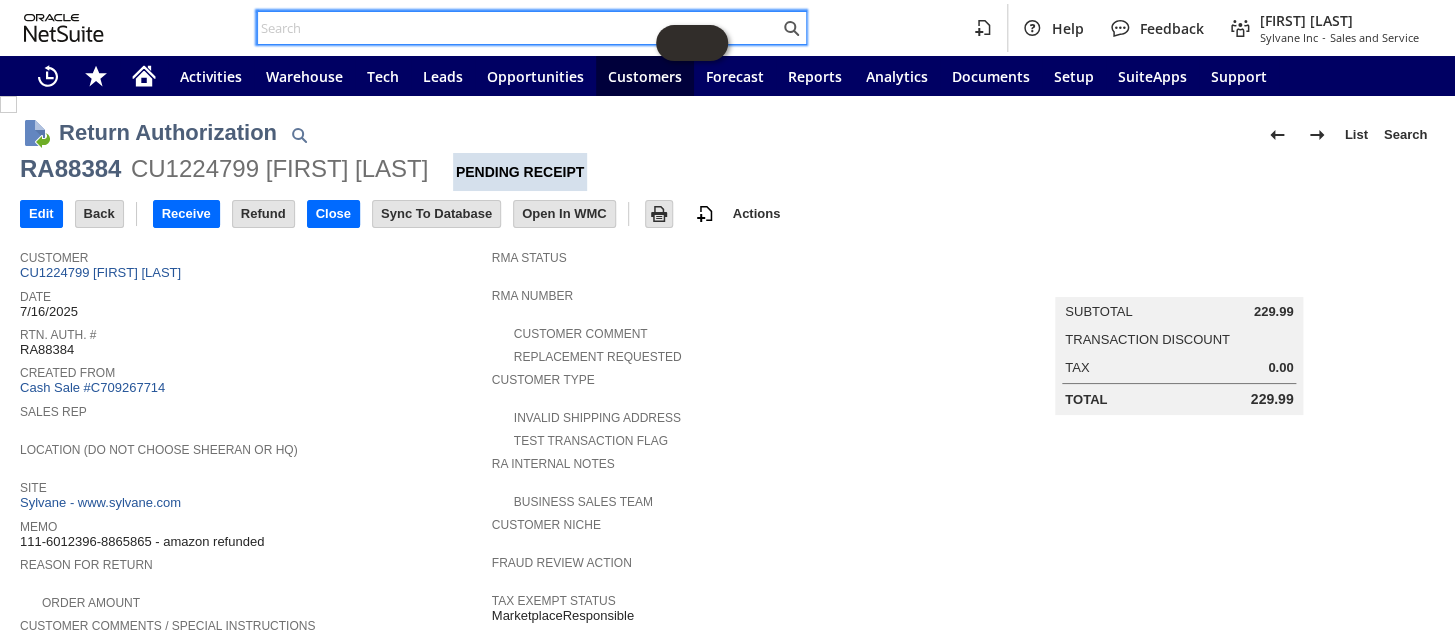 paste on "111-6012396-8865865" 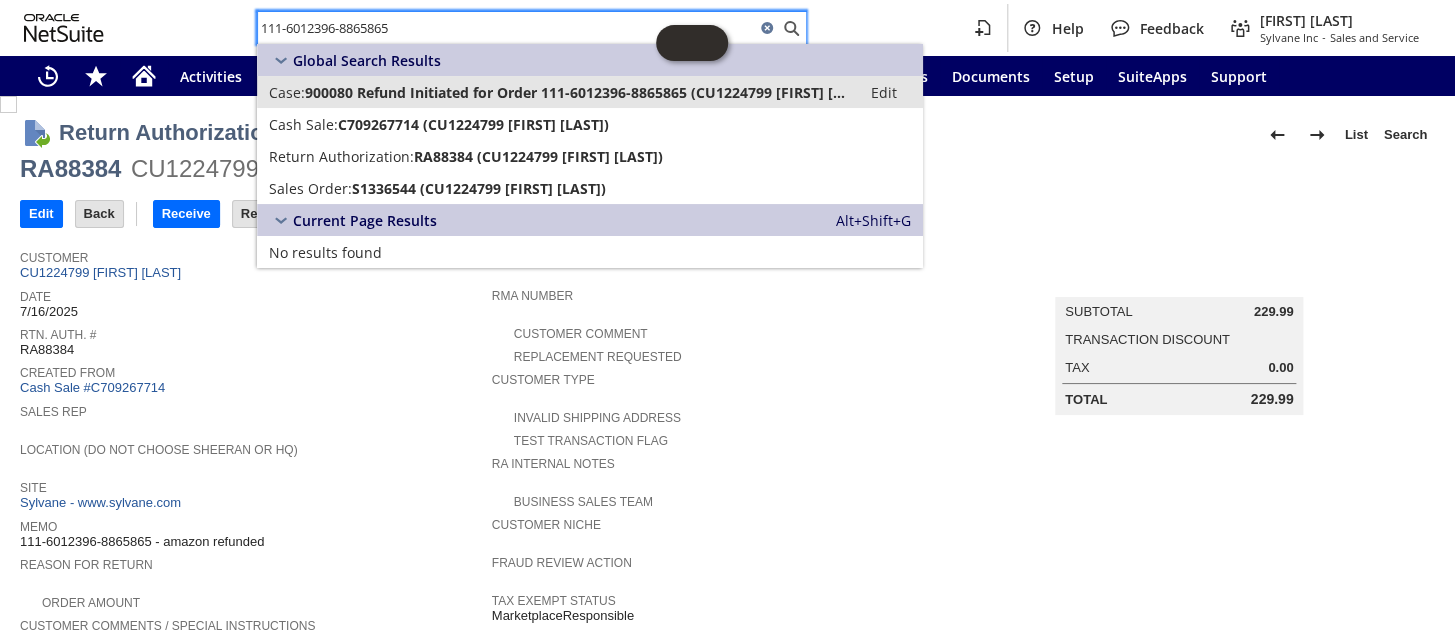 type on "111-6012396-8865865" 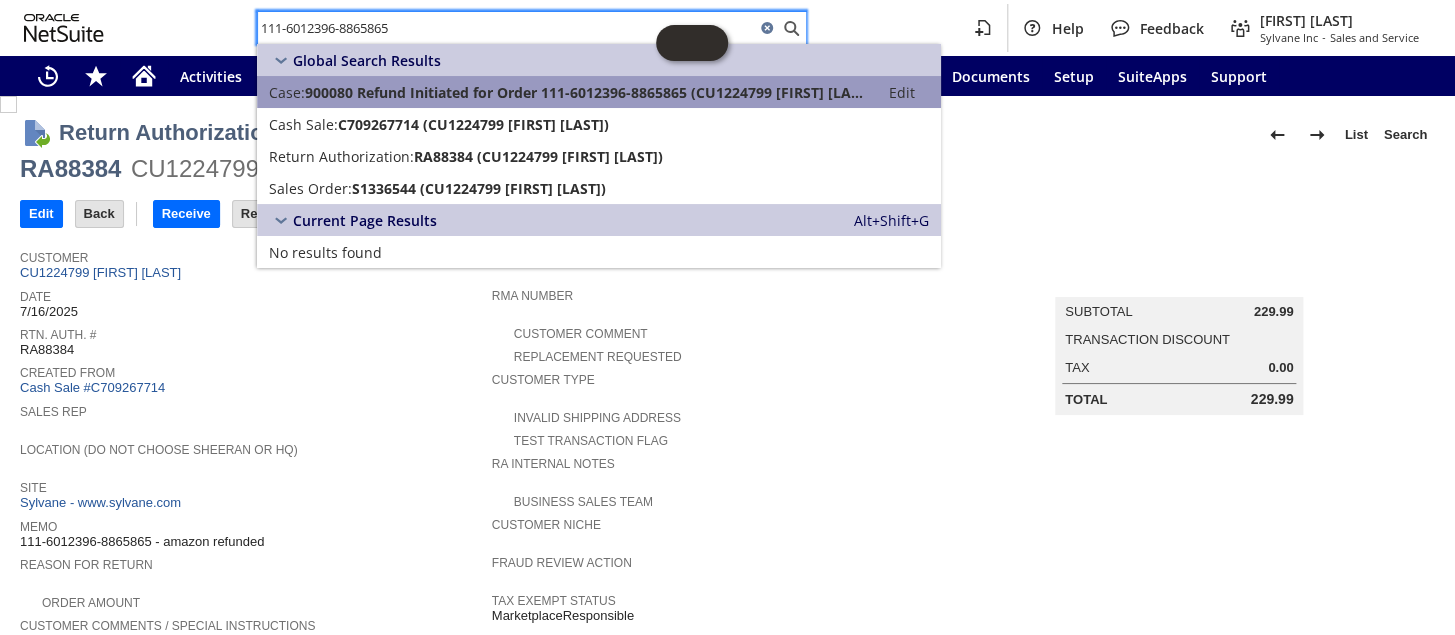 click on "900080 Refund Initiated for Order 111-6012396-8865865 (CU1224799 James Alvey)" at bounding box center [586, 92] 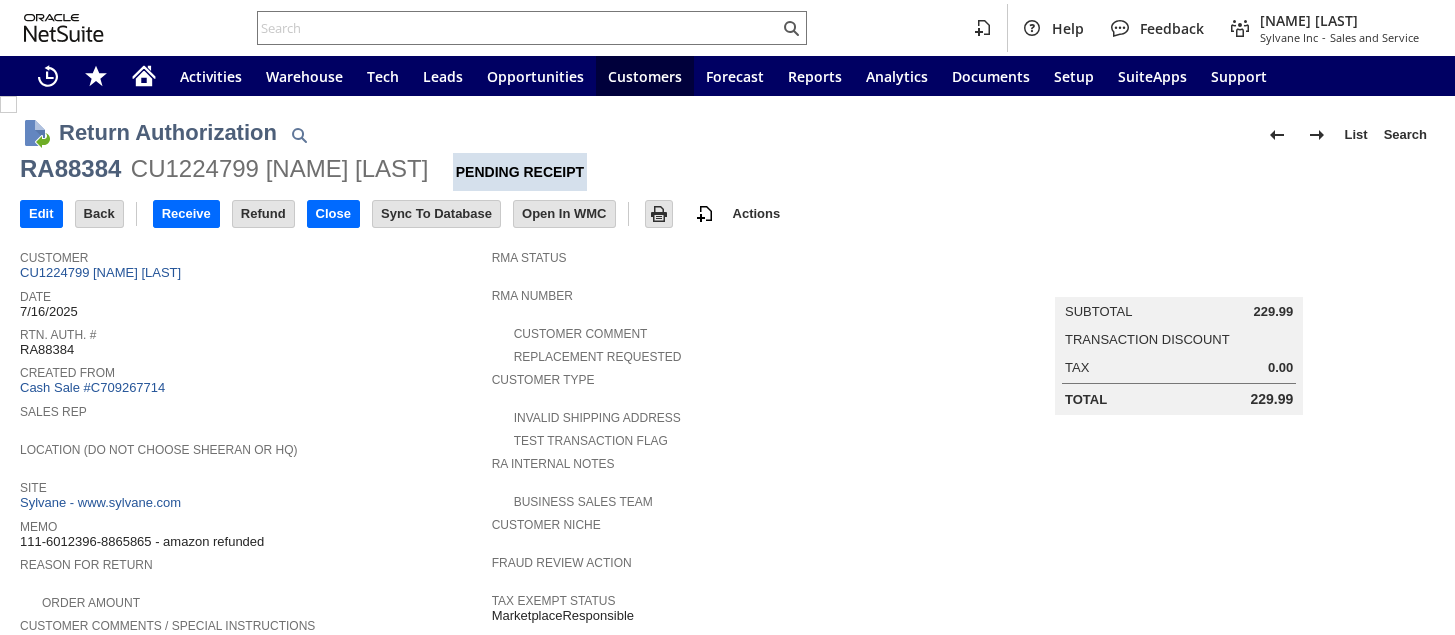 scroll, scrollTop: 0, scrollLeft: 0, axis: both 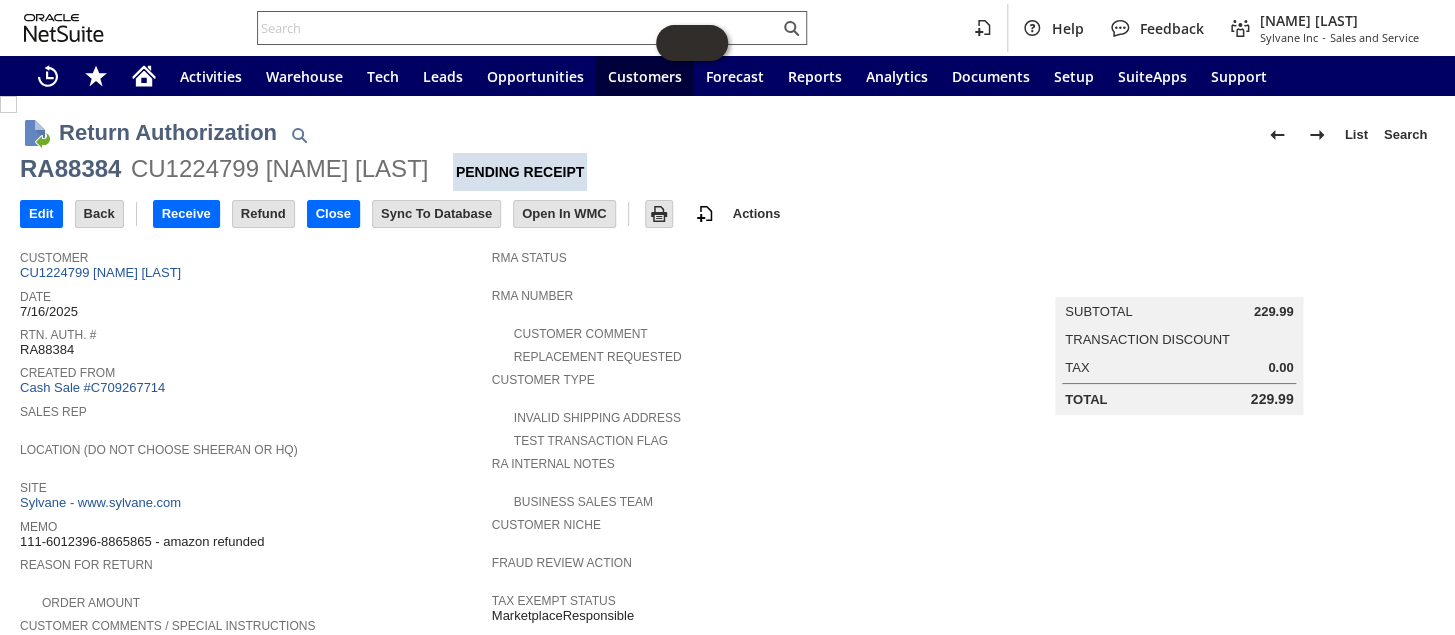 click at bounding box center (518, 28) 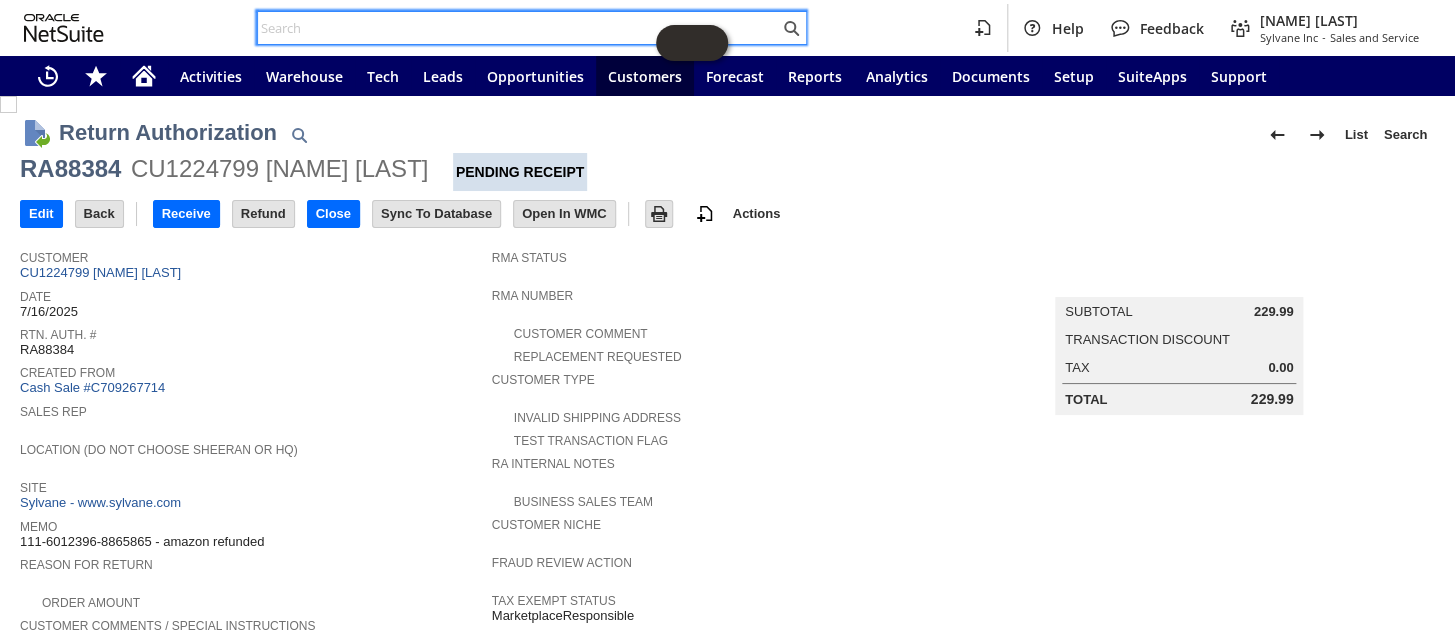 paste on "111-6012396-8865865" 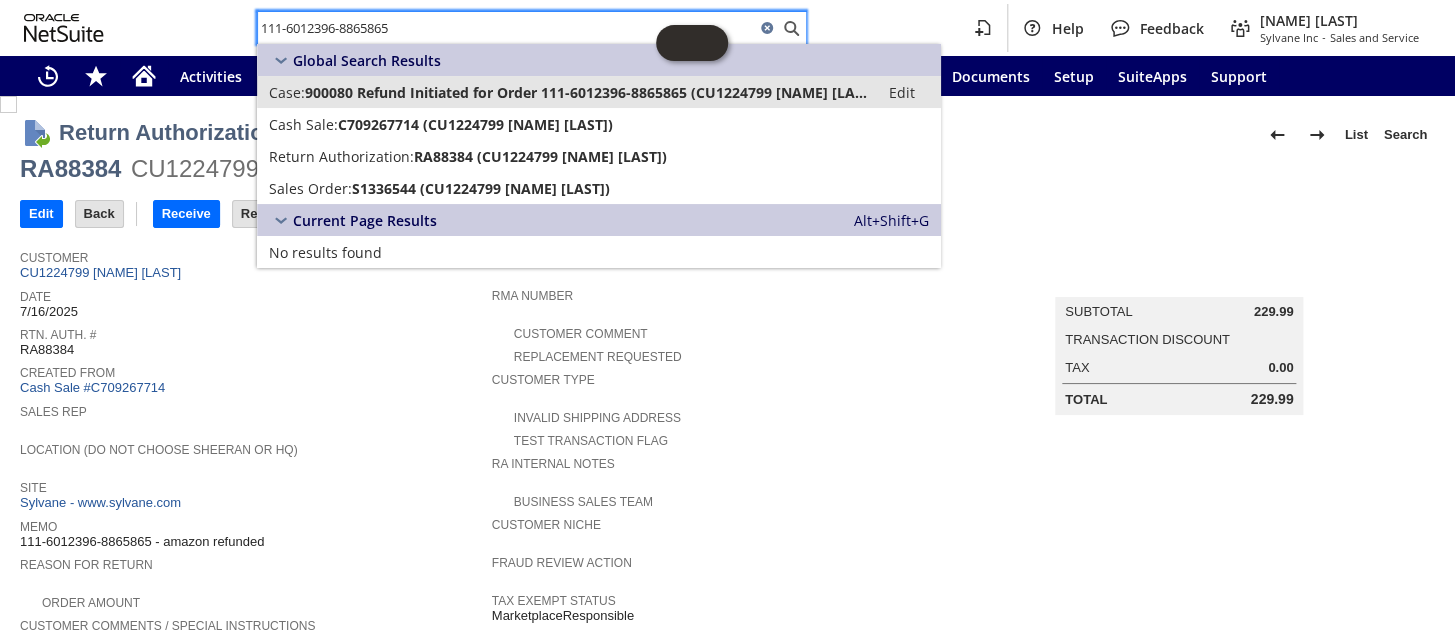 type on "111-6012396-8865865" 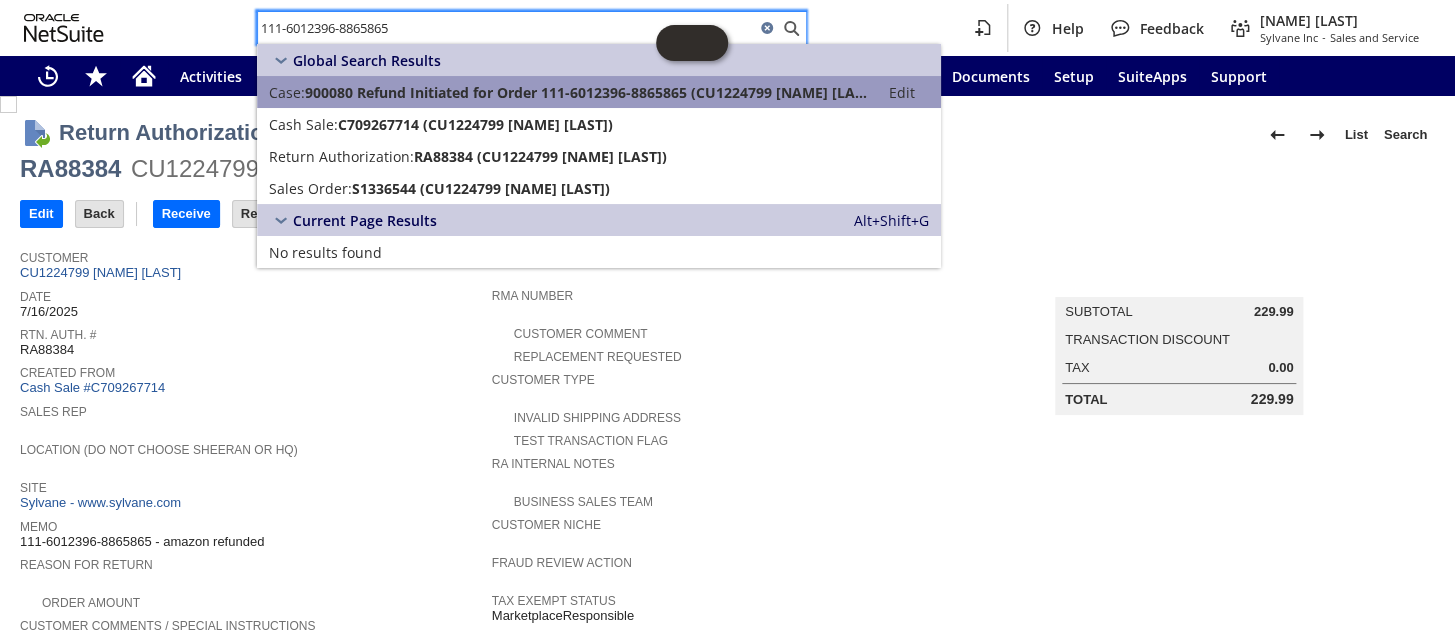 click on "900080 Refund Initiated for Order 111-6012396-8865865 (CU1224799 James Alvey)" at bounding box center [586, 92] 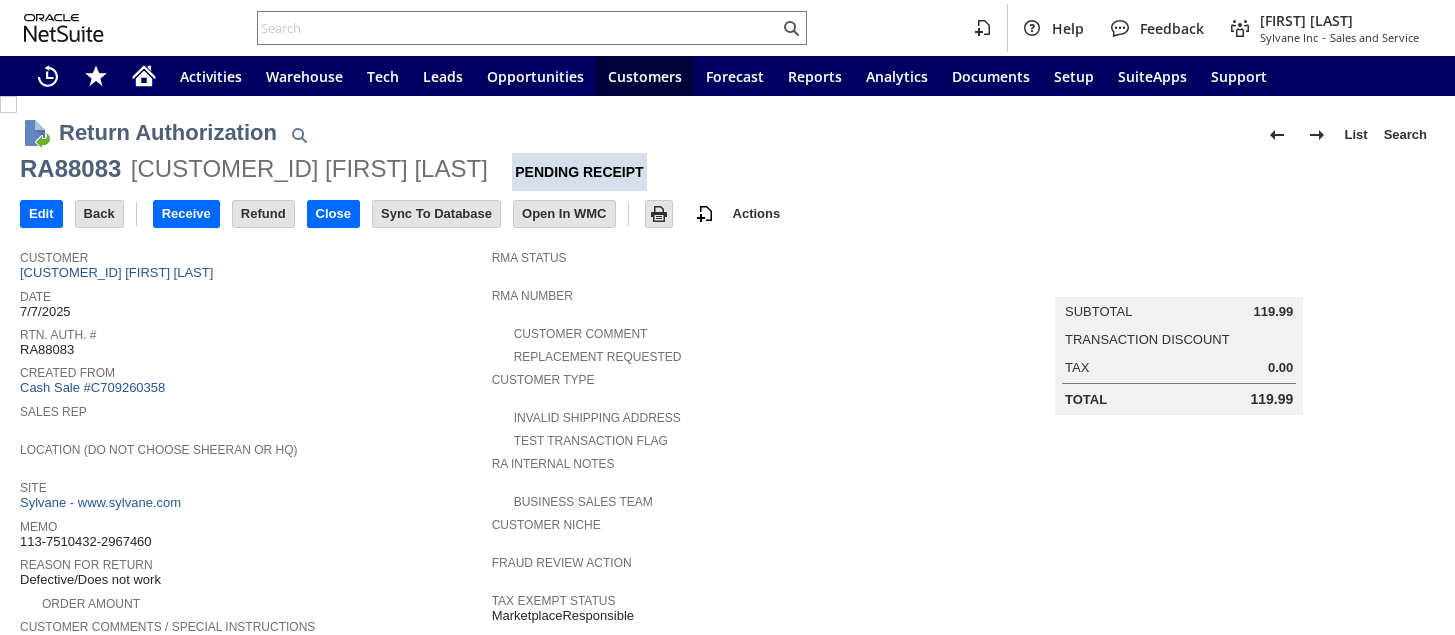 scroll, scrollTop: 0, scrollLeft: 0, axis: both 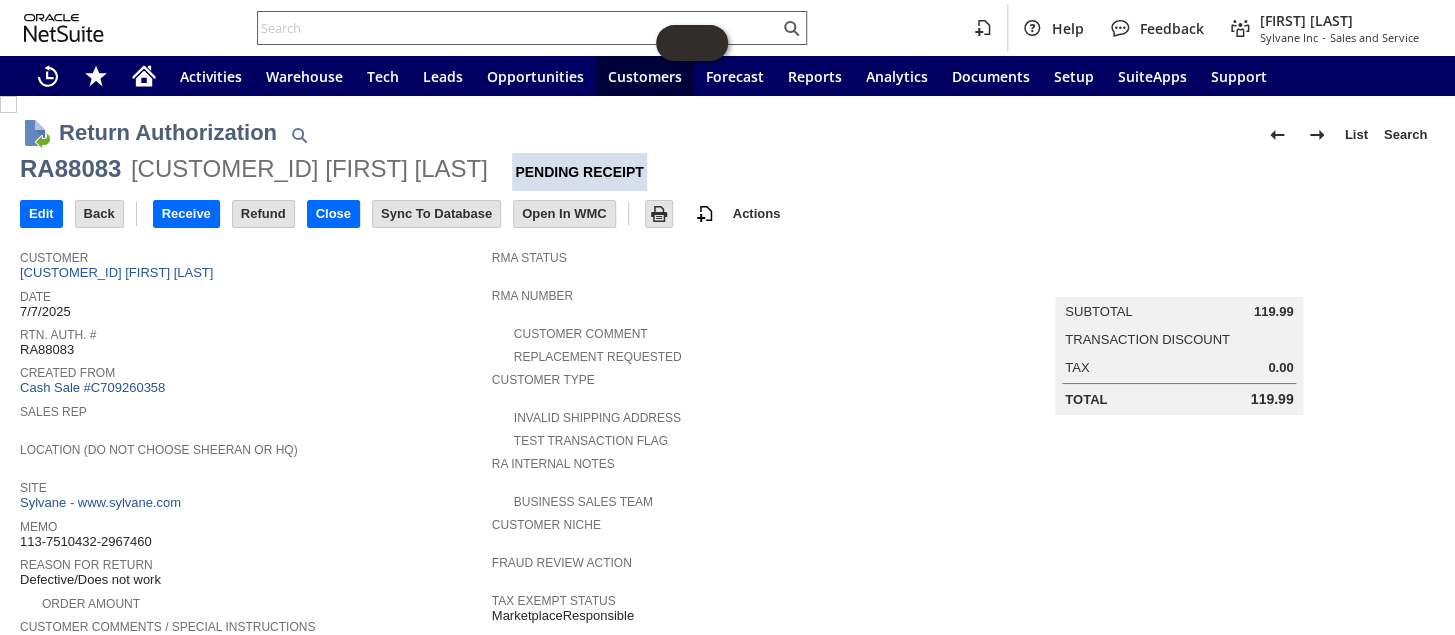 click at bounding box center [518, 28] 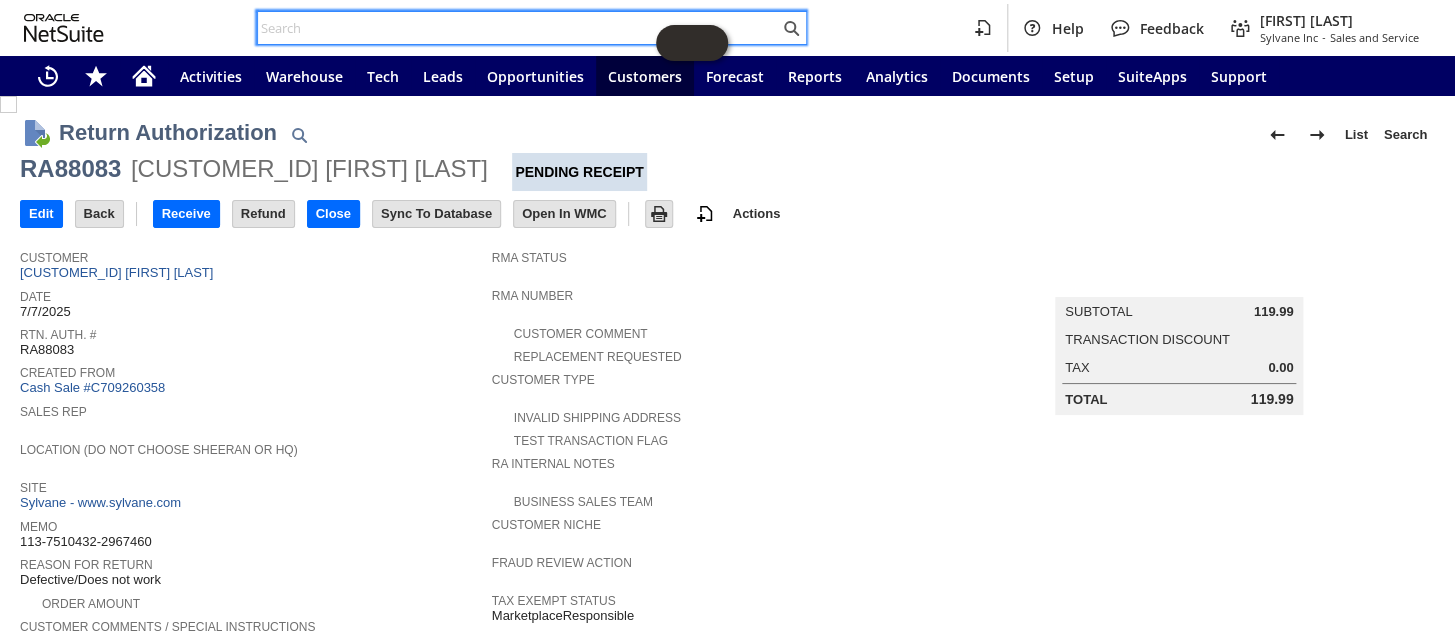 paste on "113-7510432-2967460" 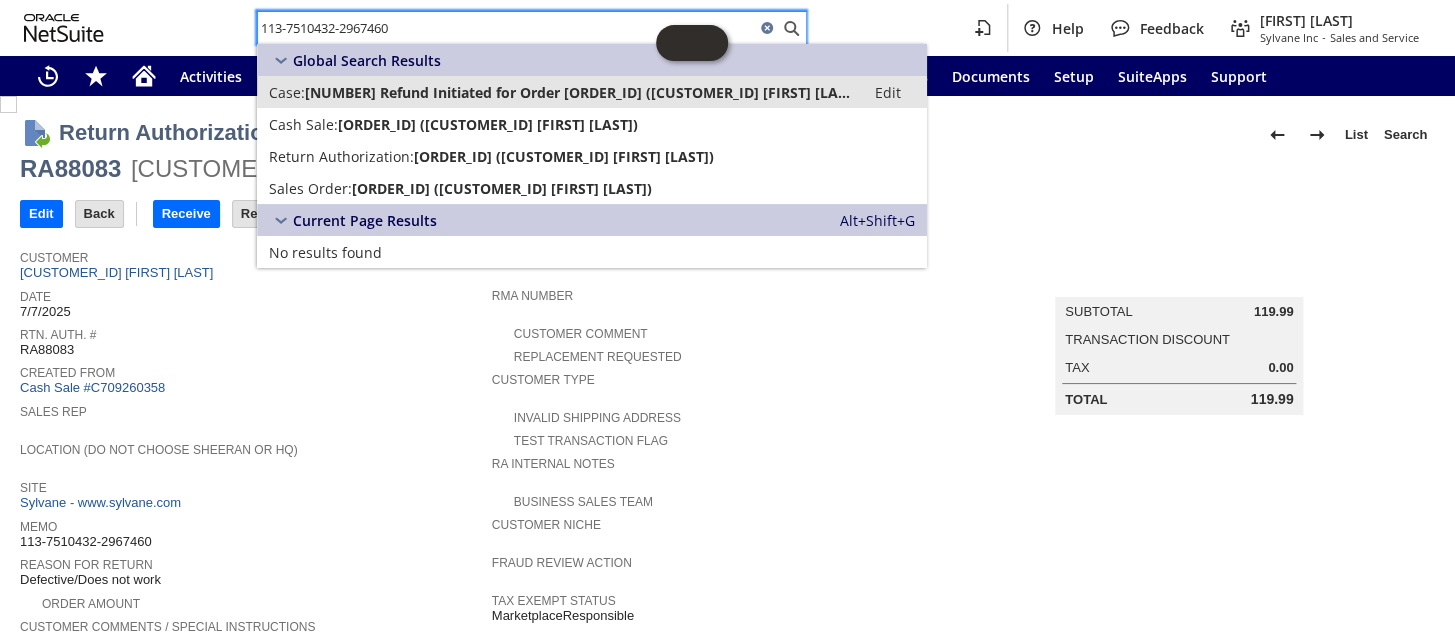 type on "113-7510432-2967460" 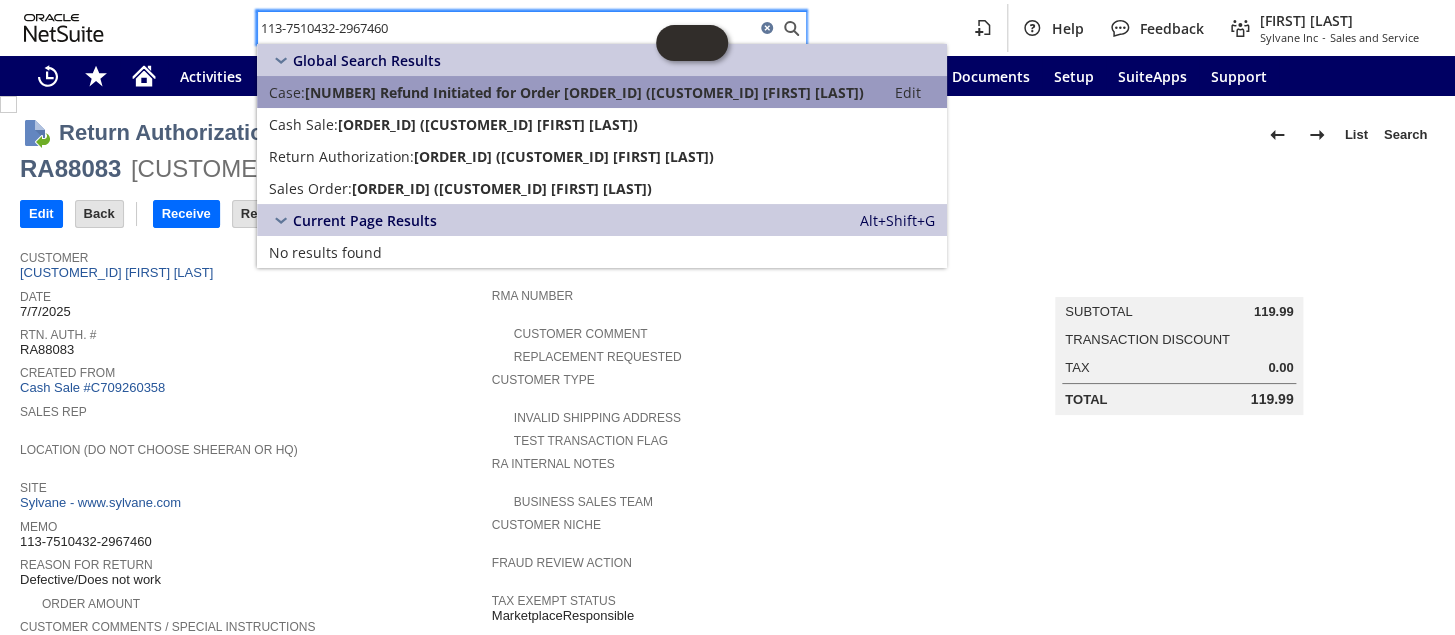 click on "900235 Refund Initiated for Order 113-7510432-2967460 (CU1217621 Susan Carter)" at bounding box center (584, 92) 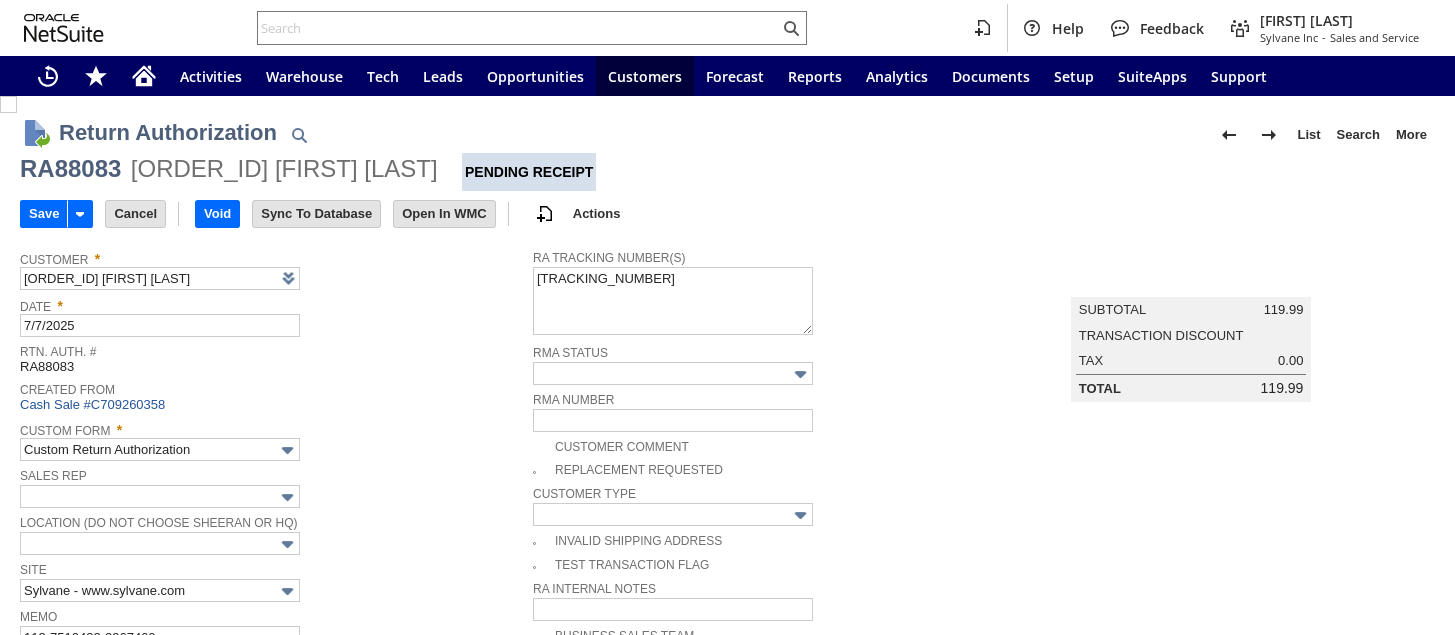 scroll, scrollTop: 0, scrollLeft: 0, axis: both 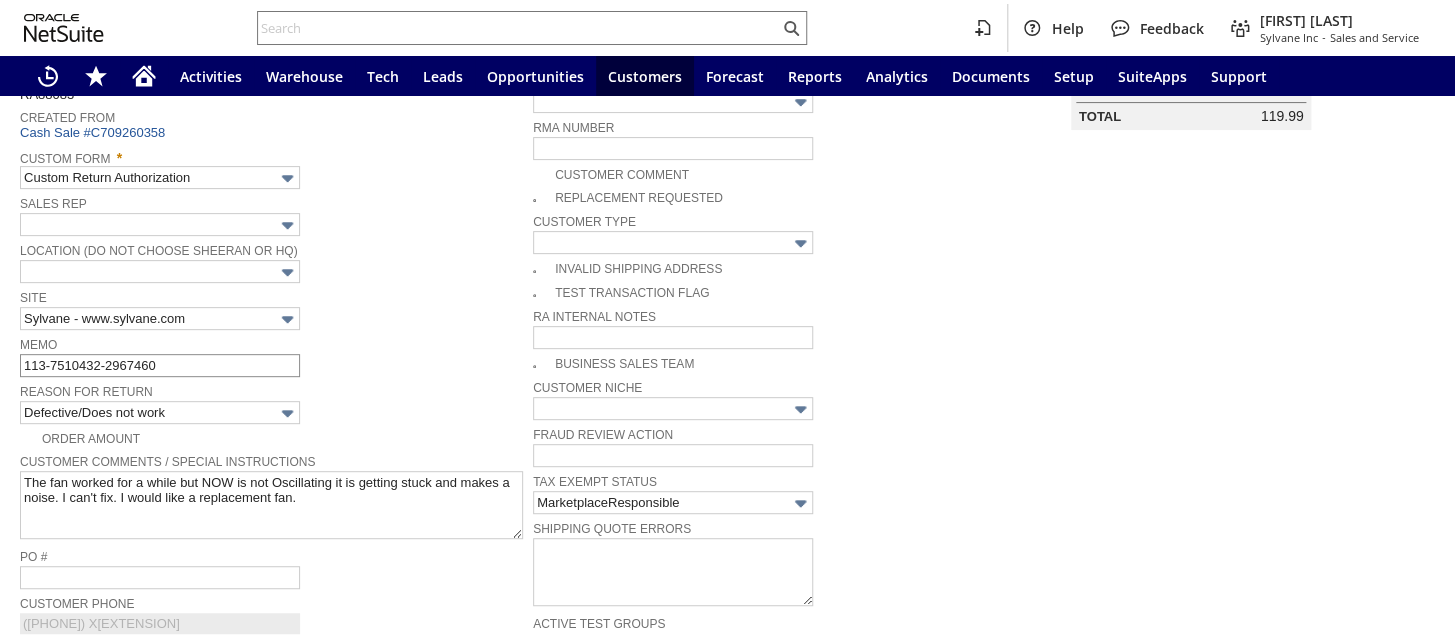 type on "Add" 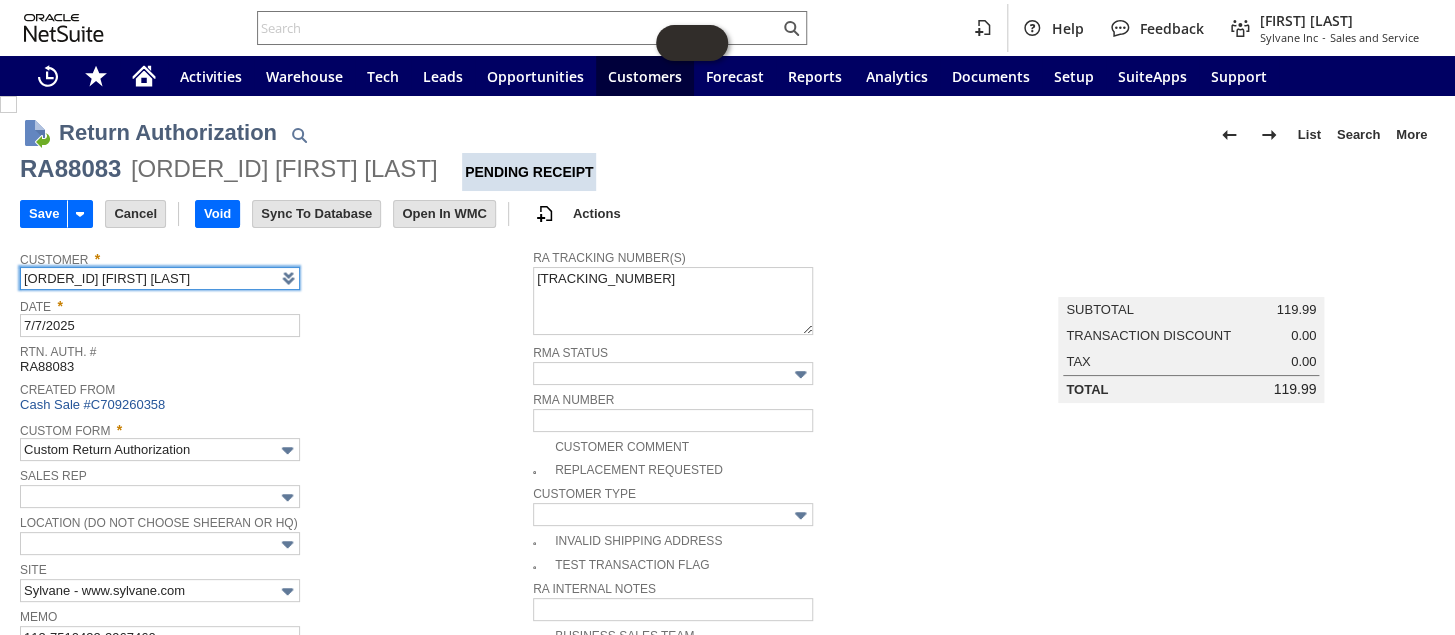 scroll, scrollTop: 181, scrollLeft: 0, axis: vertical 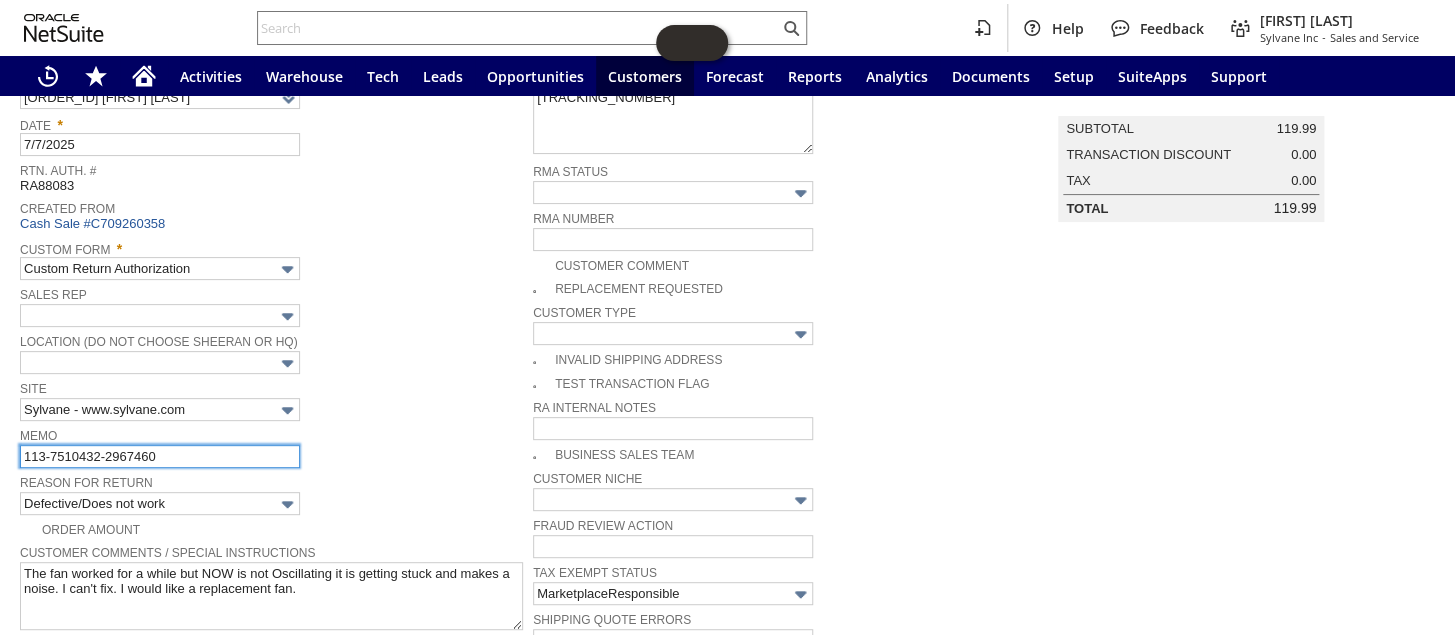 click on "113-7510432-2967460" at bounding box center (160, 456) 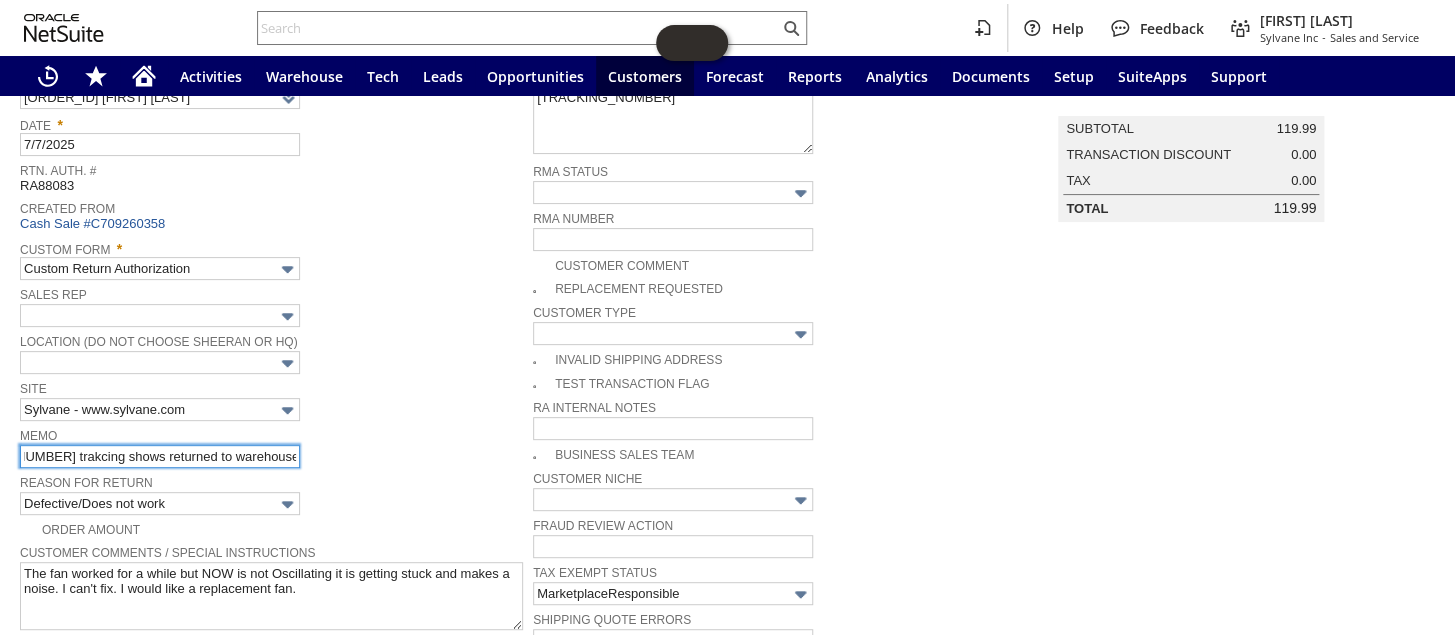 scroll, scrollTop: 0, scrollLeft: 90, axis: horizontal 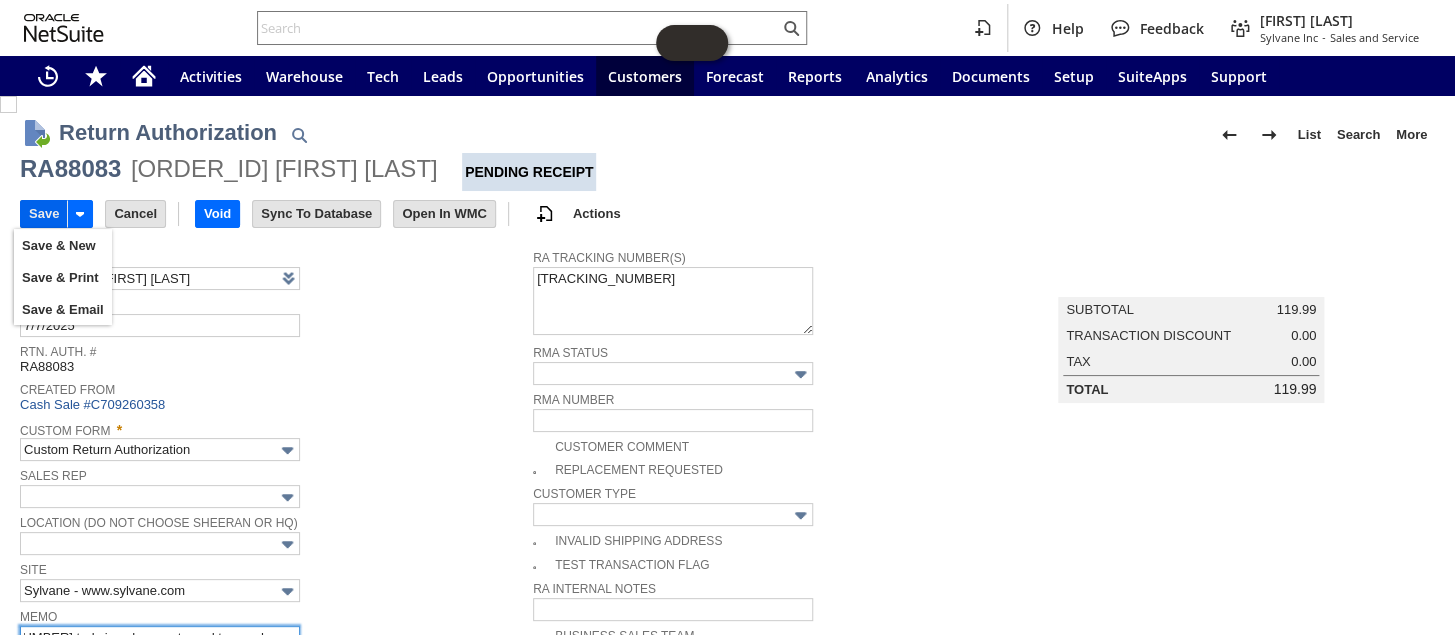 type on "[NUMBER]" 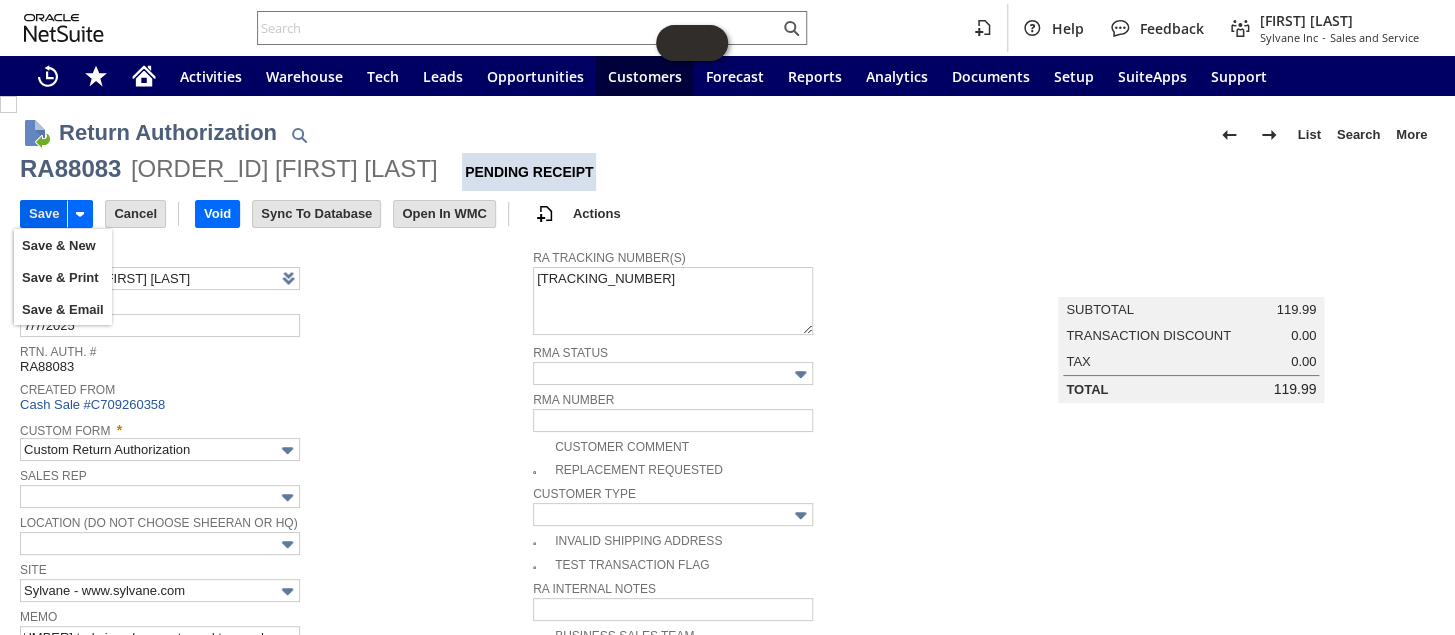 scroll, scrollTop: 0, scrollLeft: 0, axis: both 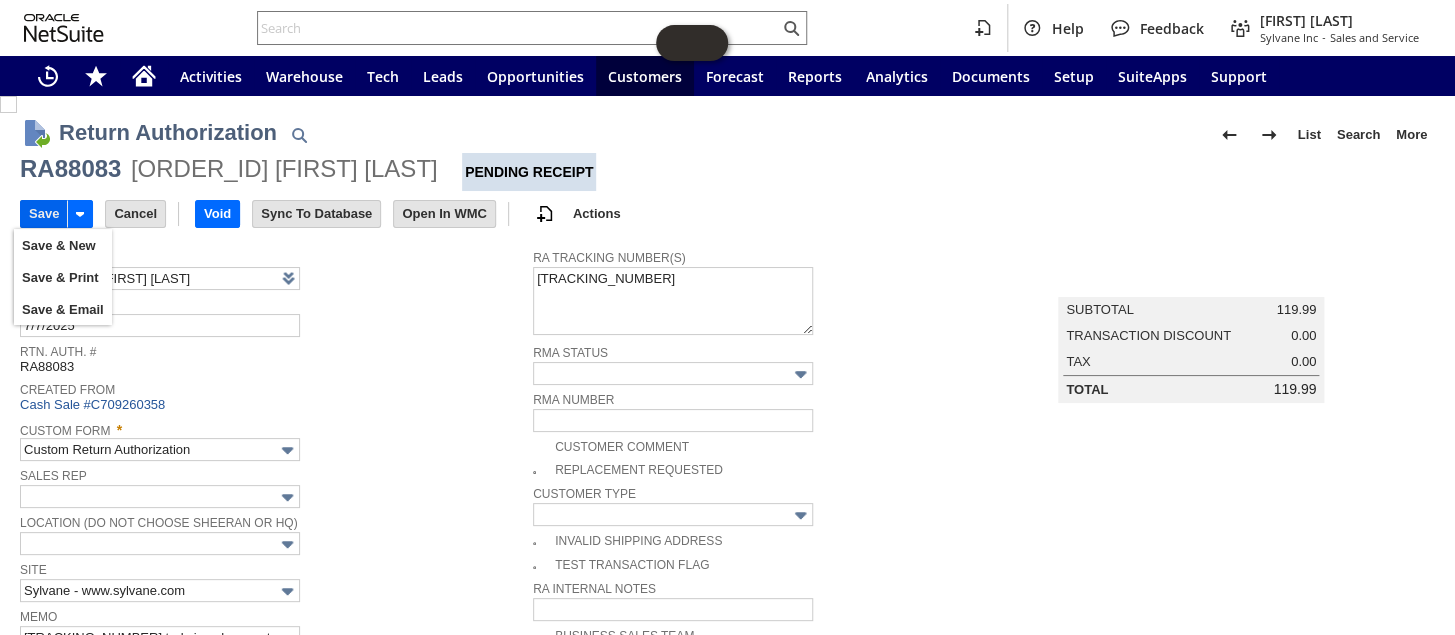 click on "Save" at bounding box center (44, 214) 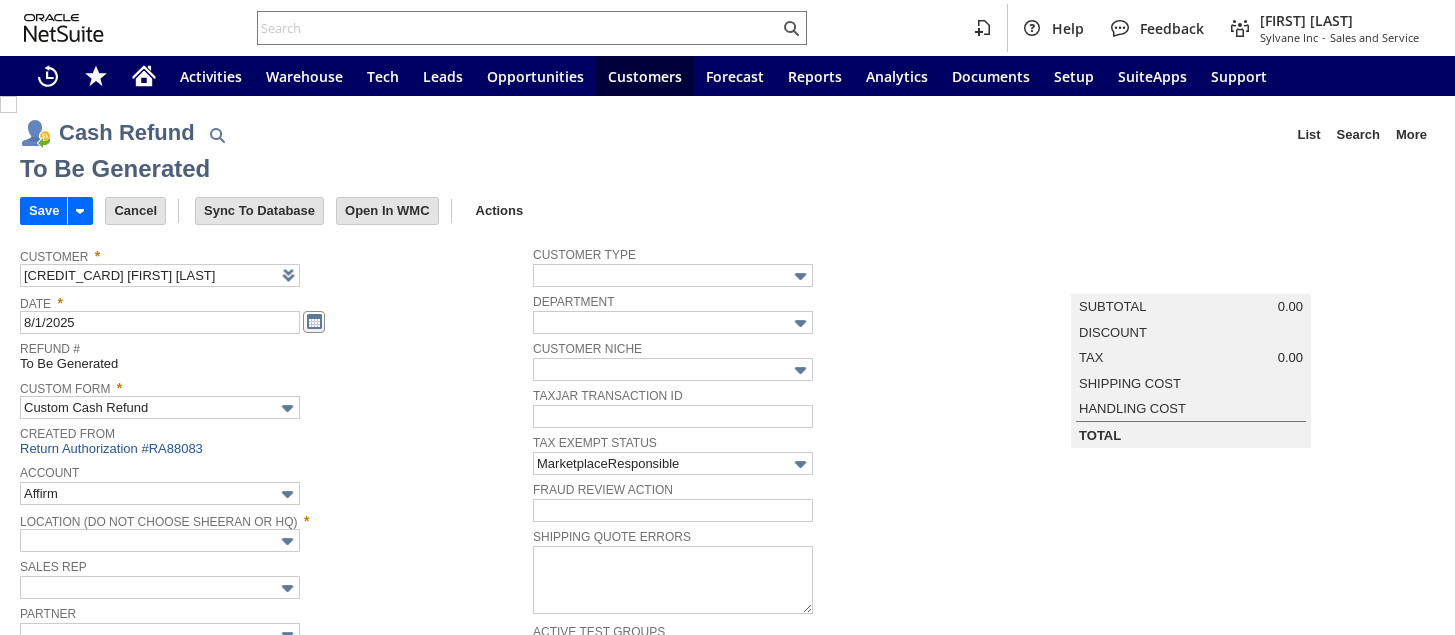 scroll, scrollTop: 0, scrollLeft: 0, axis: both 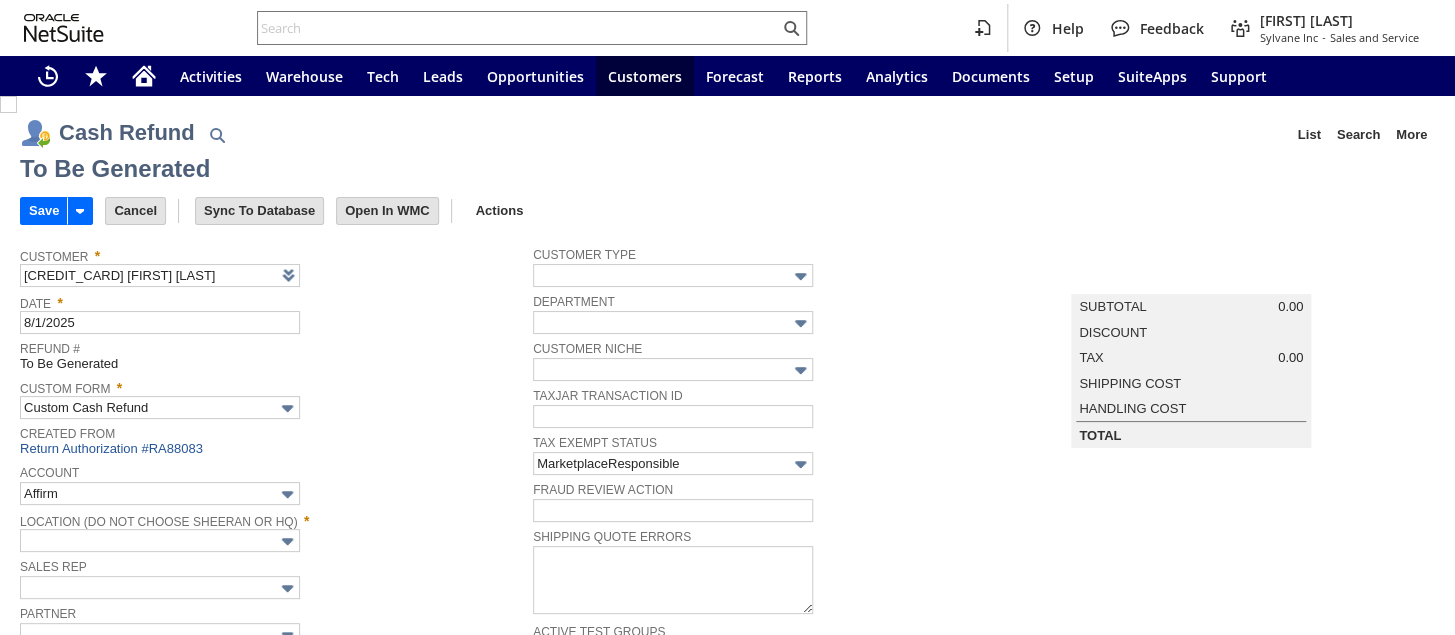 type on "Amazon Undeposited Funds" 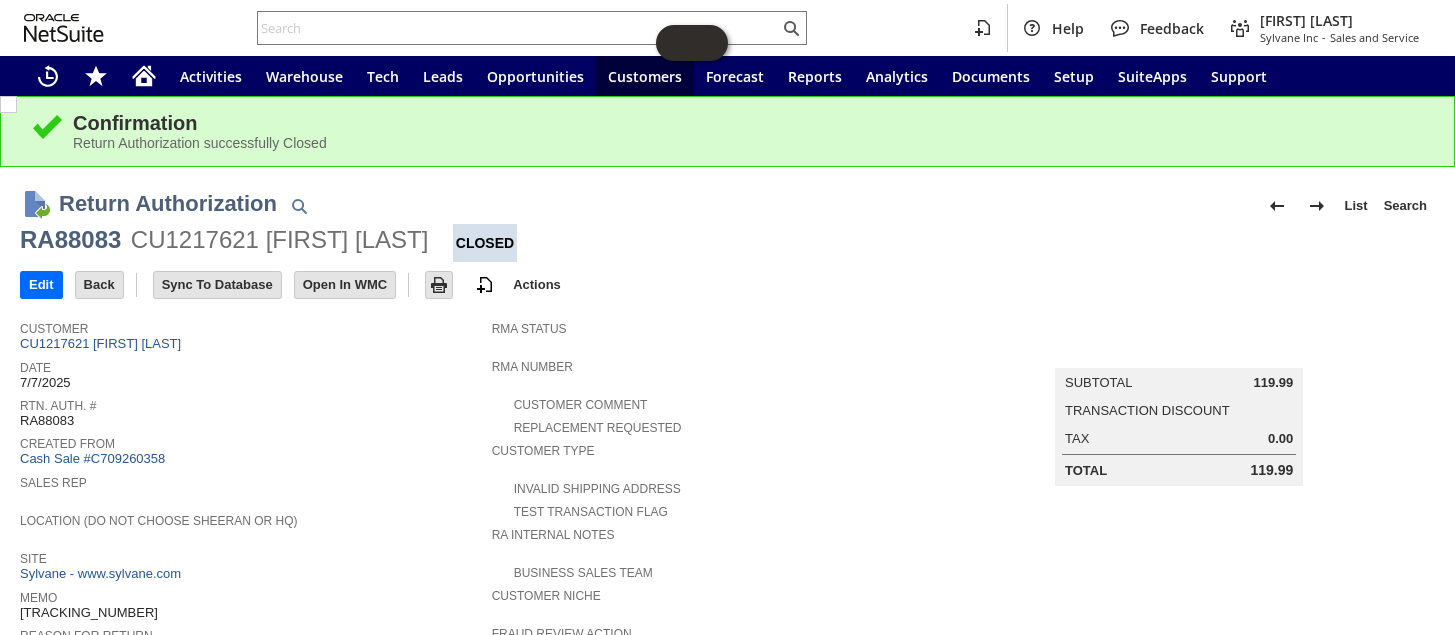scroll, scrollTop: 0, scrollLeft: 0, axis: both 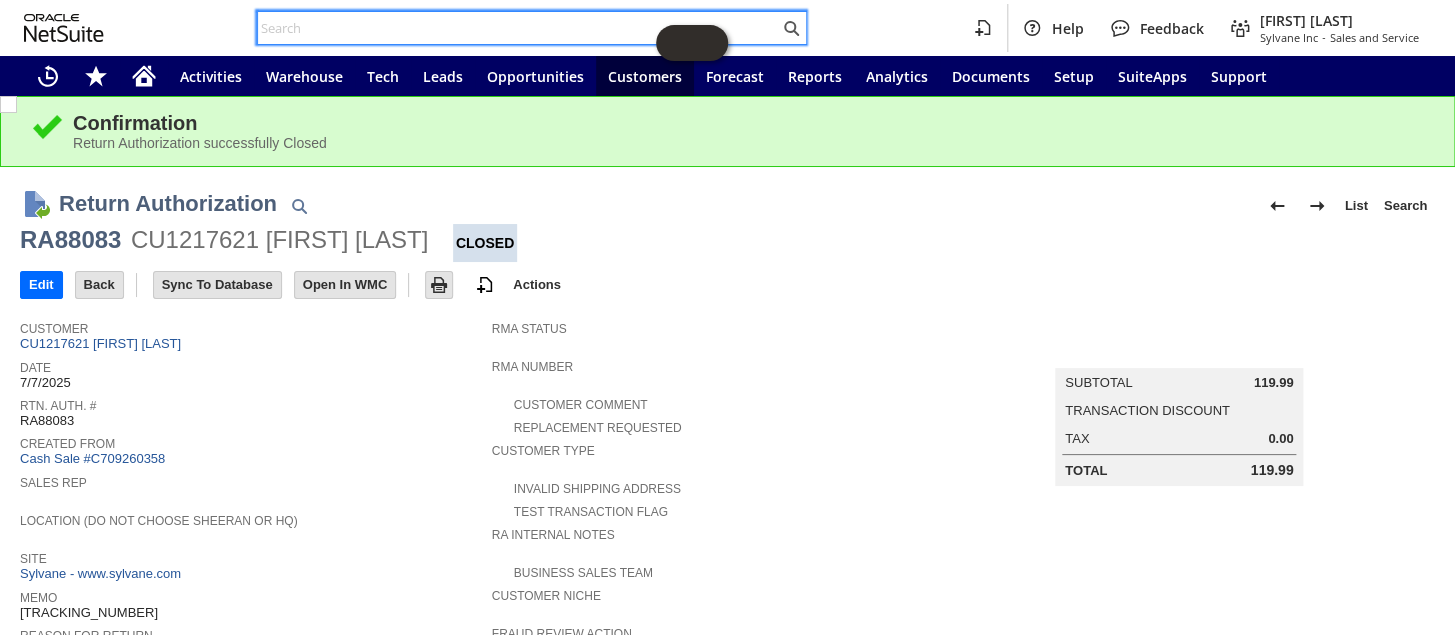 click at bounding box center (518, 28) 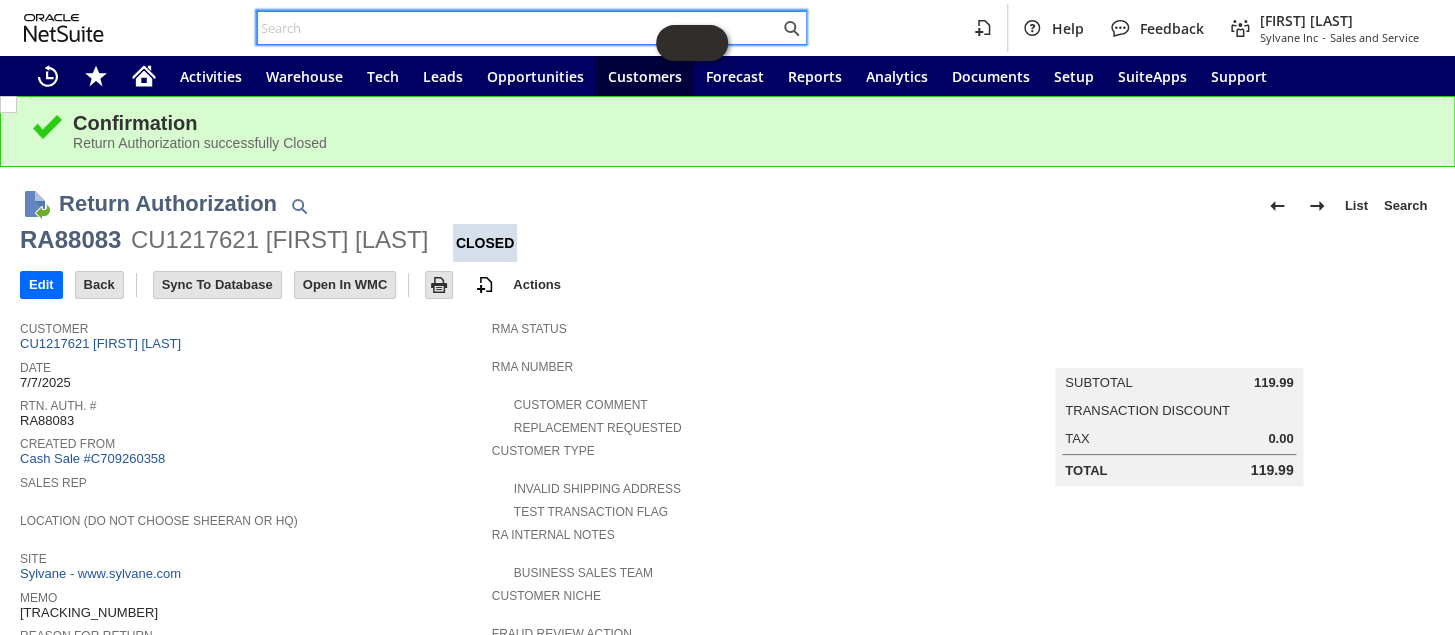 paste on "112-1889165-6831411" 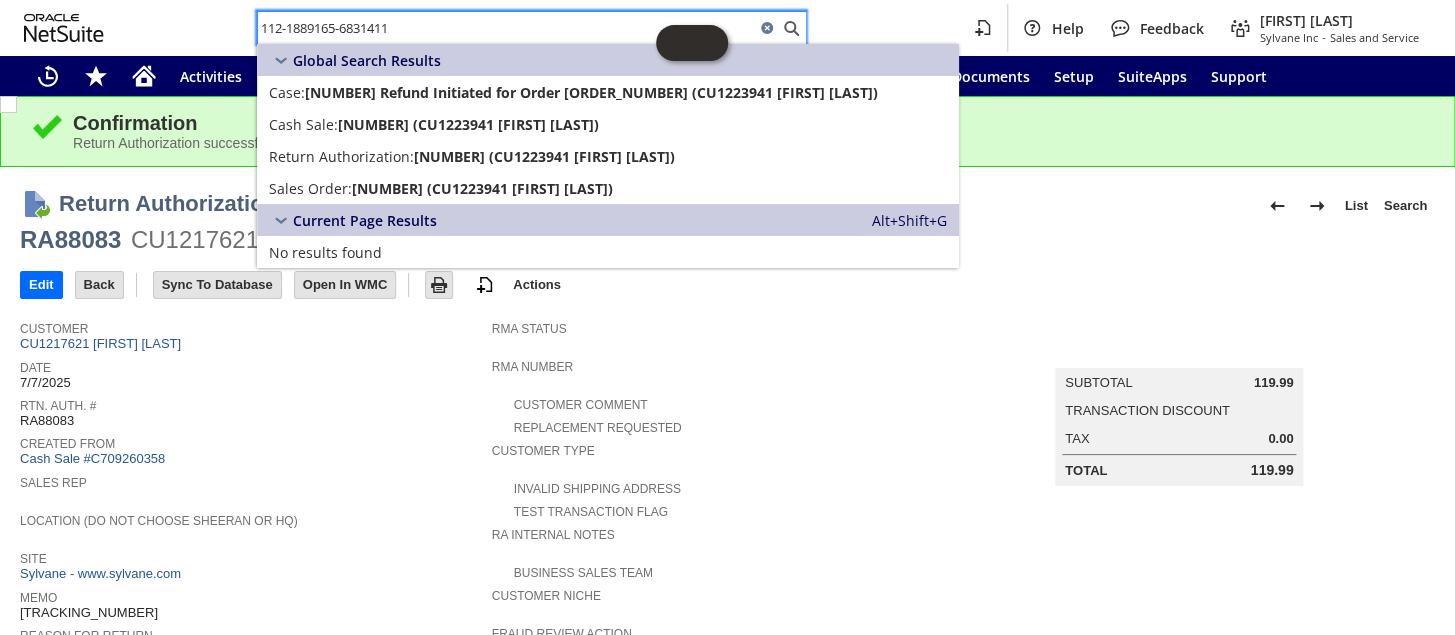 type on "112-1889165-6831411" 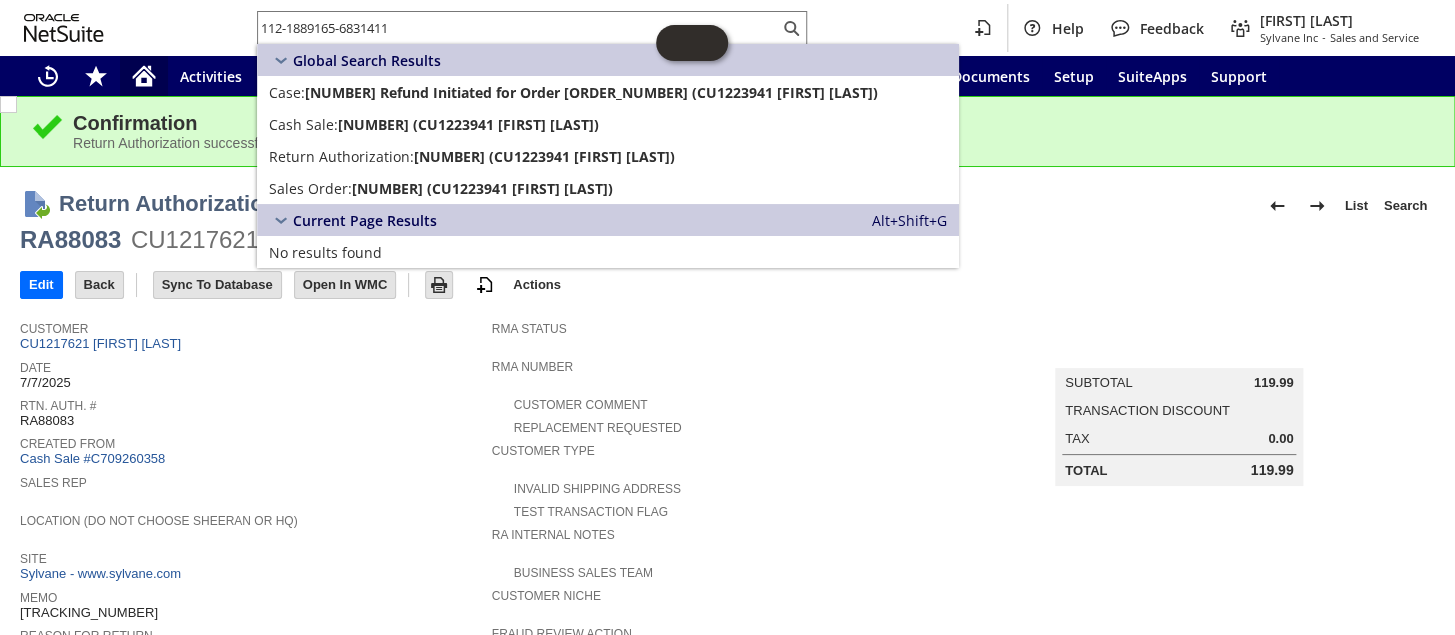 click 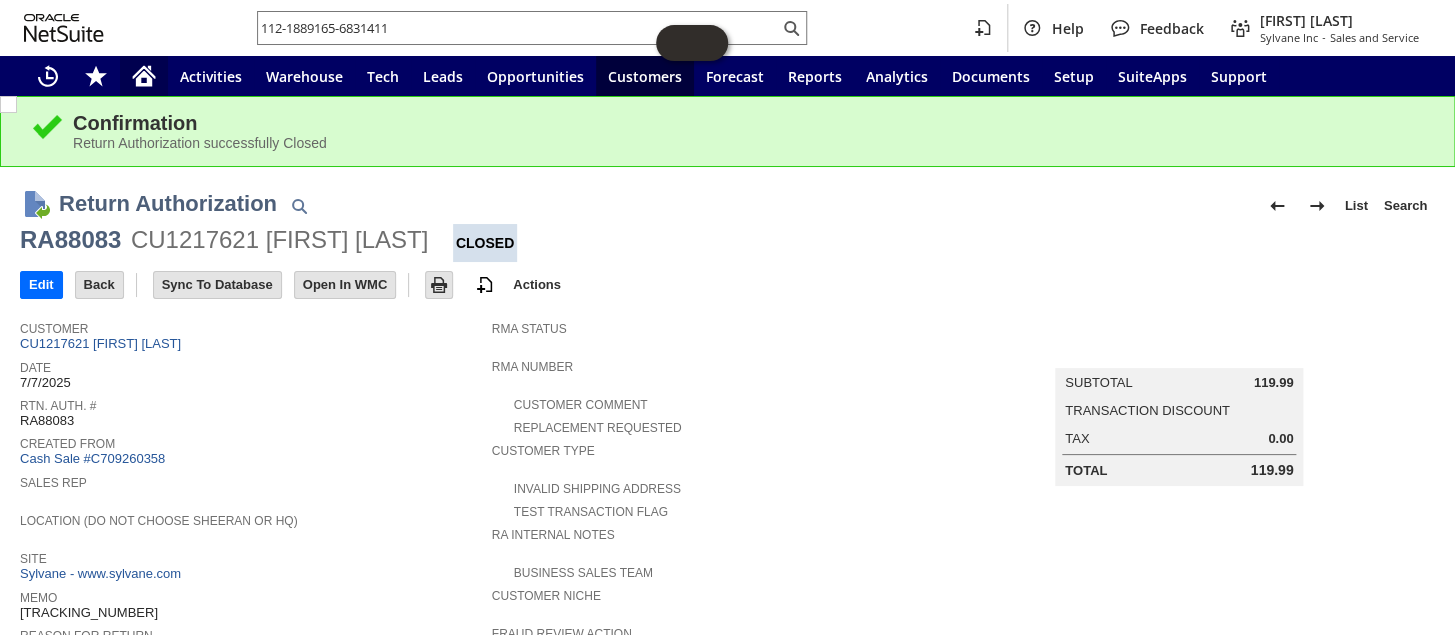 click 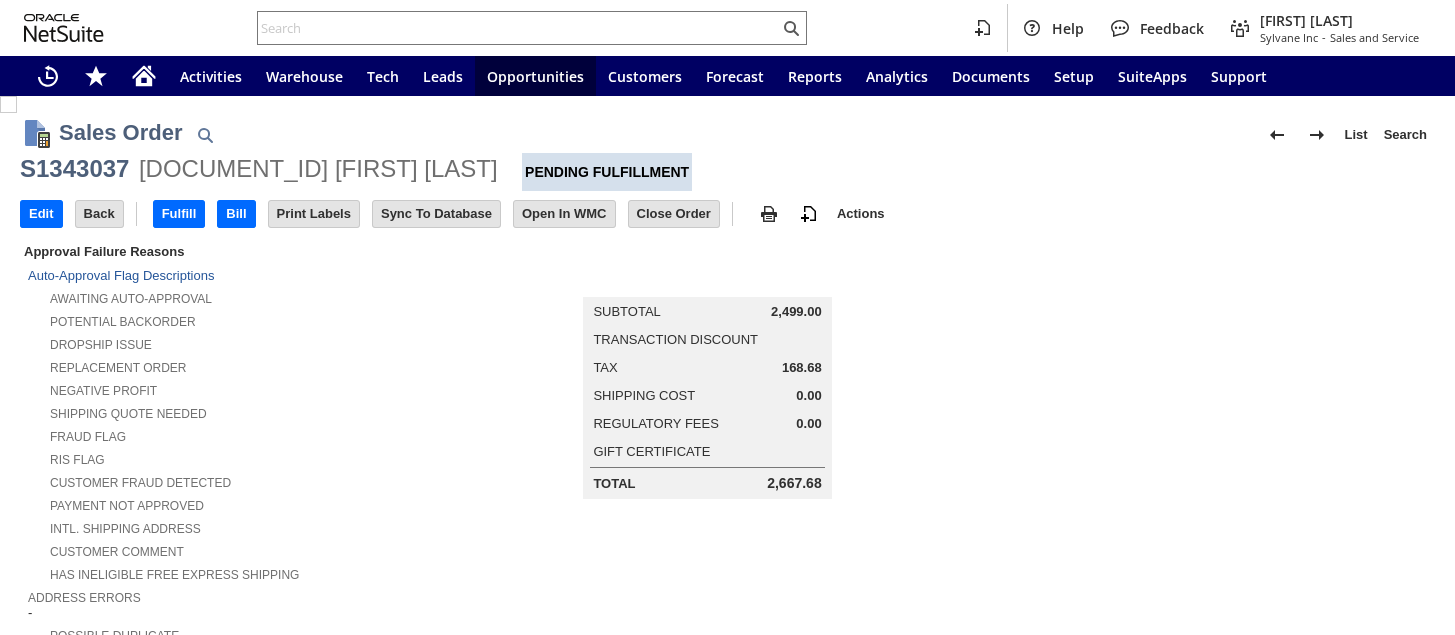 scroll, scrollTop: 0, scrollLeft: 0, axis: both 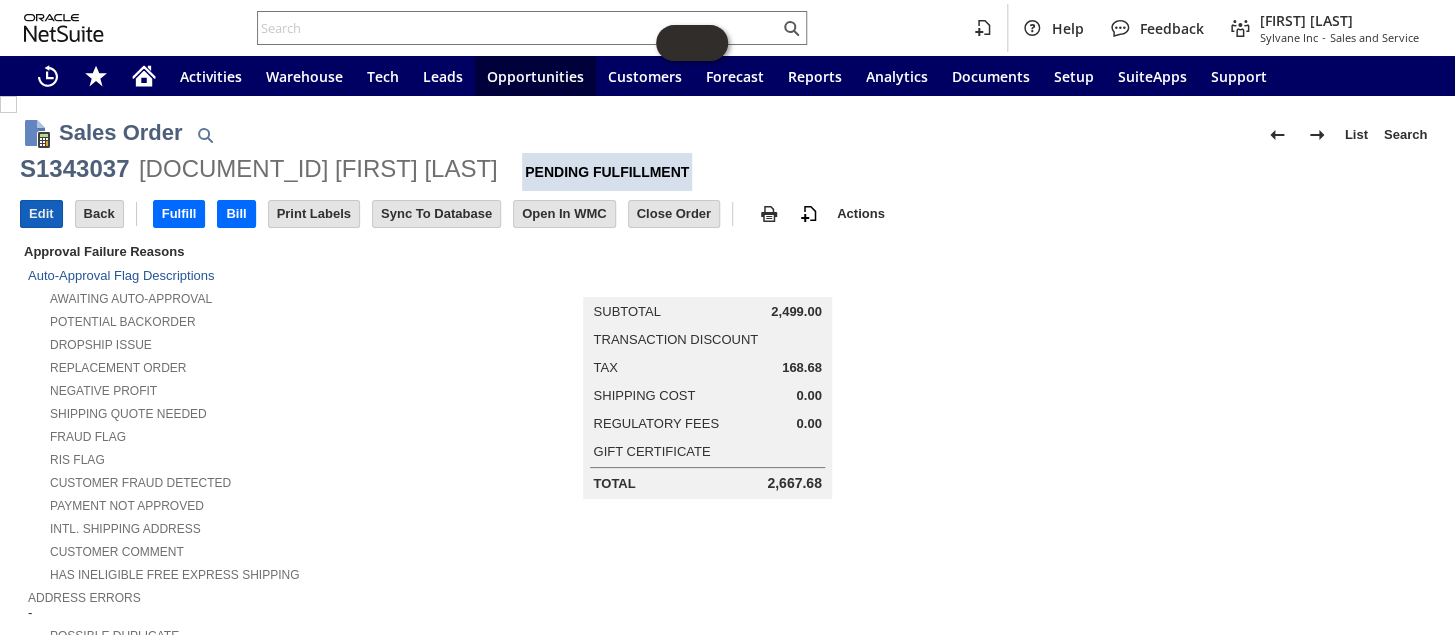 click on "Edit" at bounding box center [41, 214] 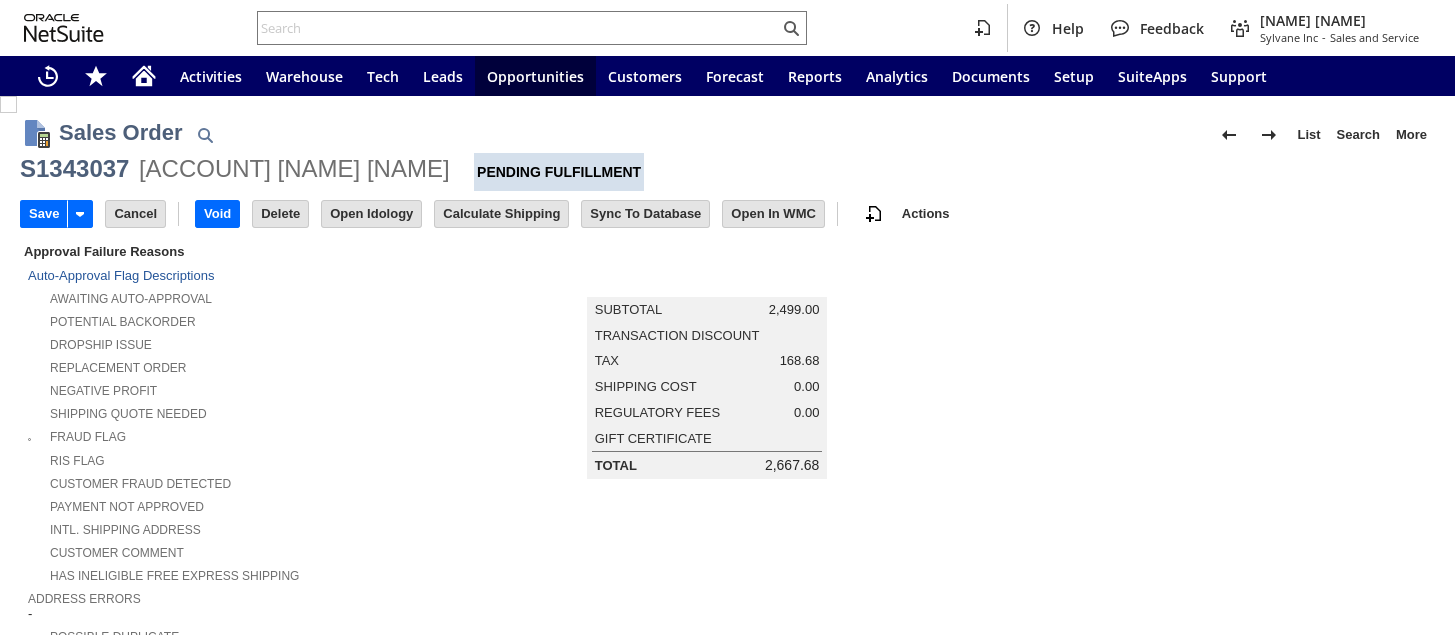 click at bounding box center (614, 1048) 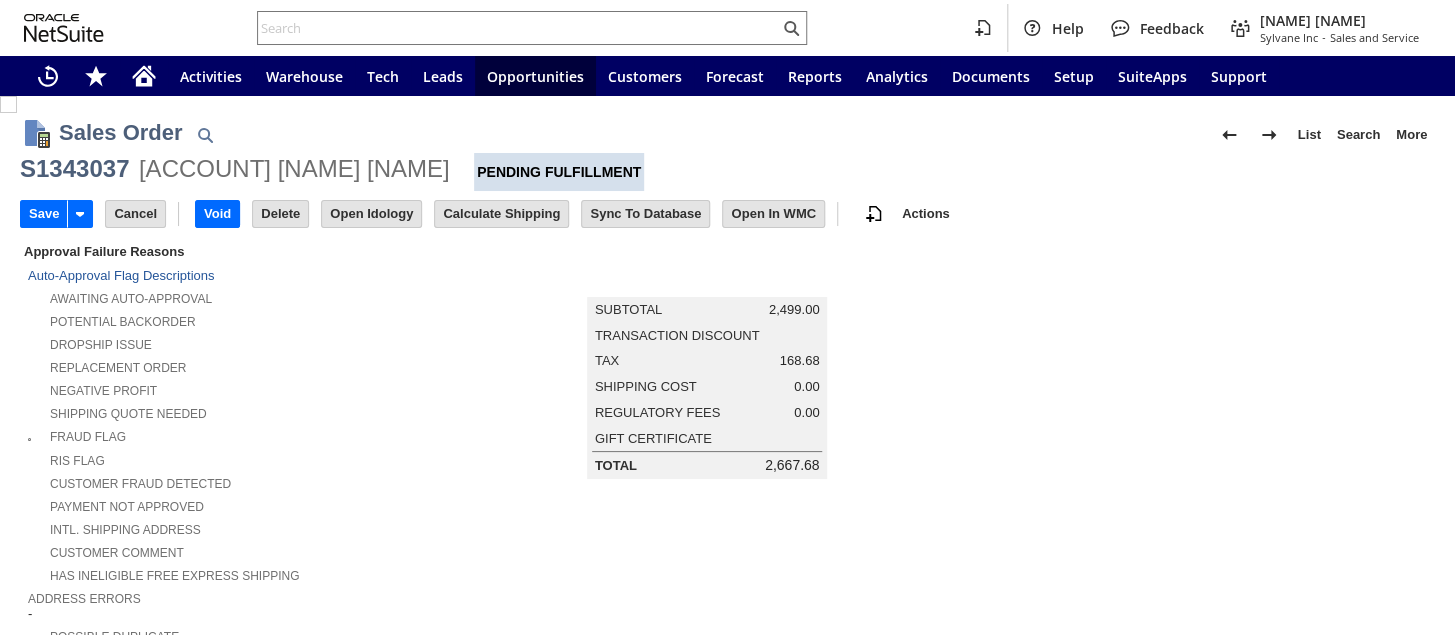 click at bounding box center (614, 1048) 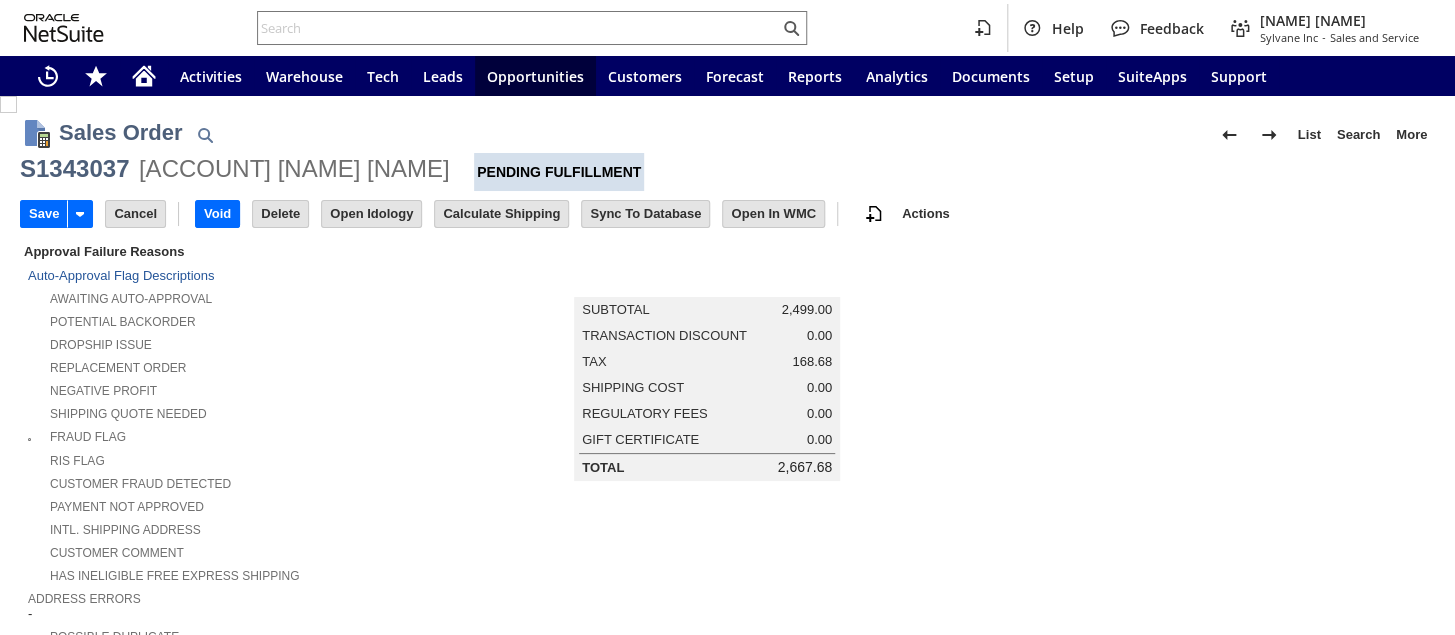 click at bounding box center [614, 1048] 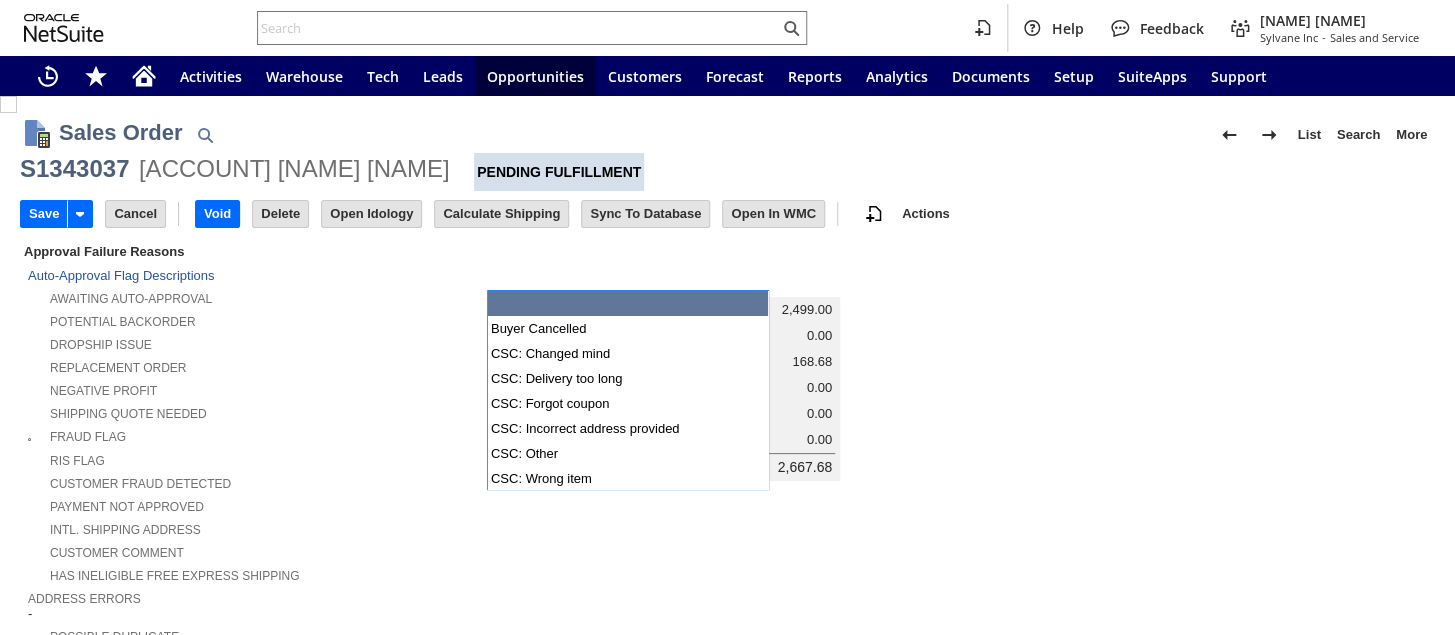 scroll, scrollTop: 727, scrollLeft: 0, axis: vertical 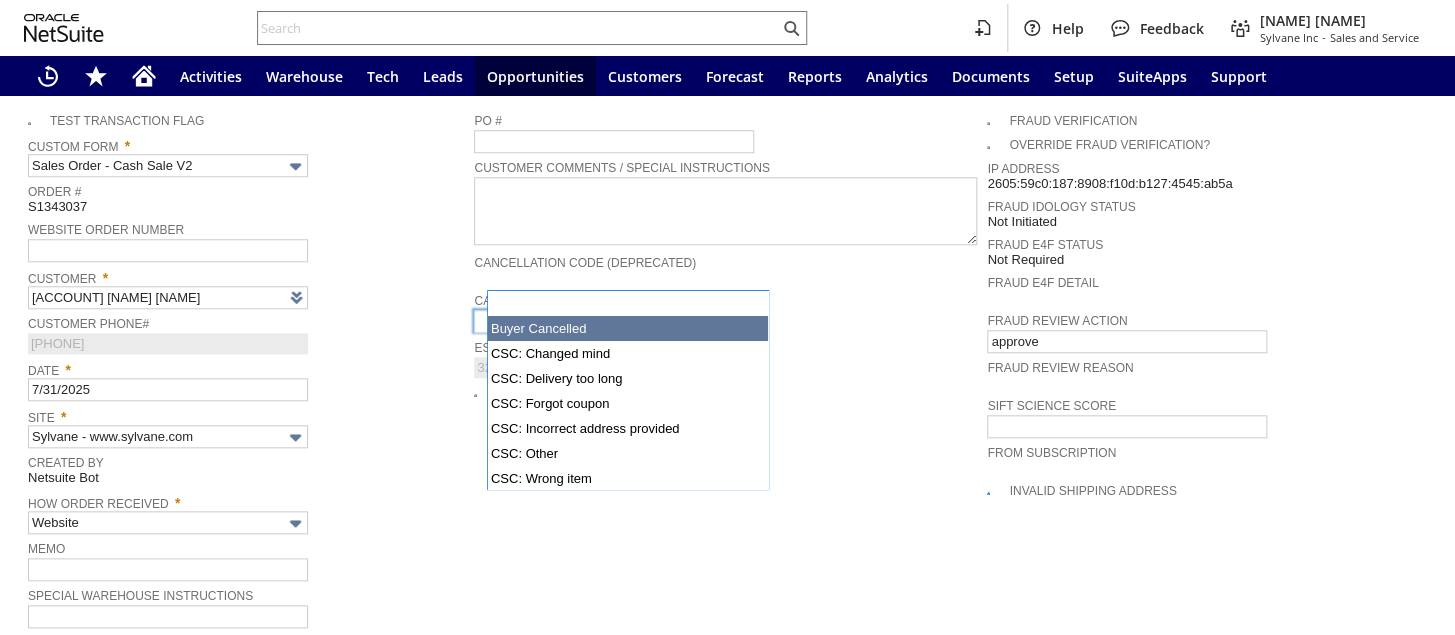 type on "Intelligent Recommendations ⁰" 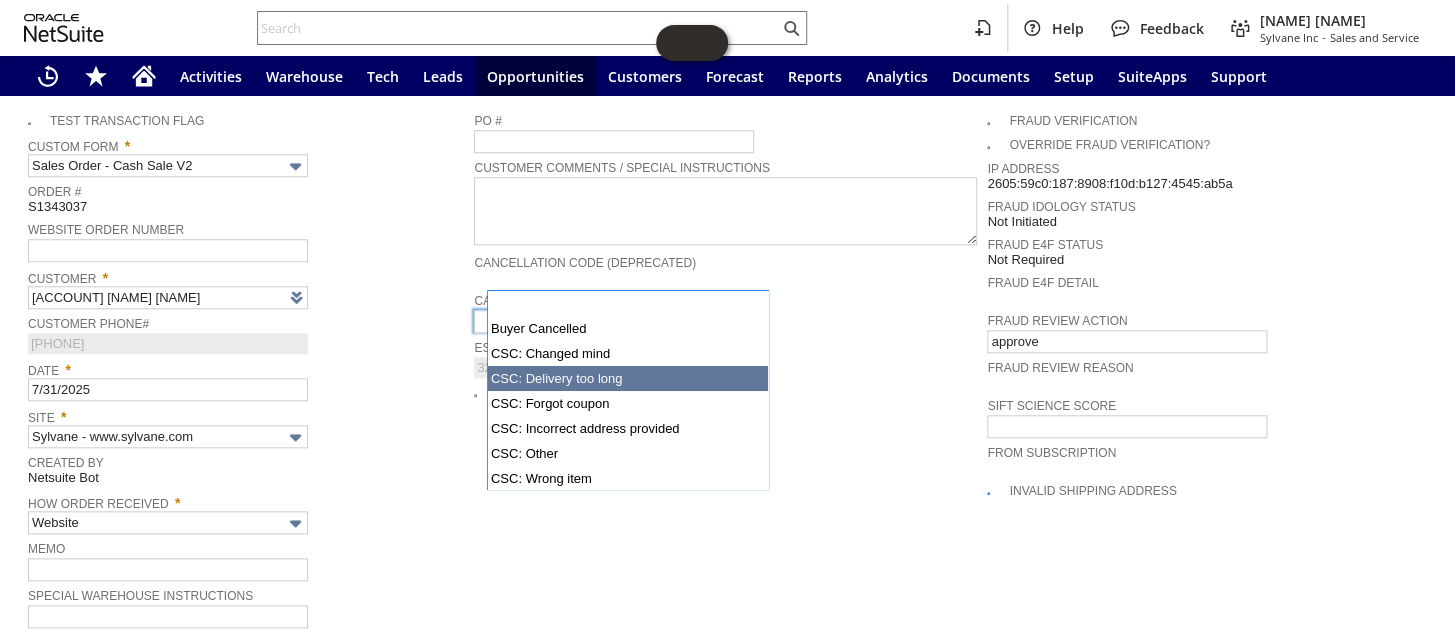 scroll, scrollTop: 145, scrollLeft: 0, axis: vertical 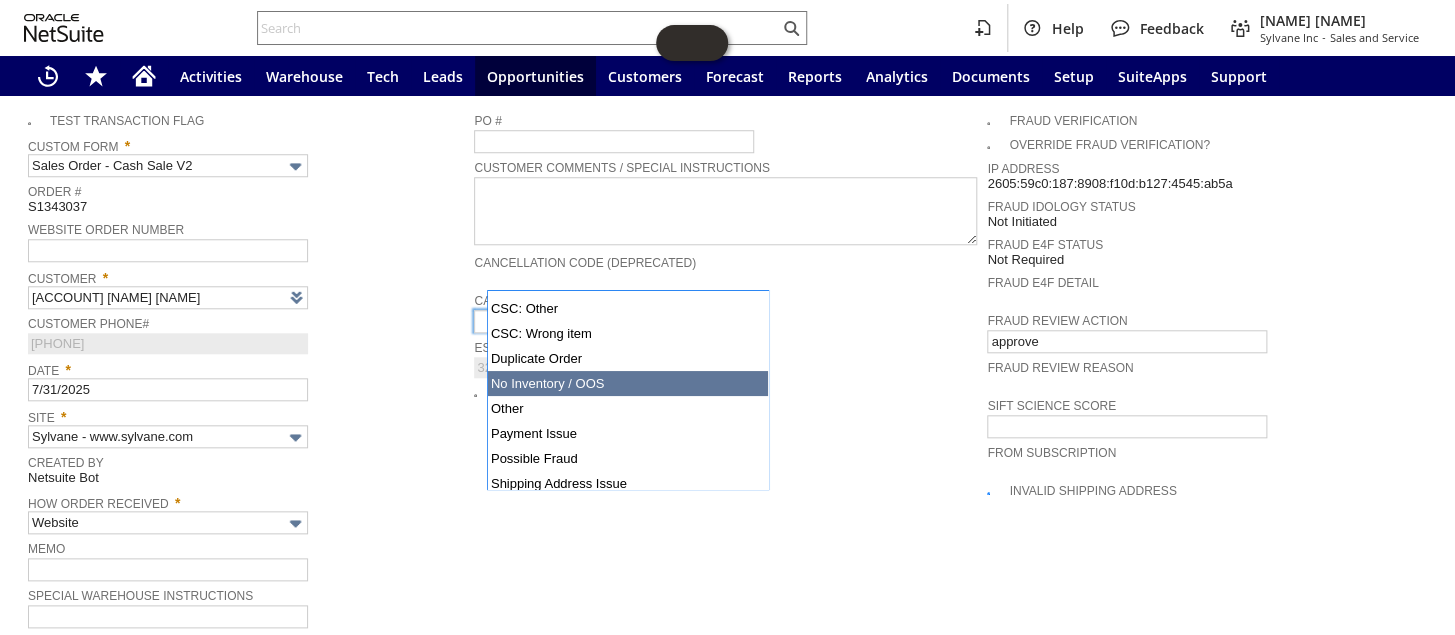 type on "No Inventory / OOS" 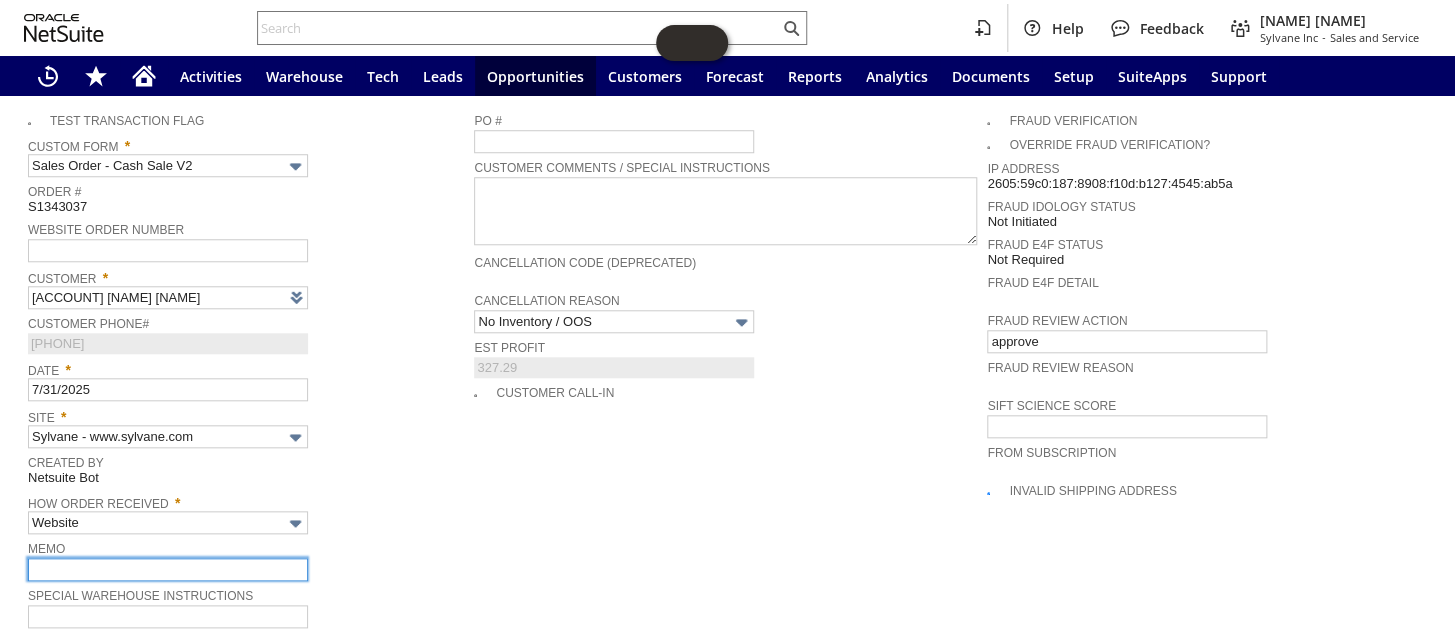 click at bounding box center (168, 569) 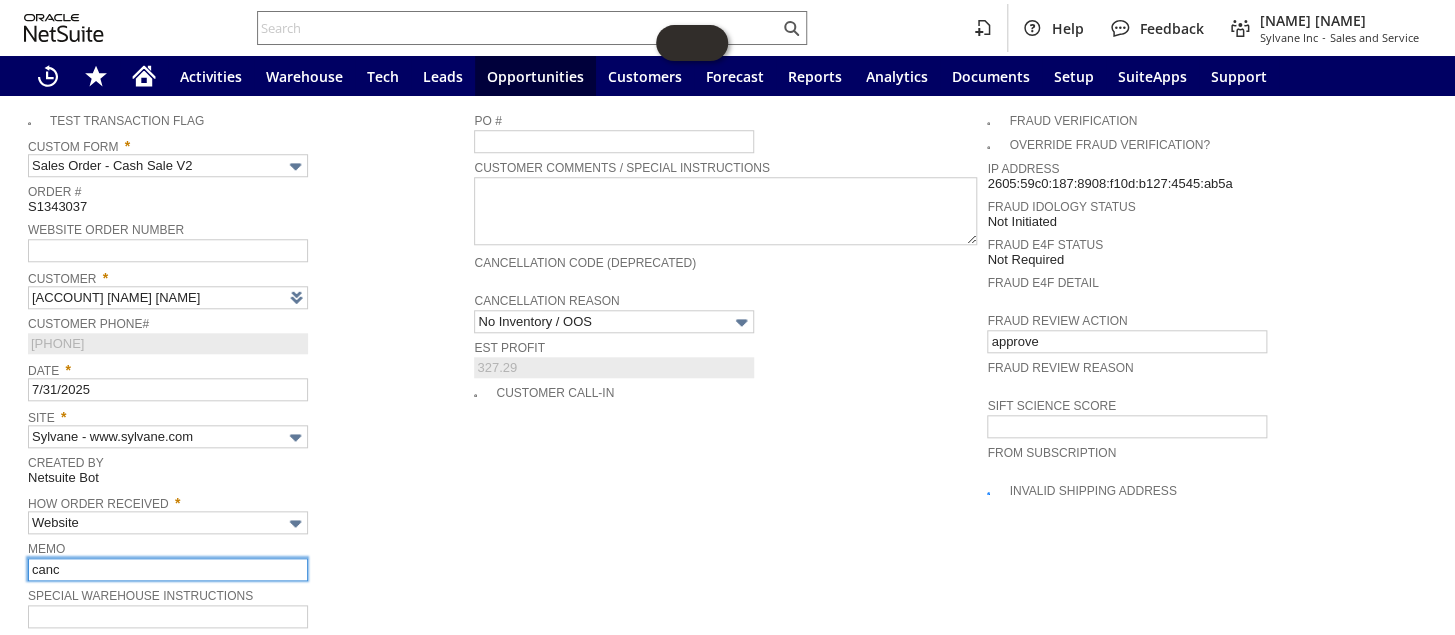 type on "canceling per [FIRST] [LAST]" 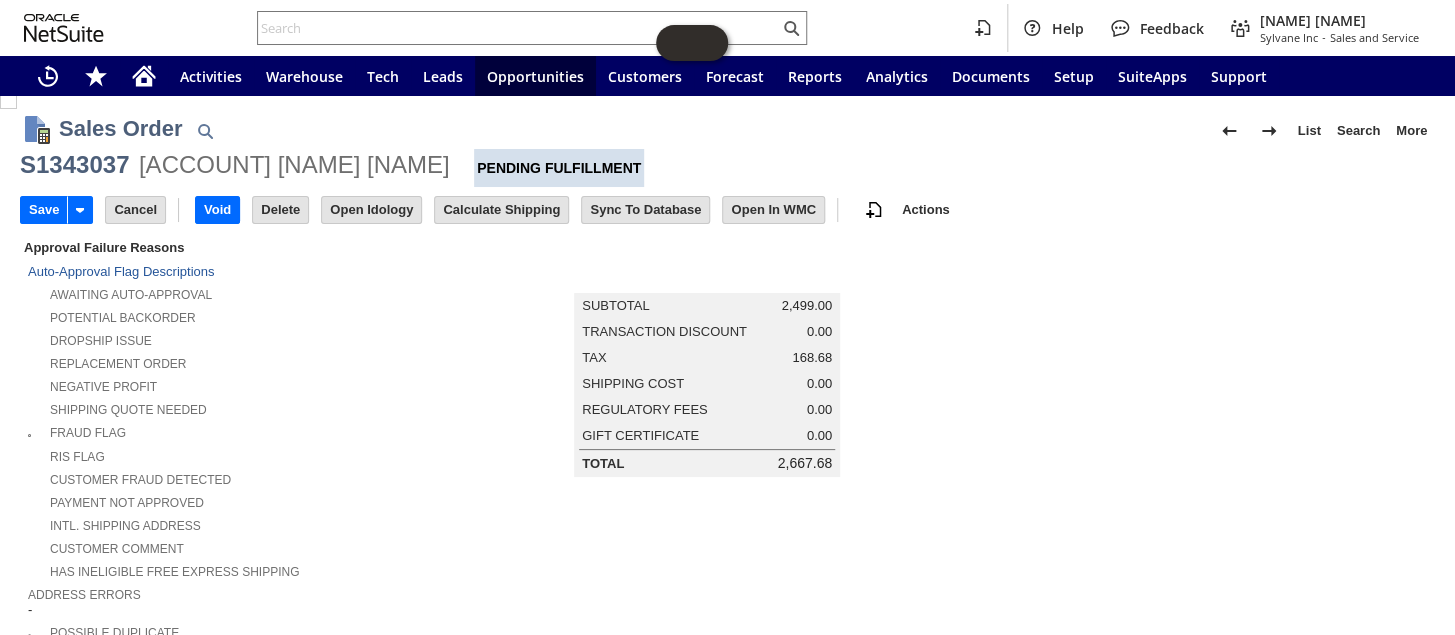 scroll, scrollTop: 0, scrollLeft: 0, axis: both 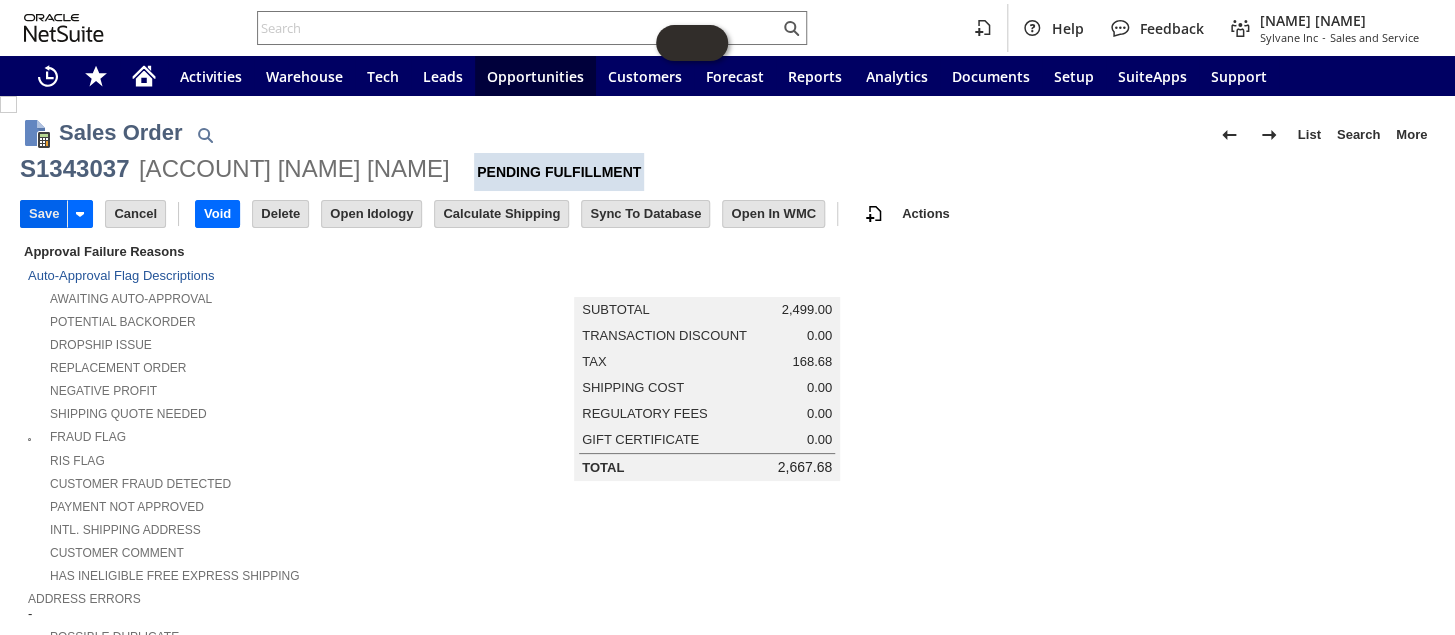 click on "Save" at bounding box center [44, 214] 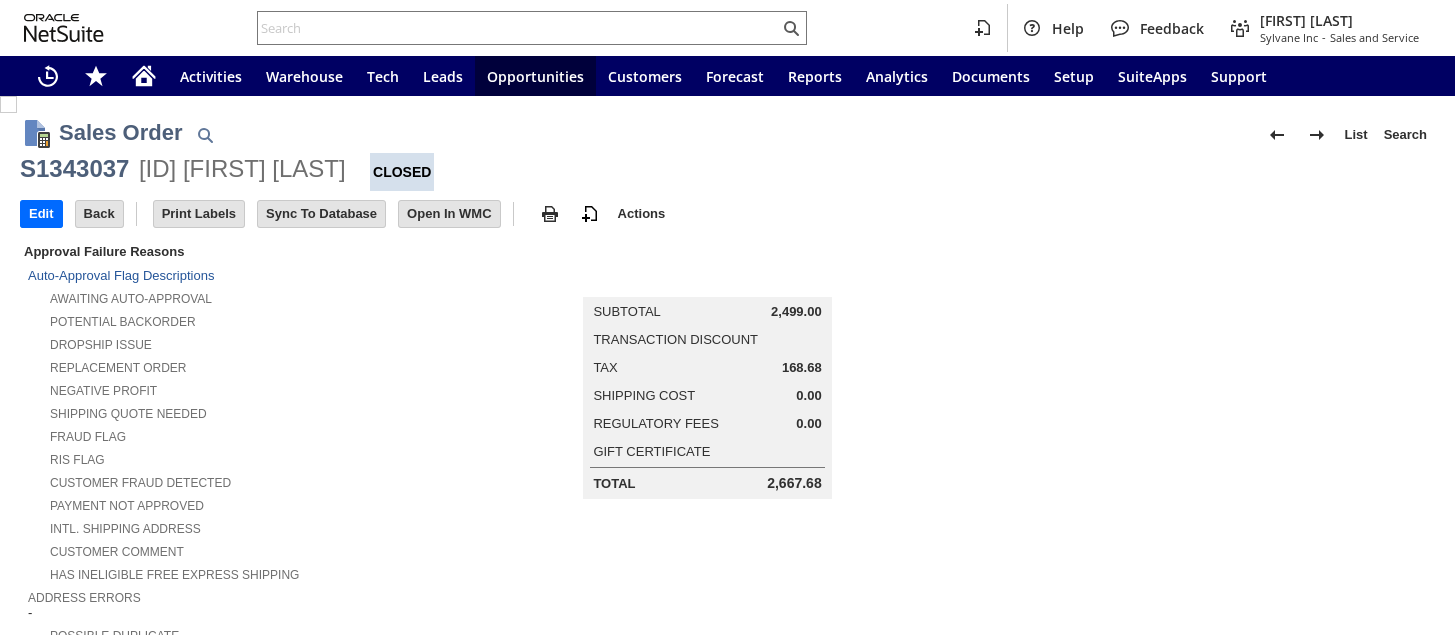 scroll, scrollTop: 0, scrollLeft: 0, axis: both 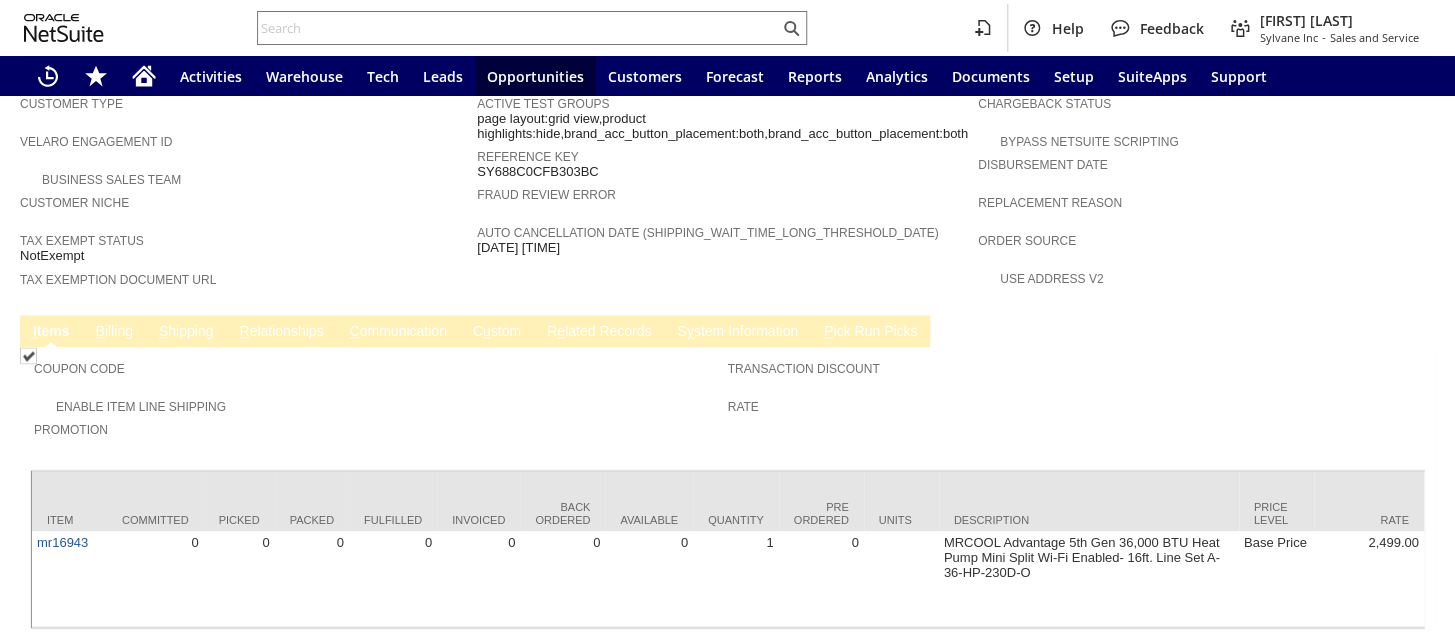 click on "C ommunication" at bounding box center (398, 332) 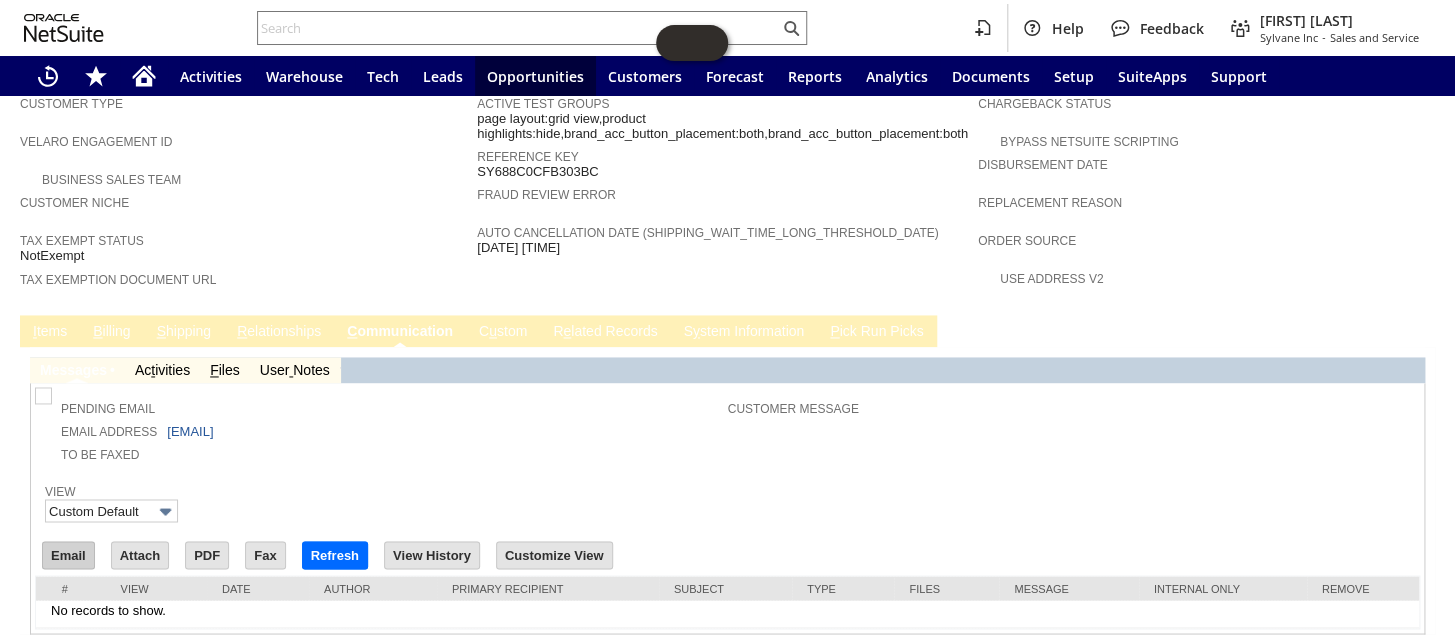 scroll, scrollTop: 0, scrollLeft: 0, axis: both 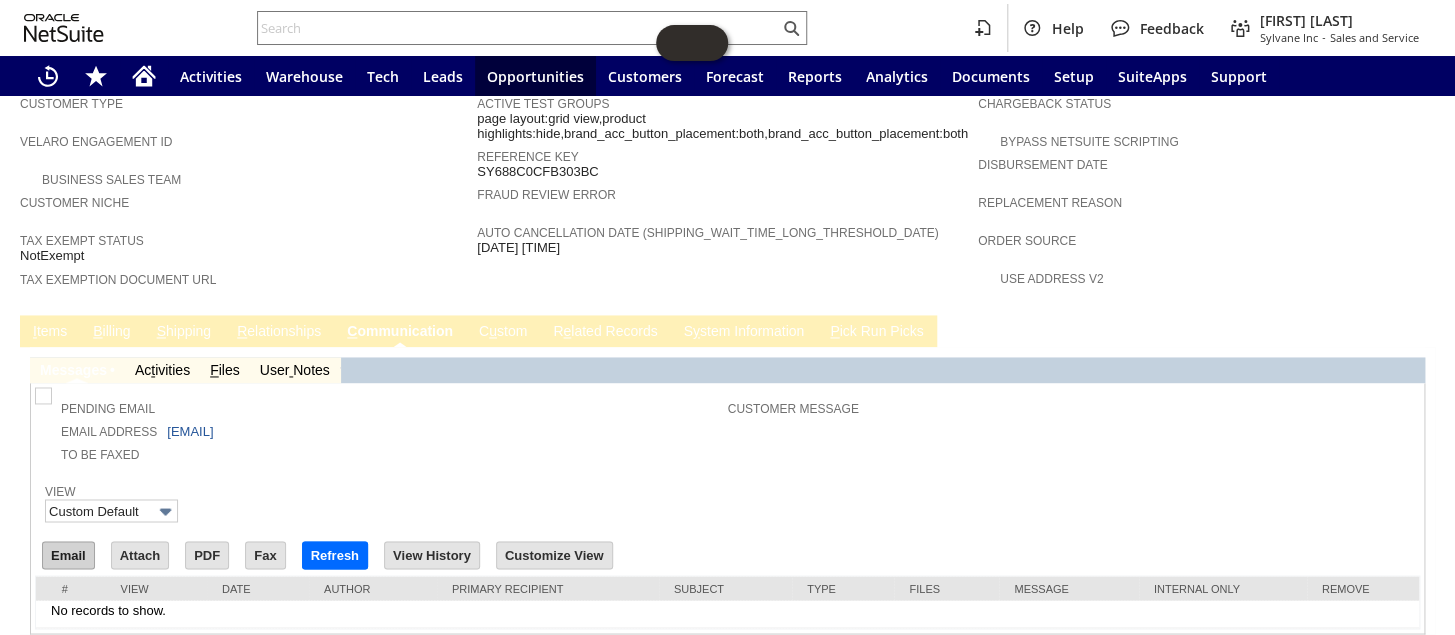 click on "Email" at bounding box center [68, 555] 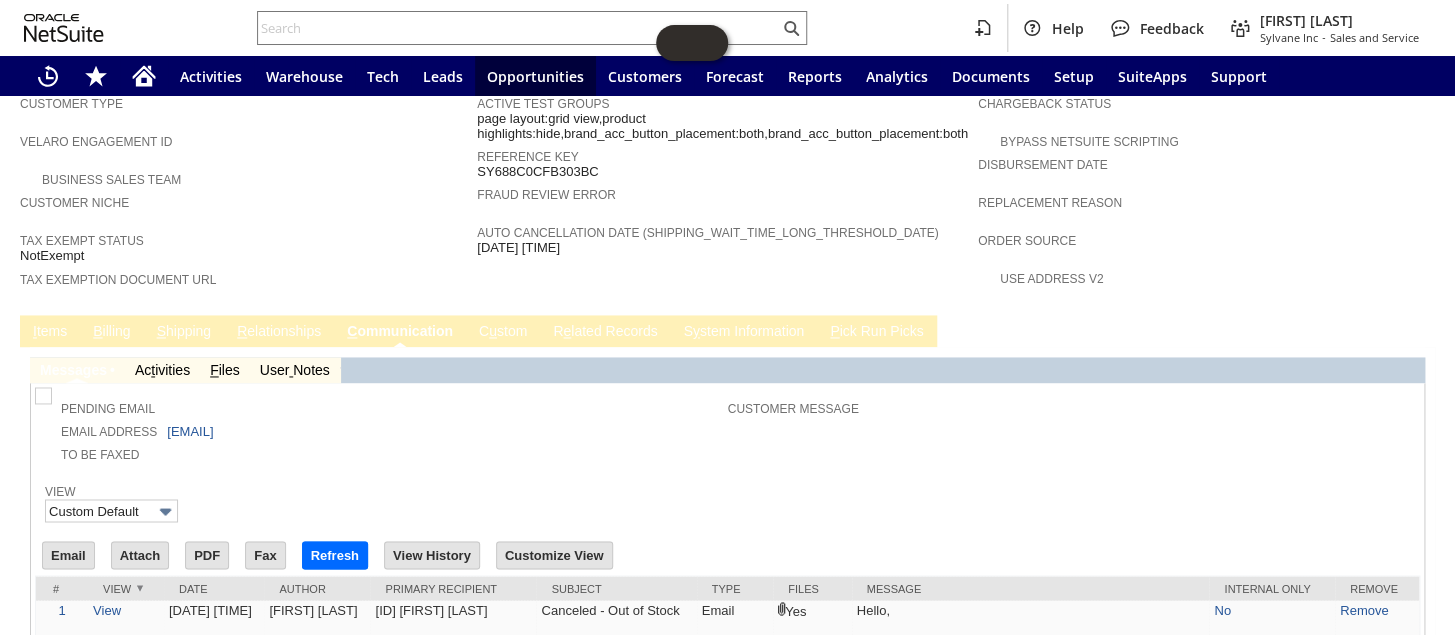 scroll, scrollTop: 0, scrollLeft: 0, axis: both 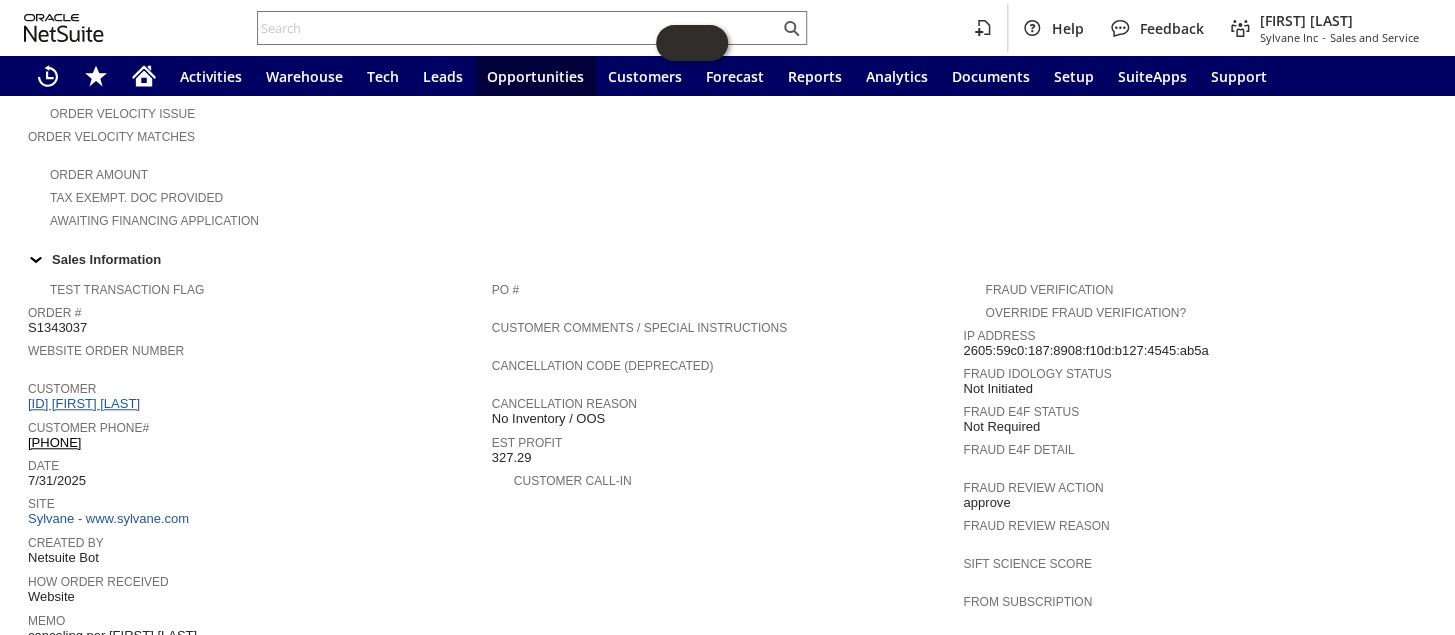 click on "CU1231005 Hunter Sawyer" at bounding box center [86, 403] 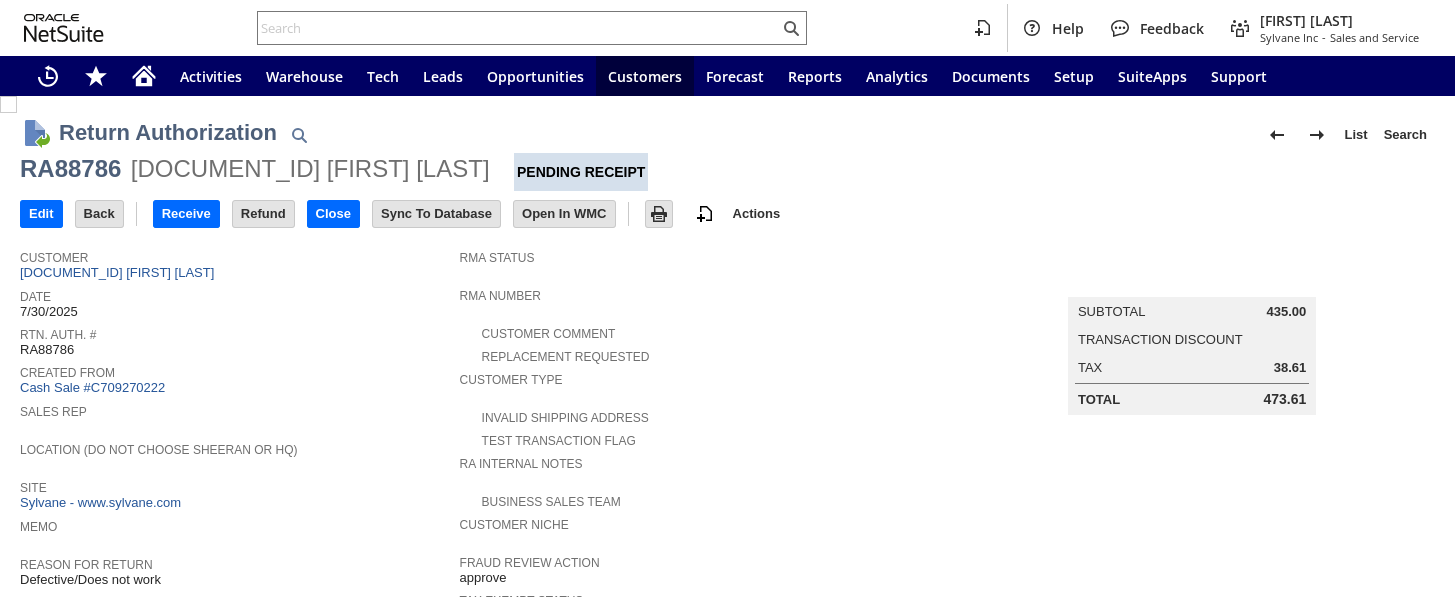 scroll, scrollTop: 0, scrollLeft: 0, axis: both 